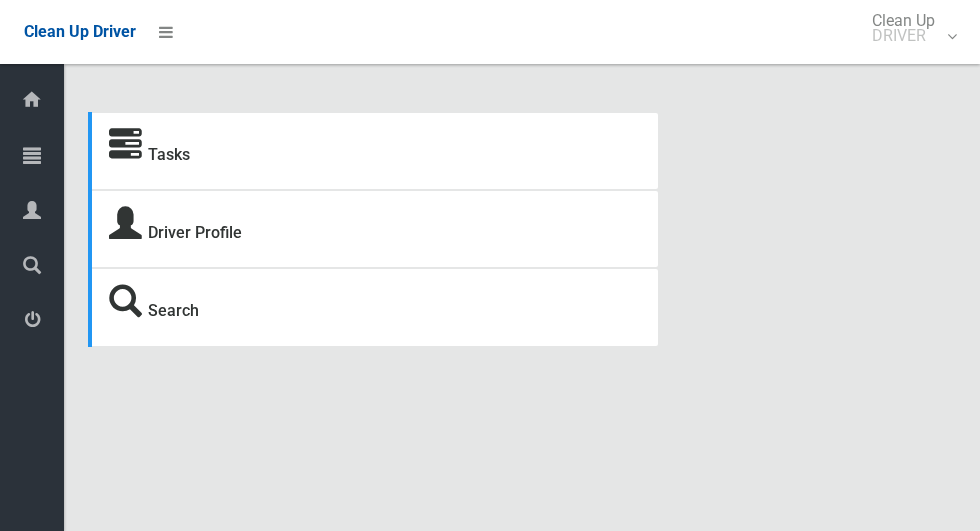 scroll, scrollTop: 0, scrollLeft: 0, axis: both 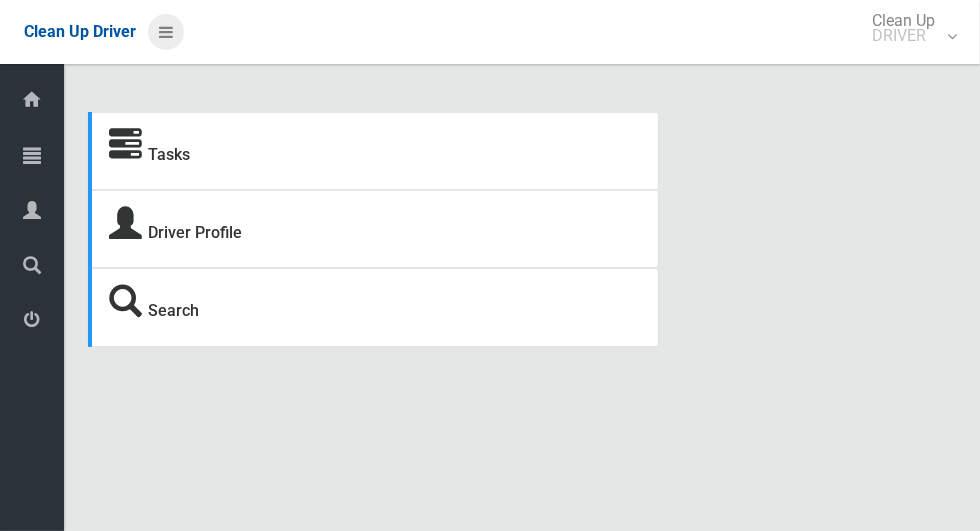click at bounding box center [166, 32] 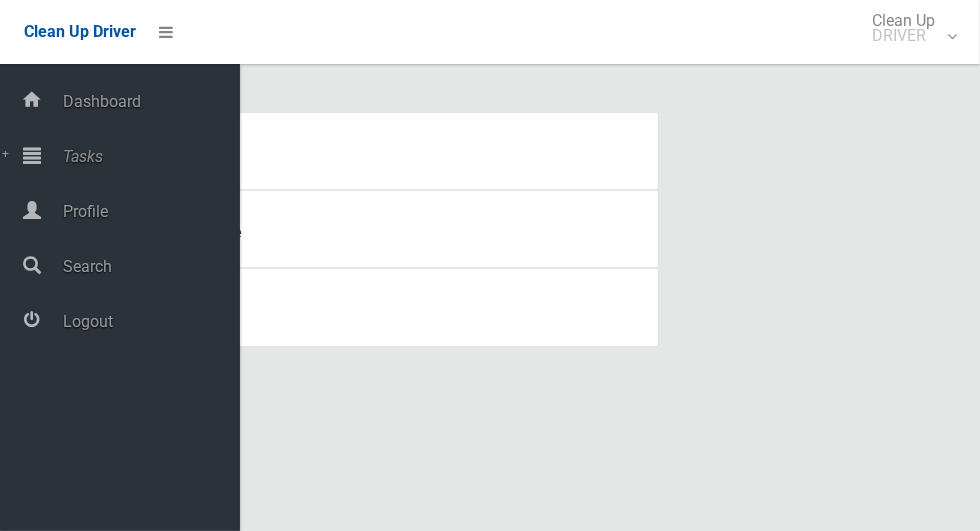 click on "Tasks" at bounding box center (148, 156) 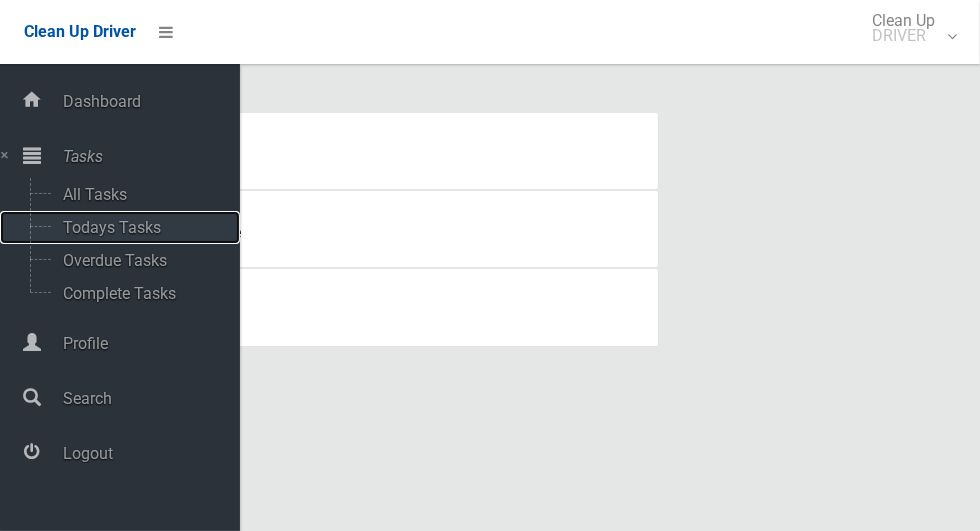 click on "Todays Tasks" at bounding box center [140, 227] 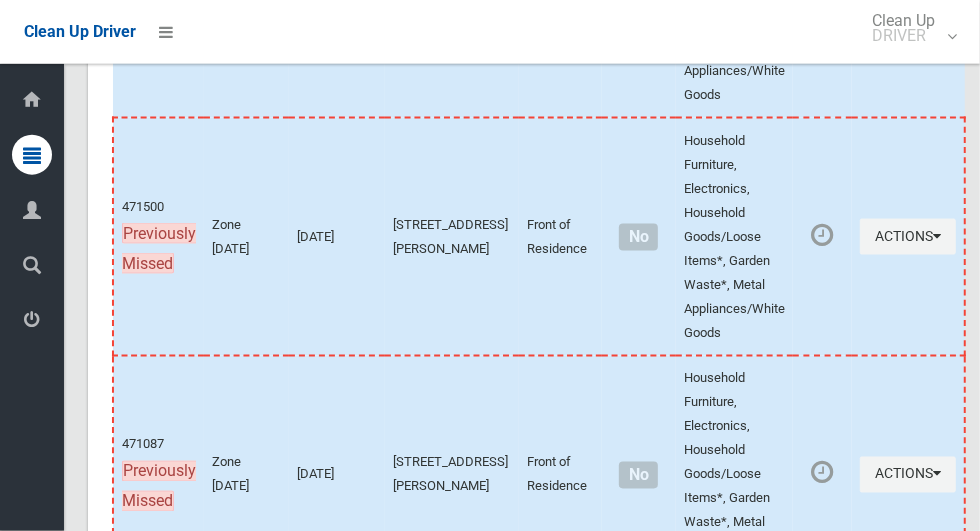 scroll, scrollTop: 10195, scrollLeft: 0, axis: vertical 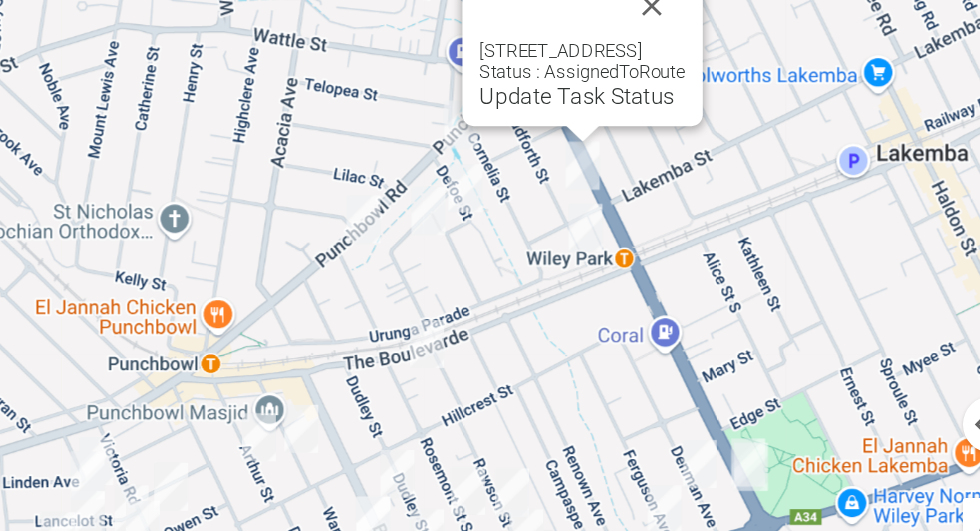 click at bounding box center [686, 95] 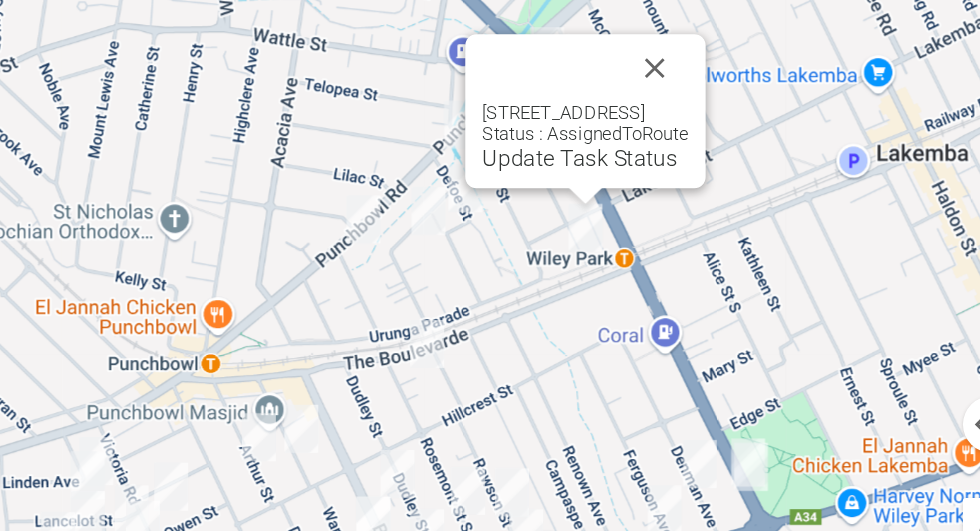 click at bounding box center (688, 139) 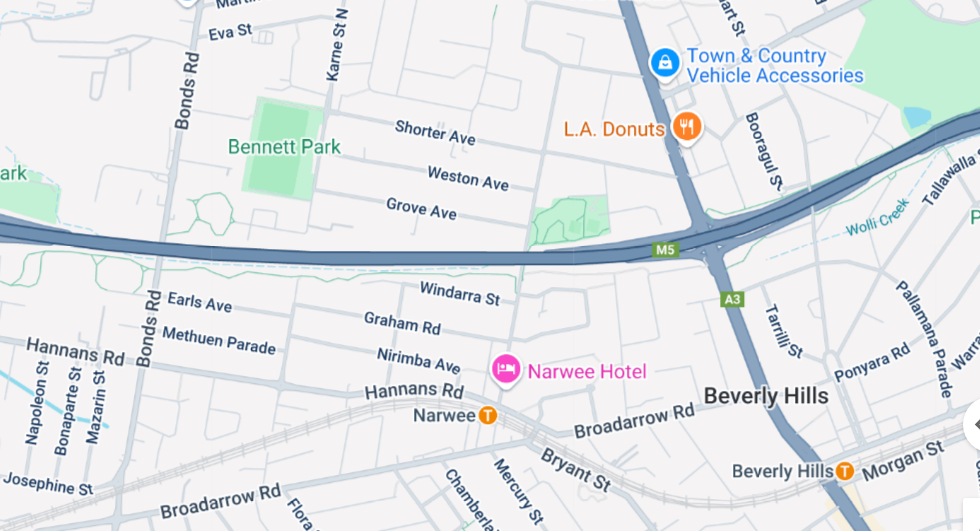 click on "To navigate, press the arrow keys." at bounding box center (522, 257) 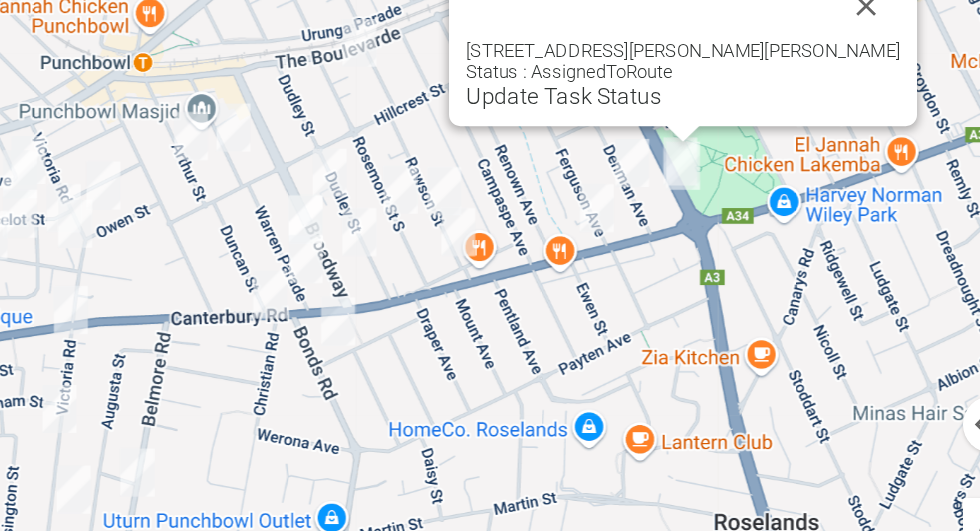 click at bounding box center (838, 95) 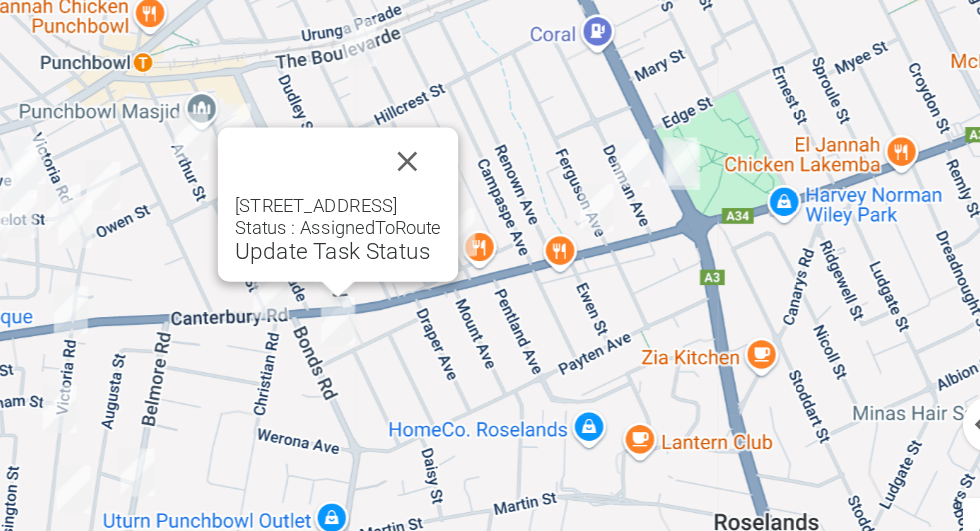 click at bounding box center [513, 205] 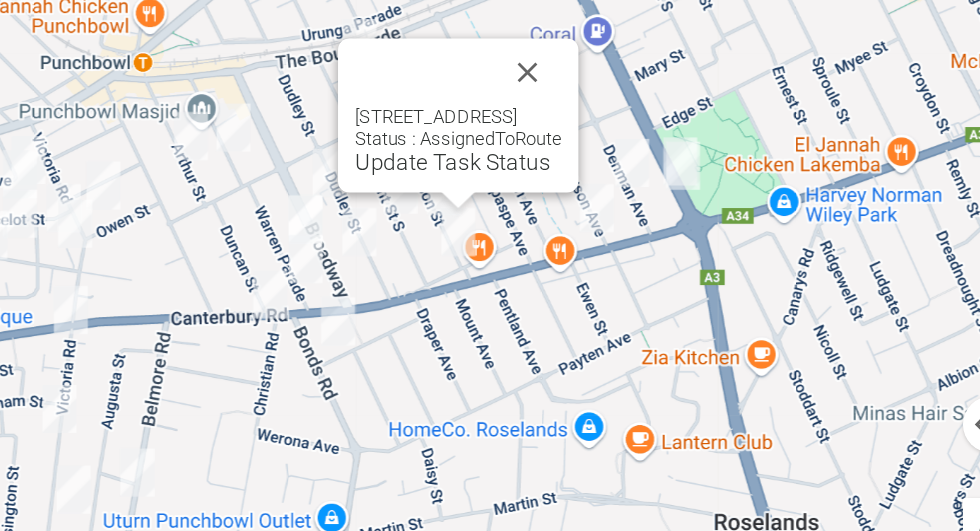 click at bounding box center (598, 142) 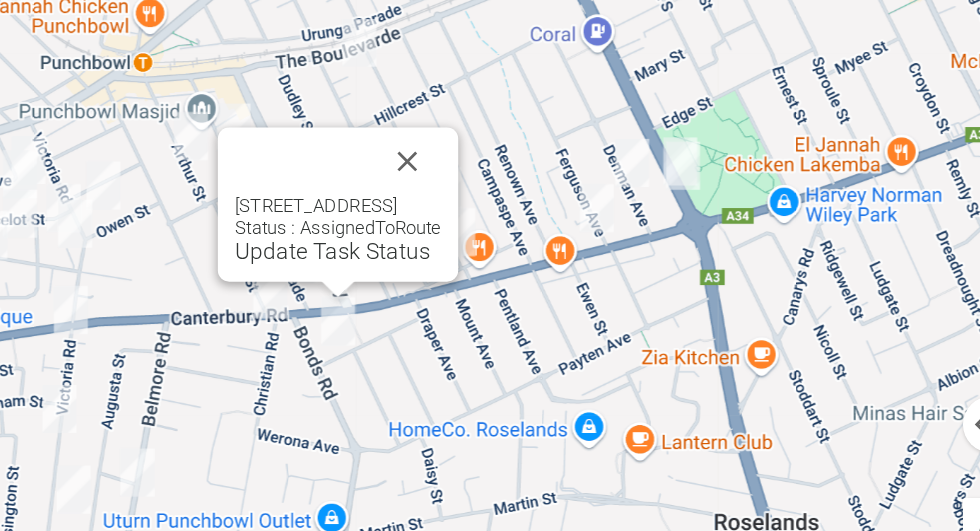 click at bounding box center [513, 205] 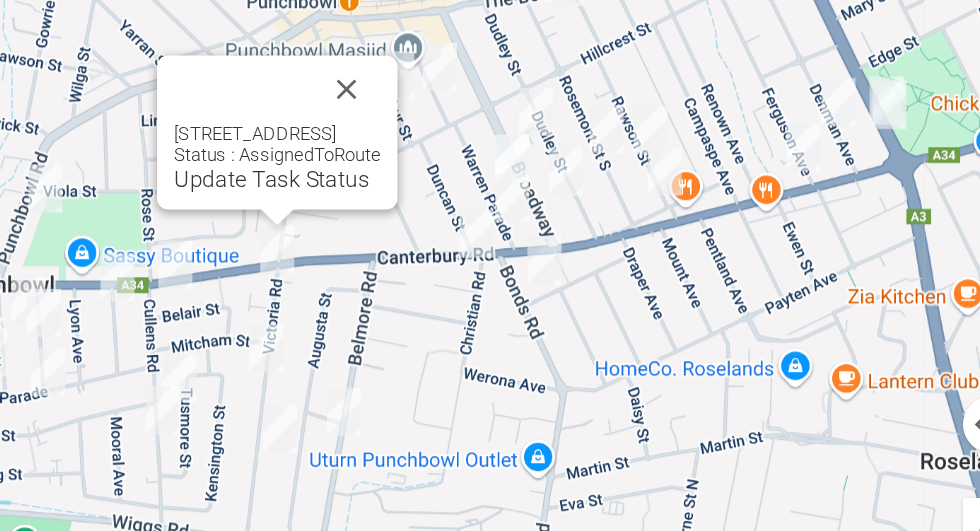 click at bounding box center (470, 154) 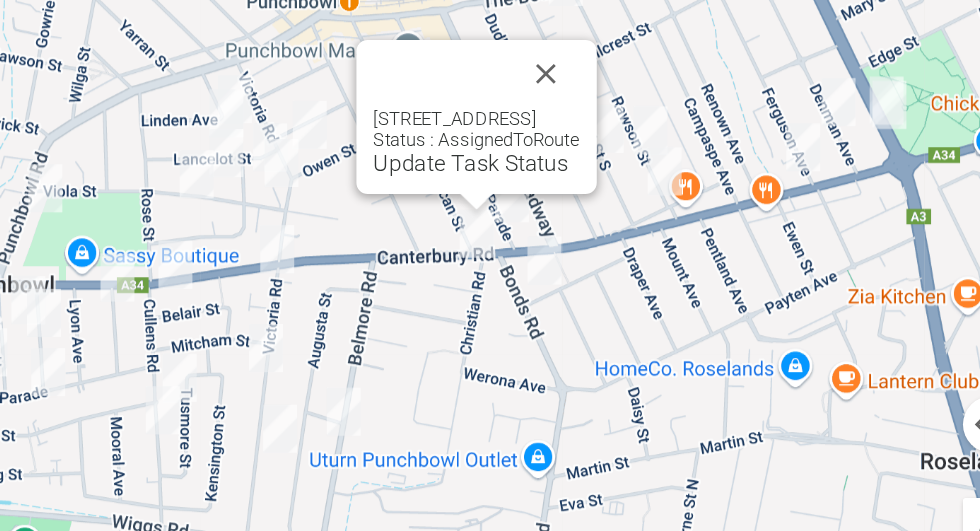 click at bounding box center [611, 143] 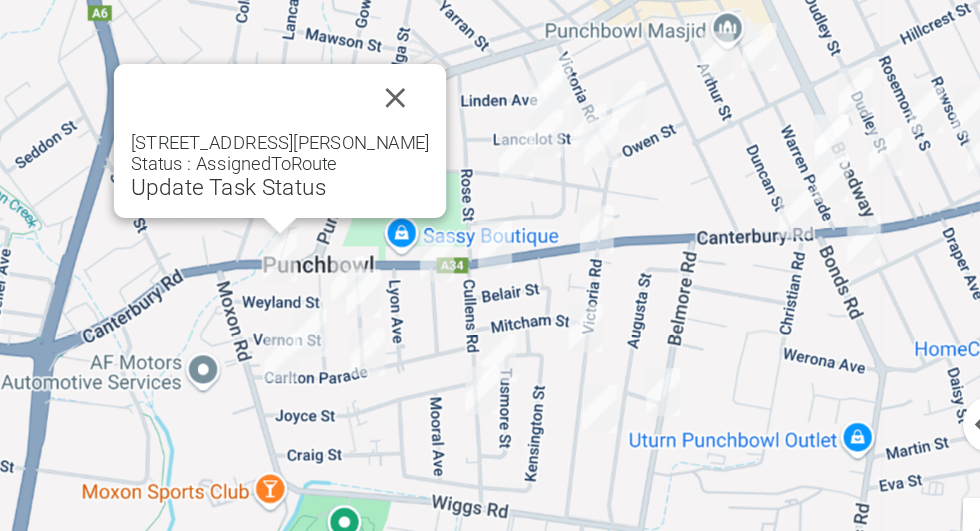 click at bounding box center (505, 160) 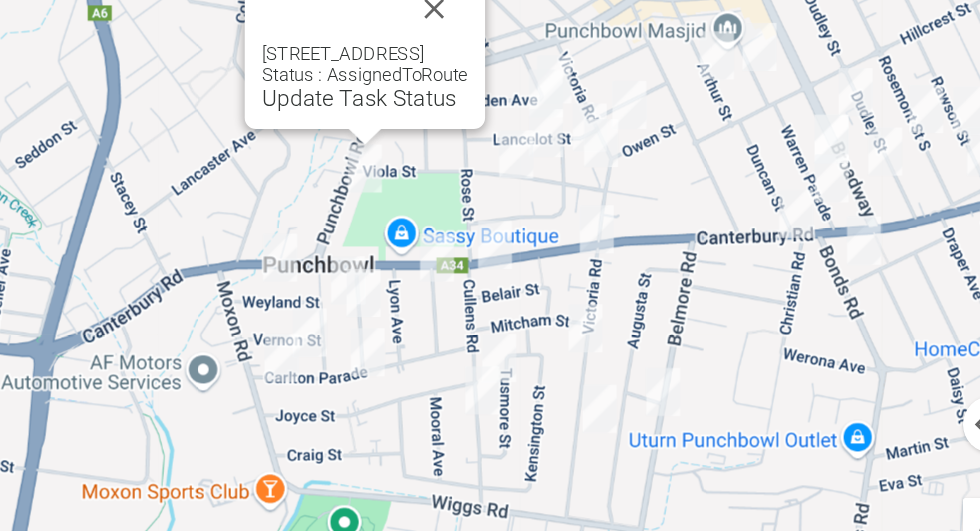 click at bounding box center [532, 97] 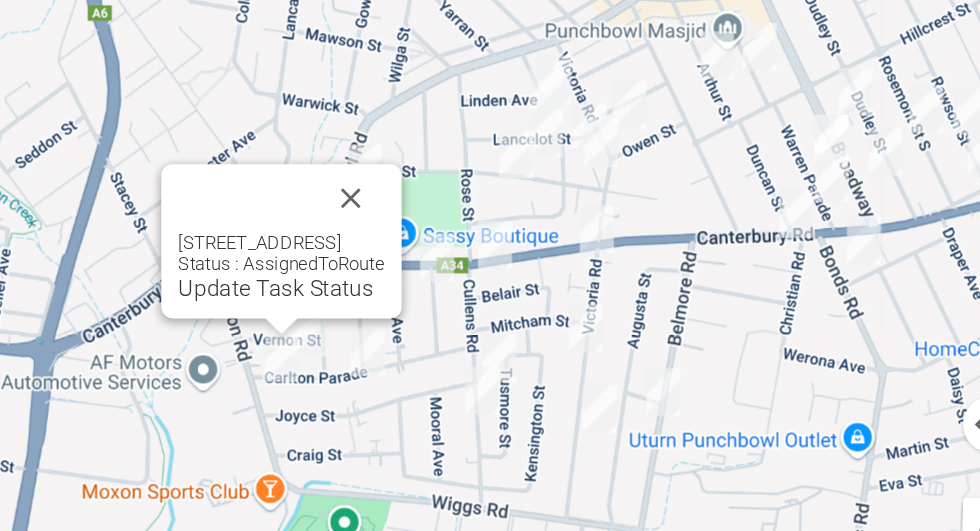click at bounding box center (473, 231) 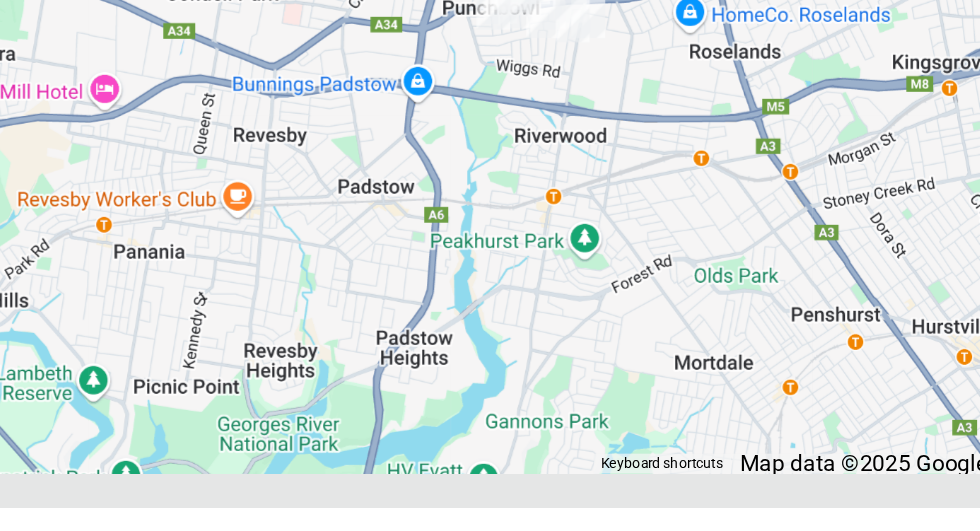 scroll, scrollTop: 10195, scrollLeft: 0, axis: vertical 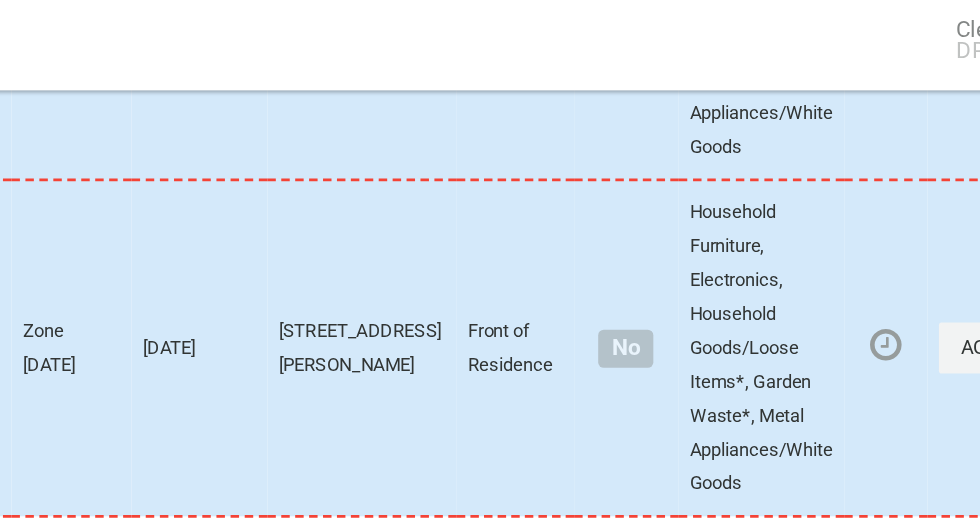click on "Actions" at bounding box center [908, 8] 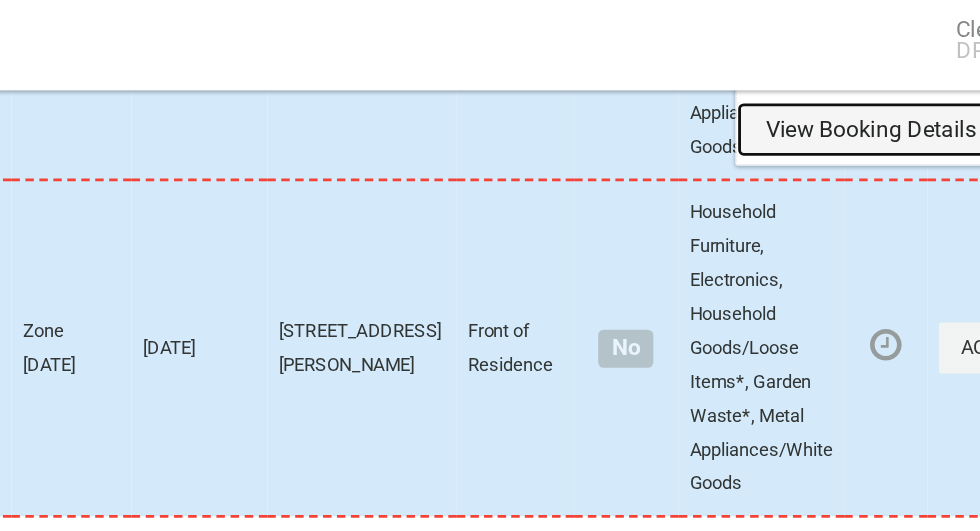 click on "View Booking Details" at bounding box center (836, 92) 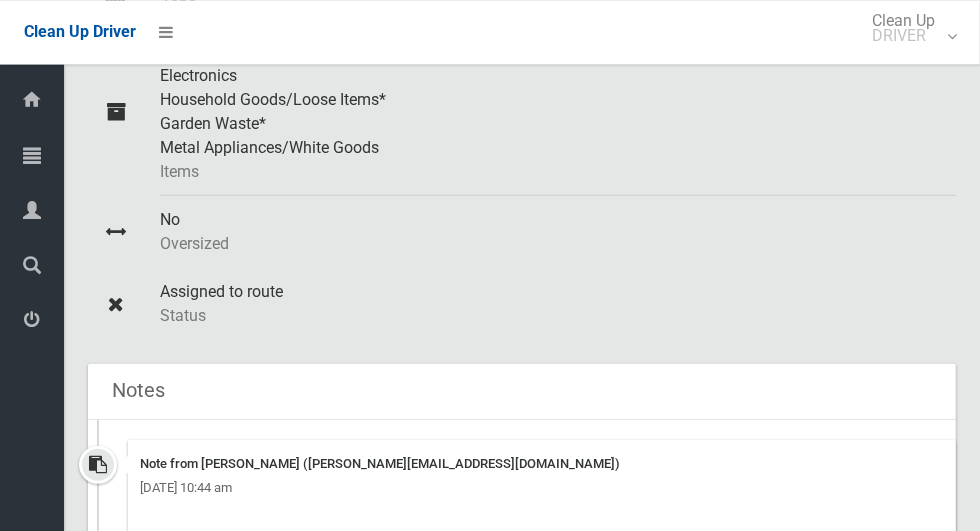scroll, scrollTop: 0, scrollLeft: 0, axis: both 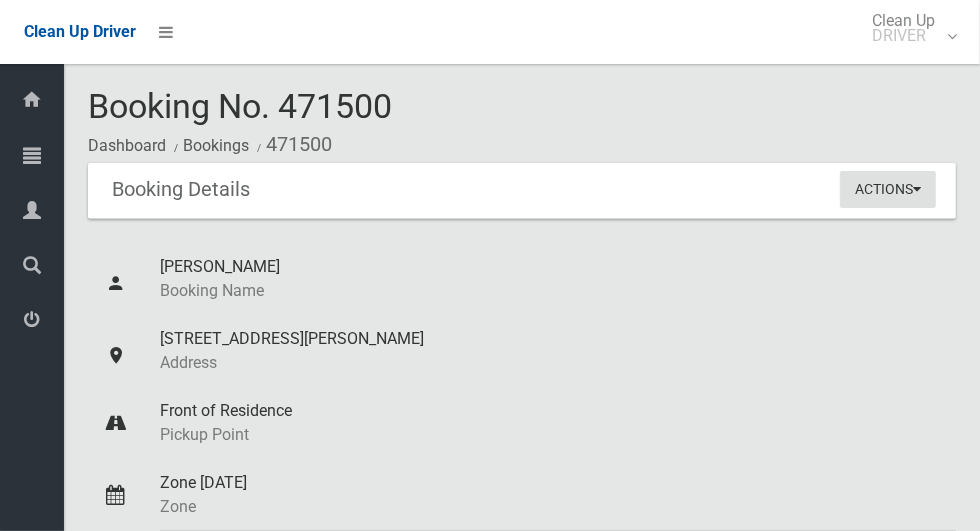 click on "Actions" at bounding box center [888, 189] 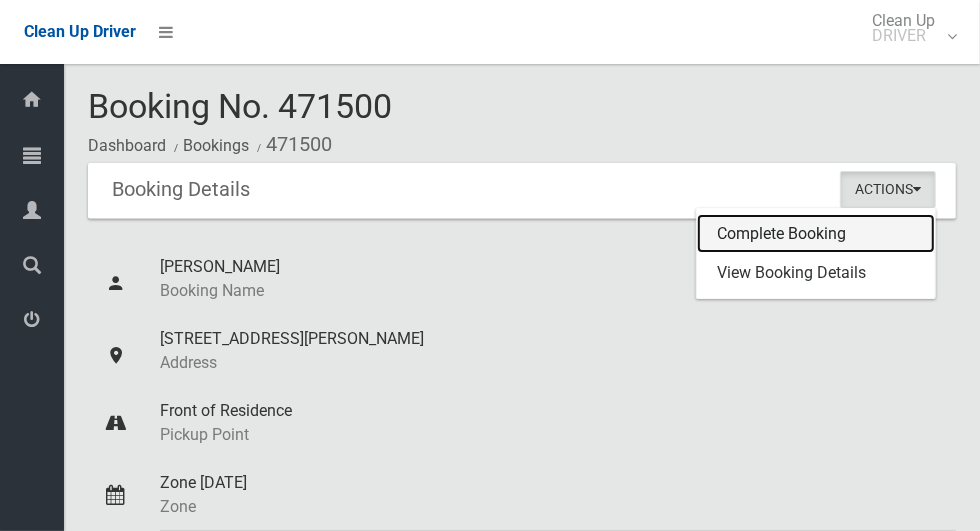 click on "Complete Booking" at bounding box center (816, 234) 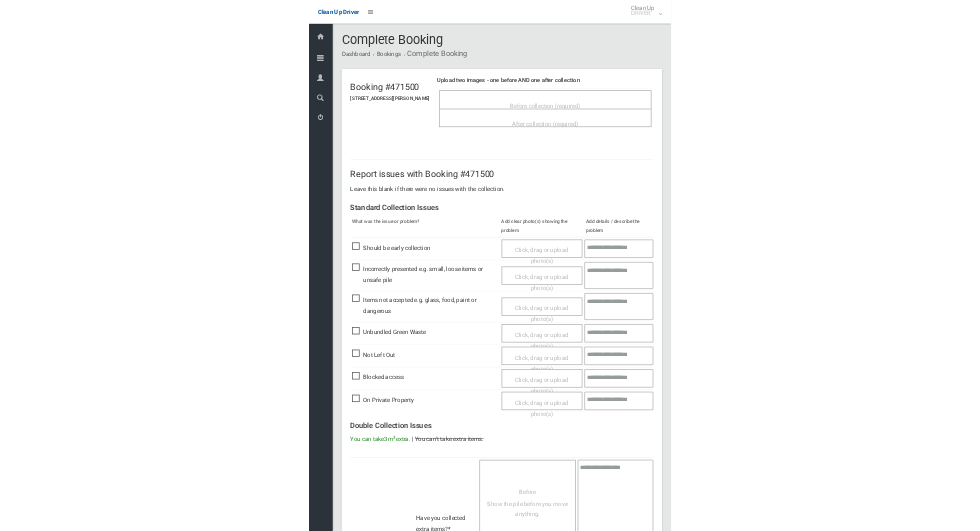 scroll, scrollTop: 0, scrollLeft: 0, axis: both 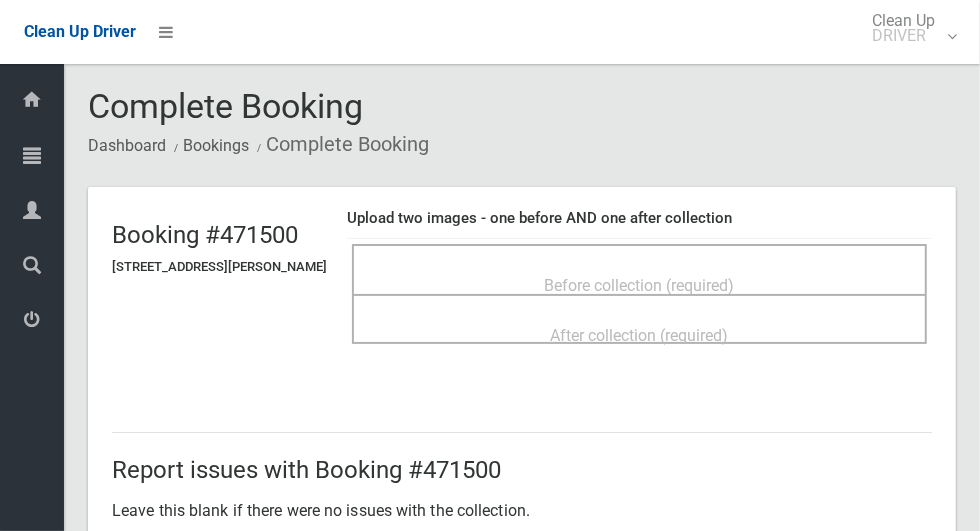 click on "Before collection (required)" at bounding box center (639, 269) 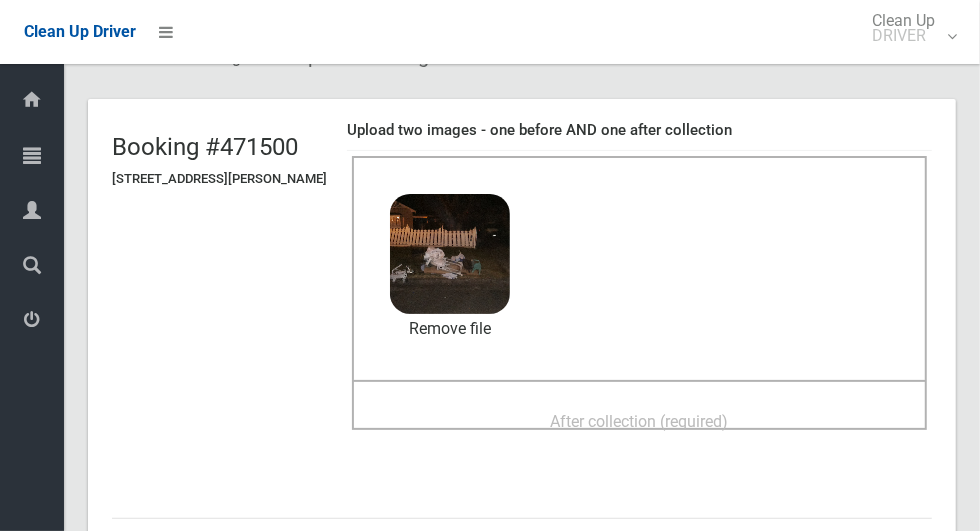 scroll, scrollTop: 101, scrollLeft: 0, axis: vertical 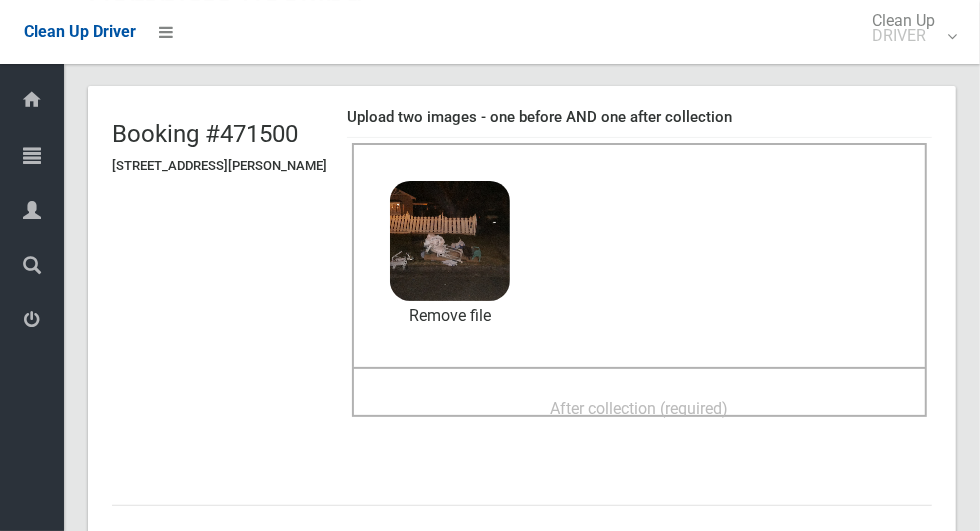 click on "After collection (required)" at bounding box center [639, 407] 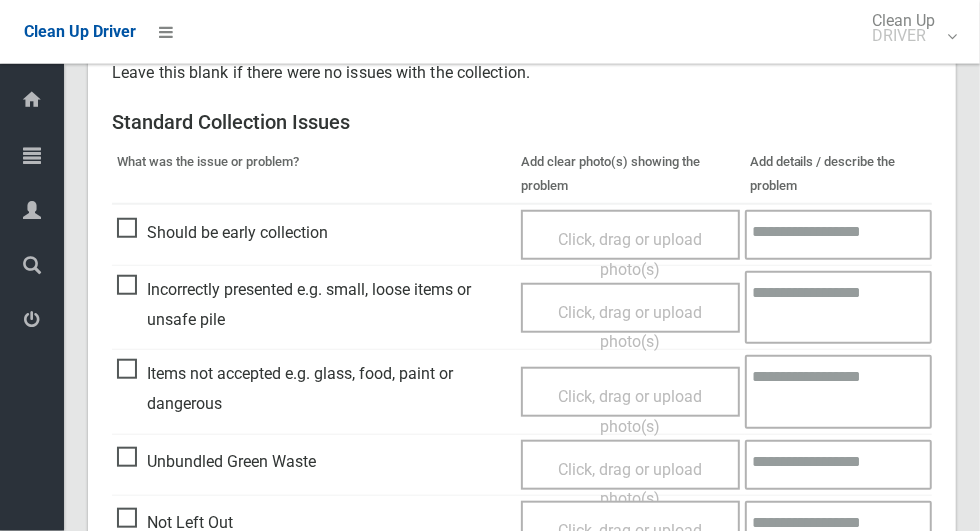 scroll, scrollTop: 1636, scrollLeft: 0, axis: vertical 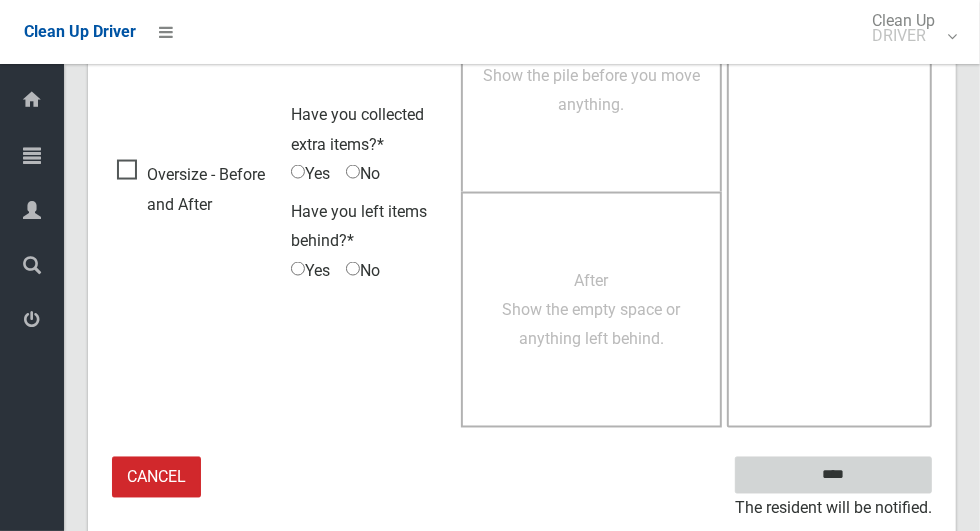 click on "****" at bounding box center (833, 475) 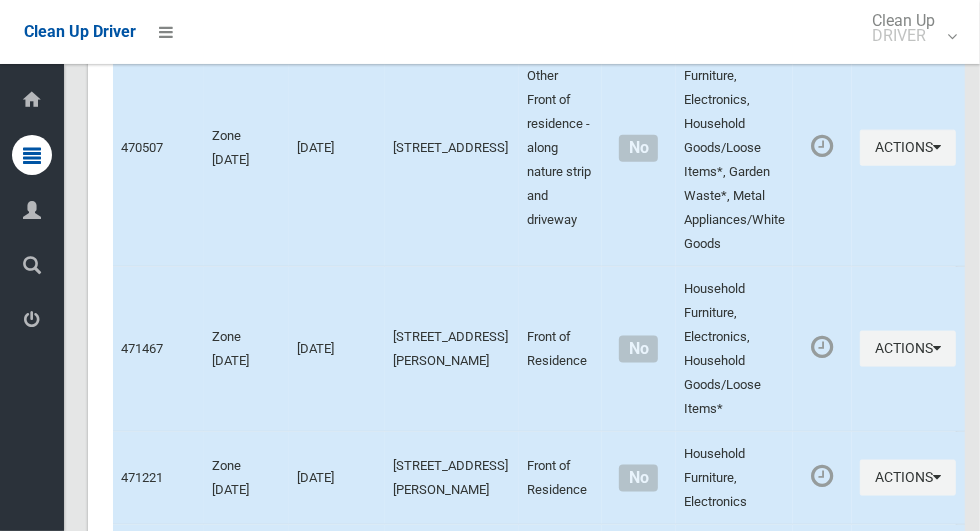 scroll, scrollTop: 10195, scrollLeft: 0, axis: vertical 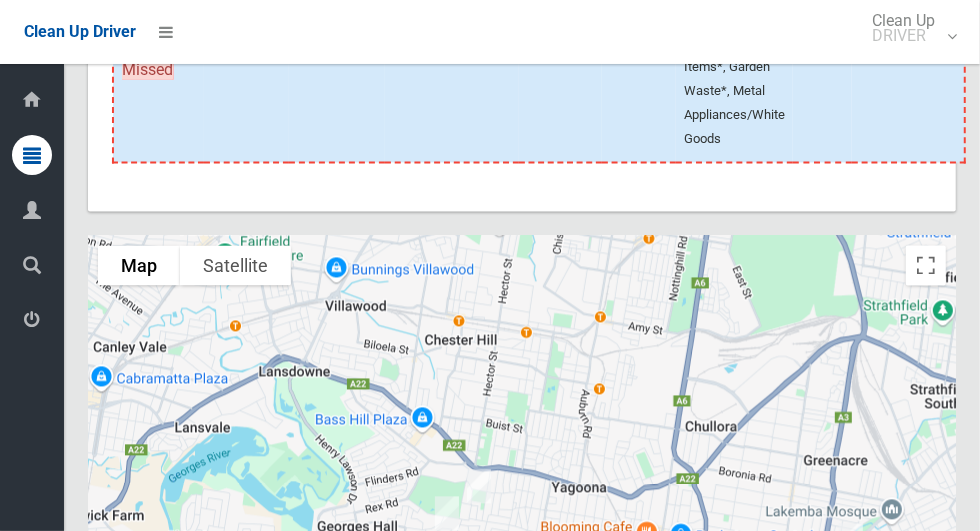 click on "Actions" at bounding box center [908, 44] 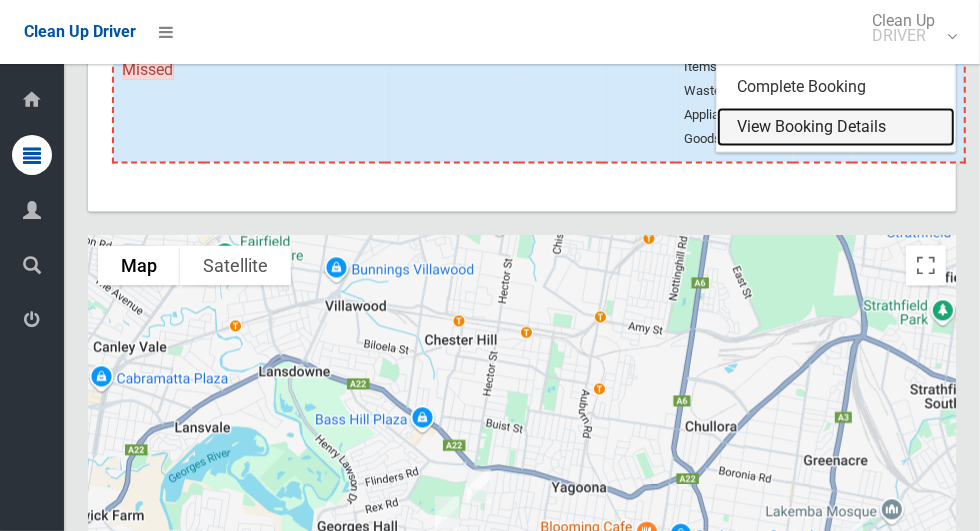click on "View Booking Details" at bounding box center [836, 128] 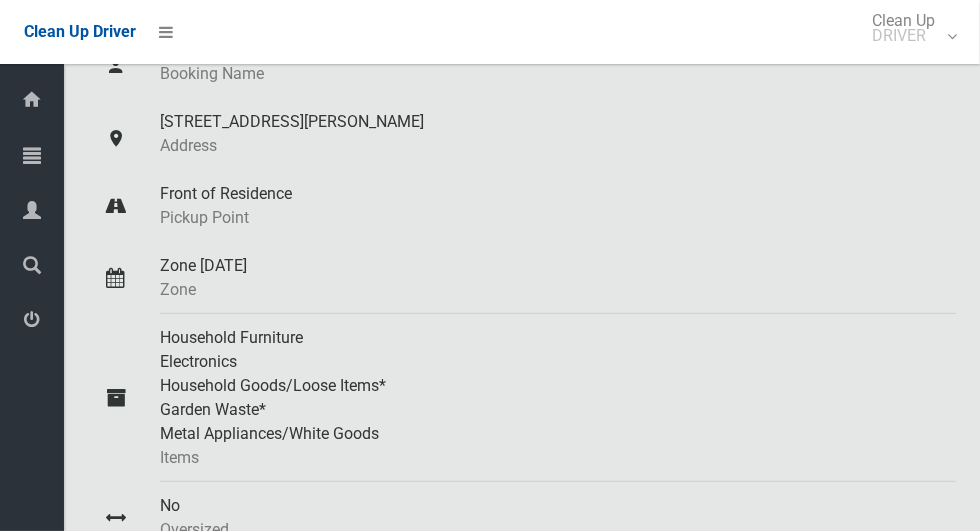 scroll, scrollTop: 0, scrollLeft: 0, axis: both 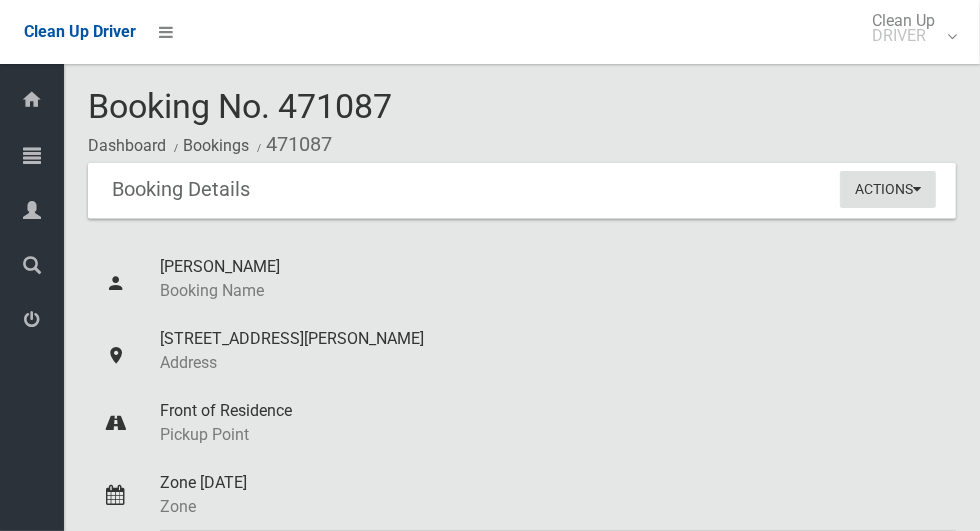 click on "Actions" at bounding box center (888, 189) 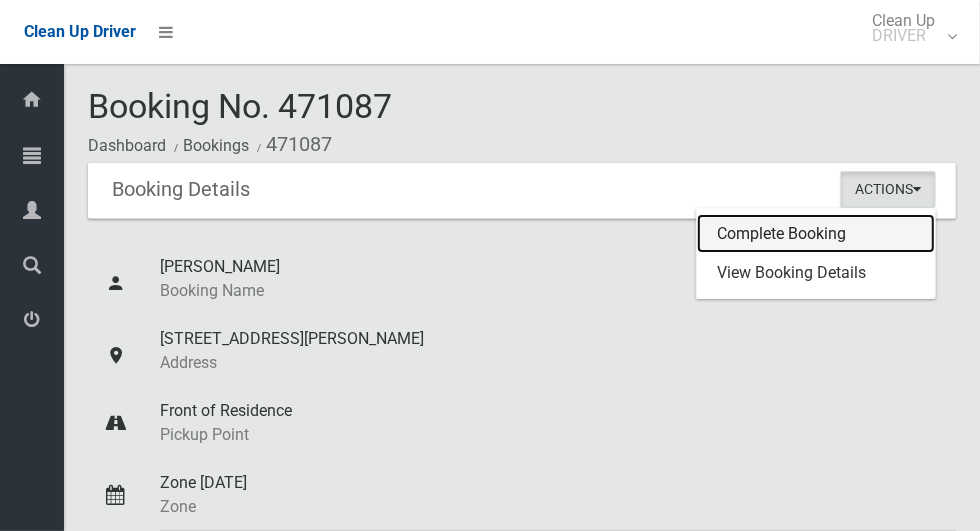 click on "Complete Booking" at bounding box center [816, 234] 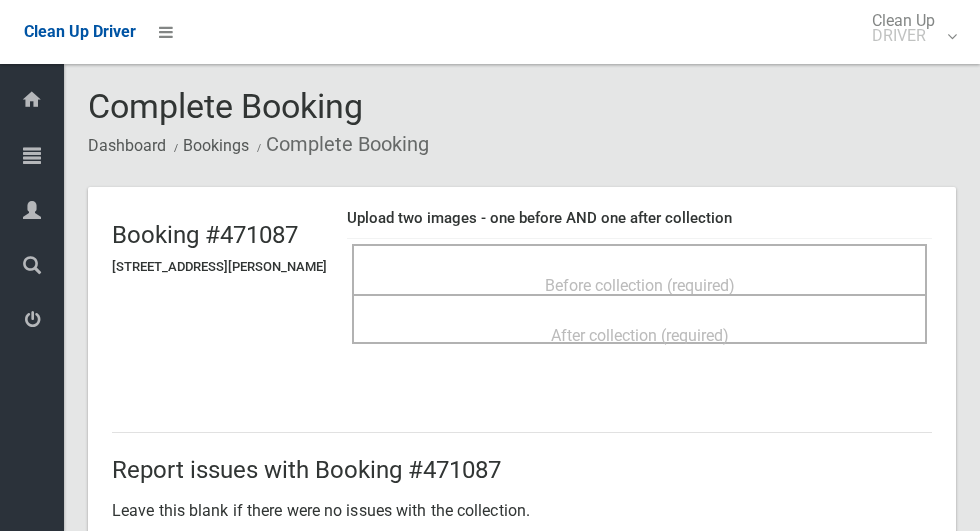 scroll, scrollTop: 0, scrollLeft: 0, axis: both 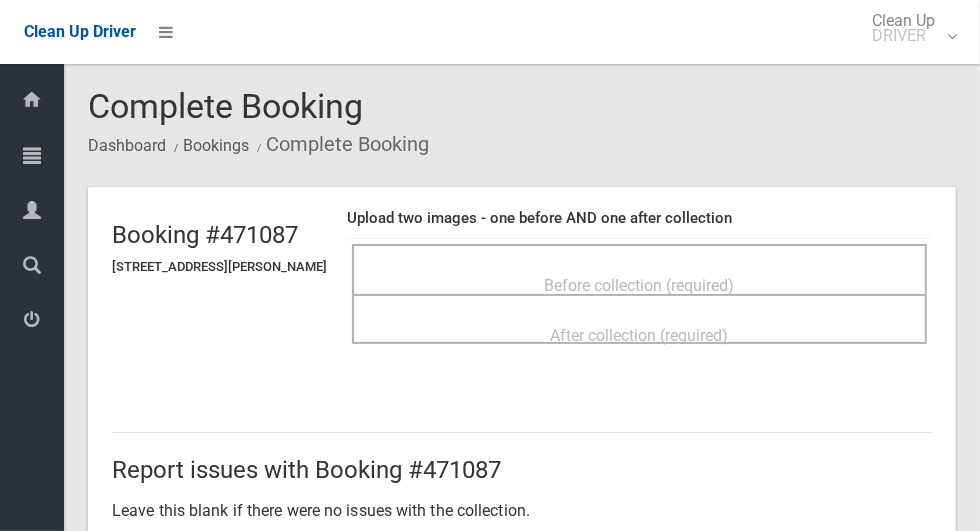 click on "Before collection (required)" at bounding box center (639, 284) 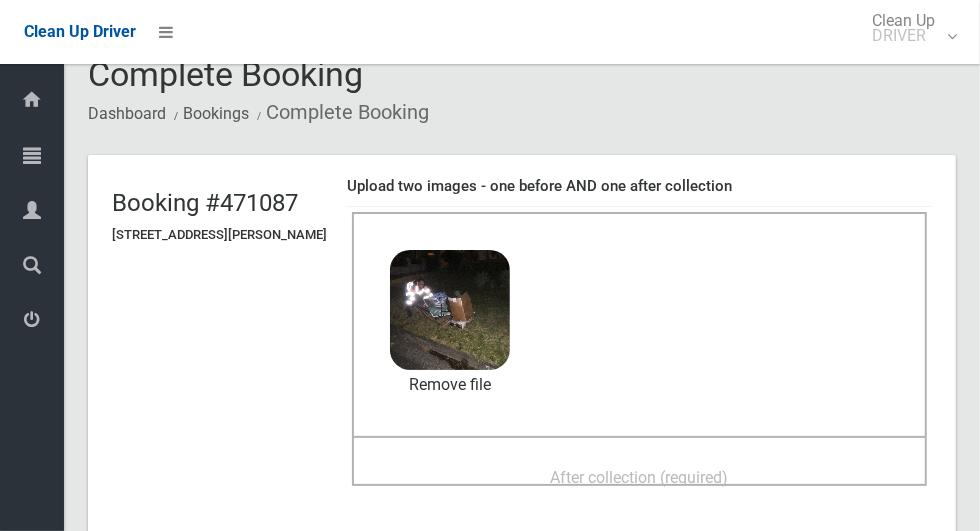 scroll, scrollTop: 131, scrollLeft: 0, axis: vertical 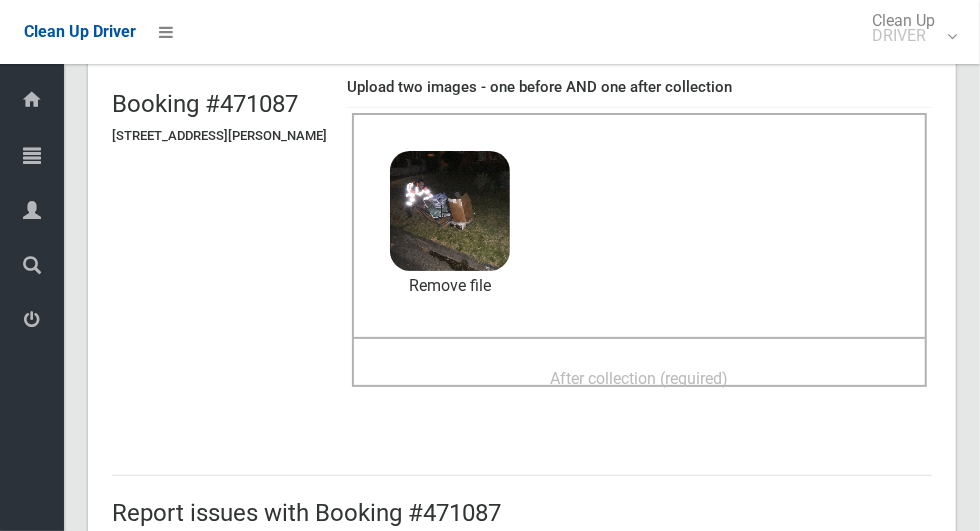 click on "After collection (required)" at bounding box center (640, 378) 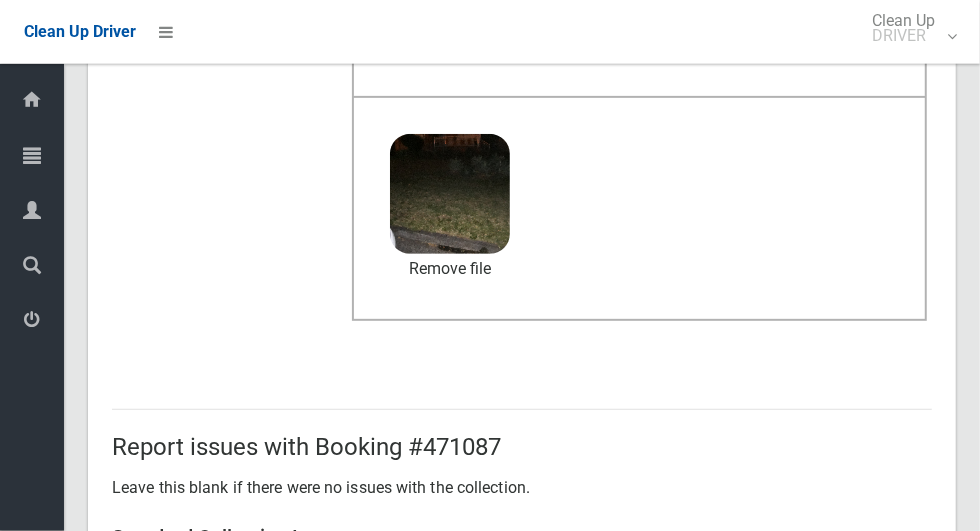 scroll, scrollTop: 1636, scrollLeft: 0, axis: vertical 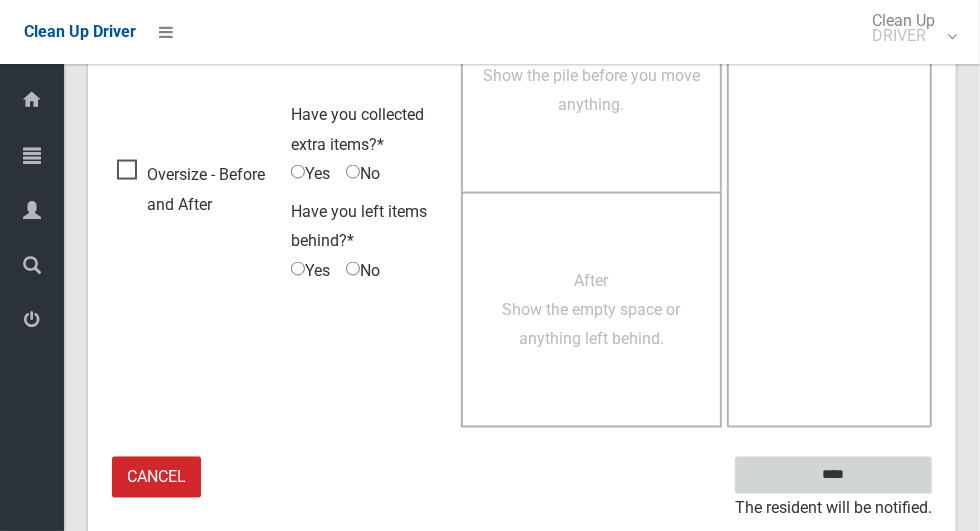 click on "****" at bounding box center [833, 475] 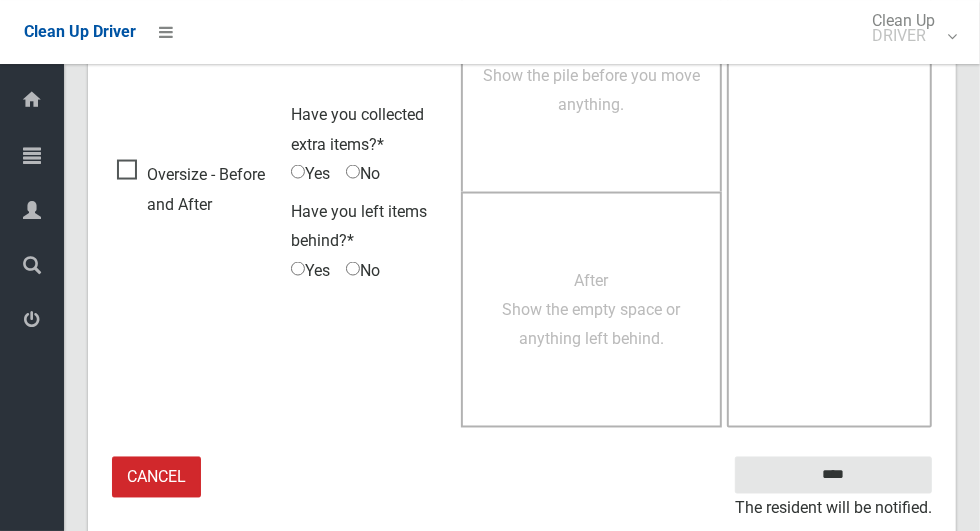 click at bounding box center [829, 192] 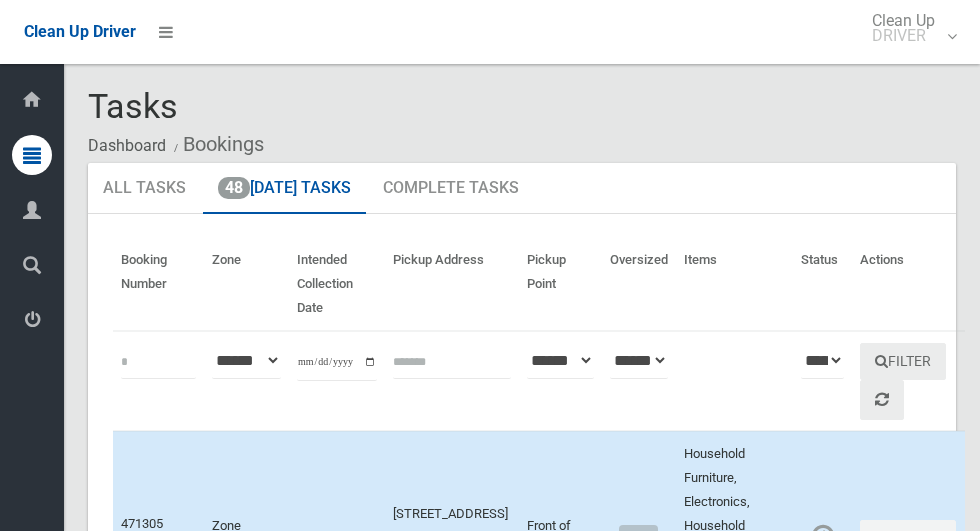 scroll, scrollTop: 0, scrollLeft: 0, axis: both 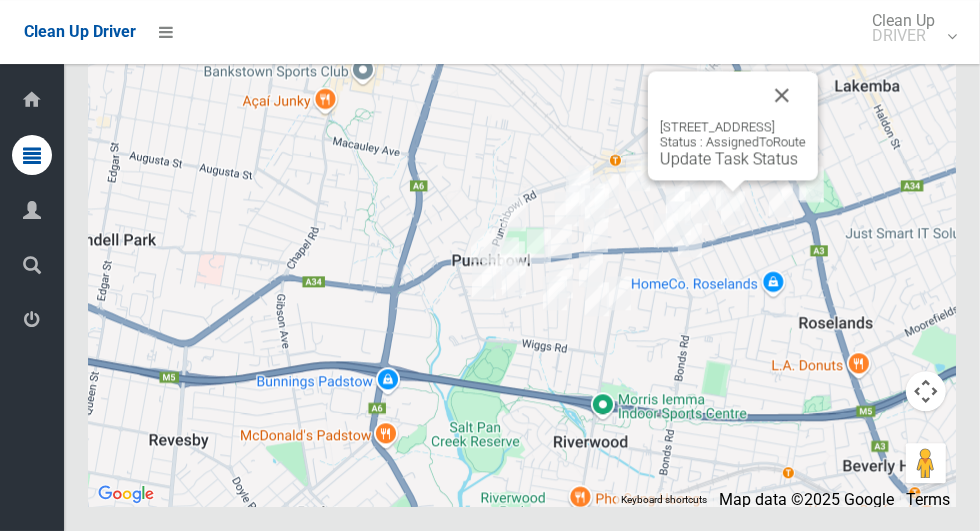 click at bounding box center (782, 95) 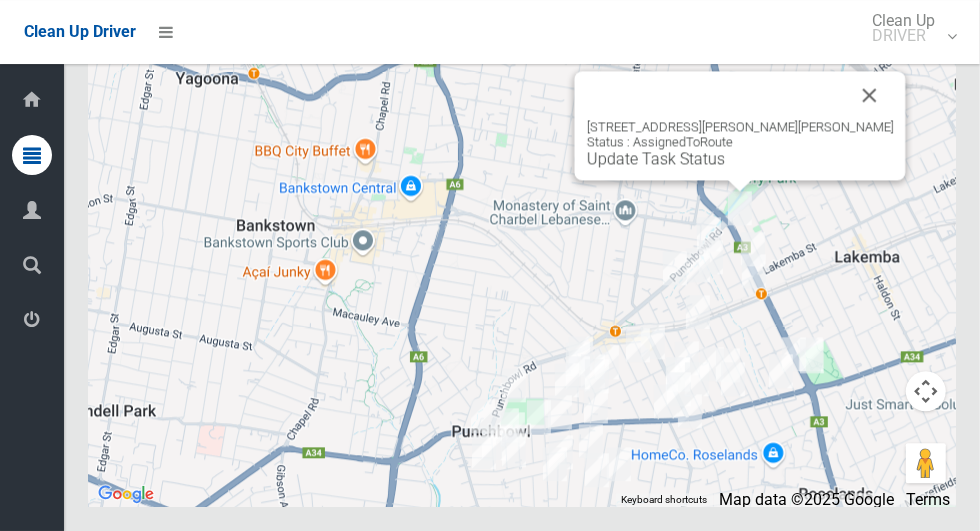 click at bounding box center [870, 95] 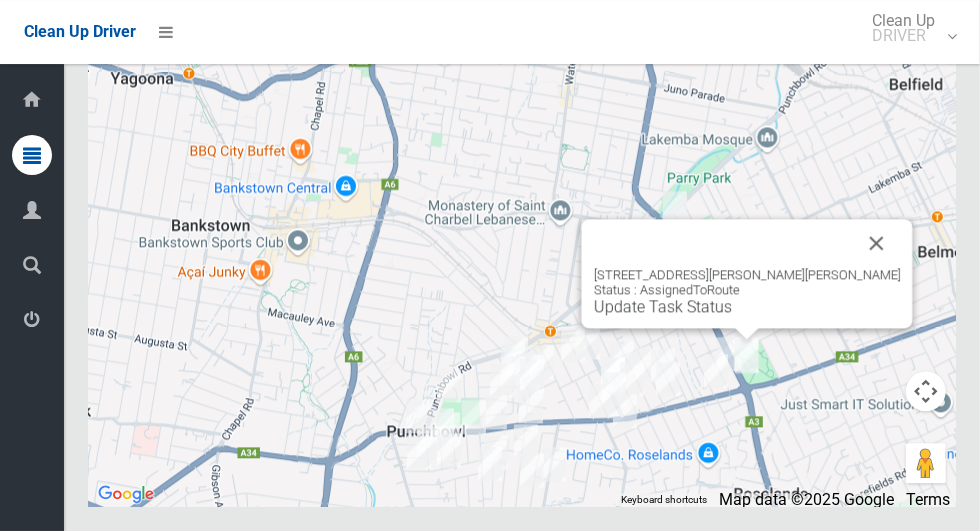 click at bounding box center (877, 243) 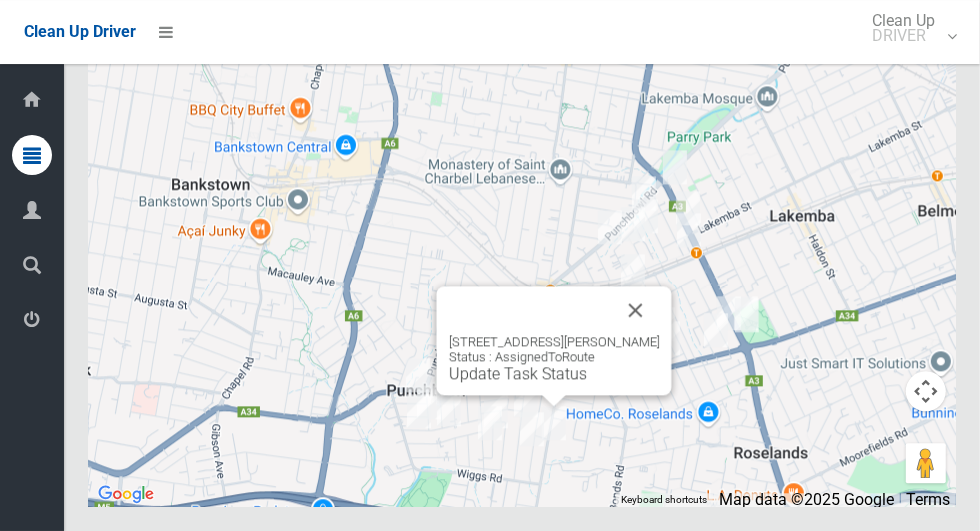 click at bounding box center [636, 310] 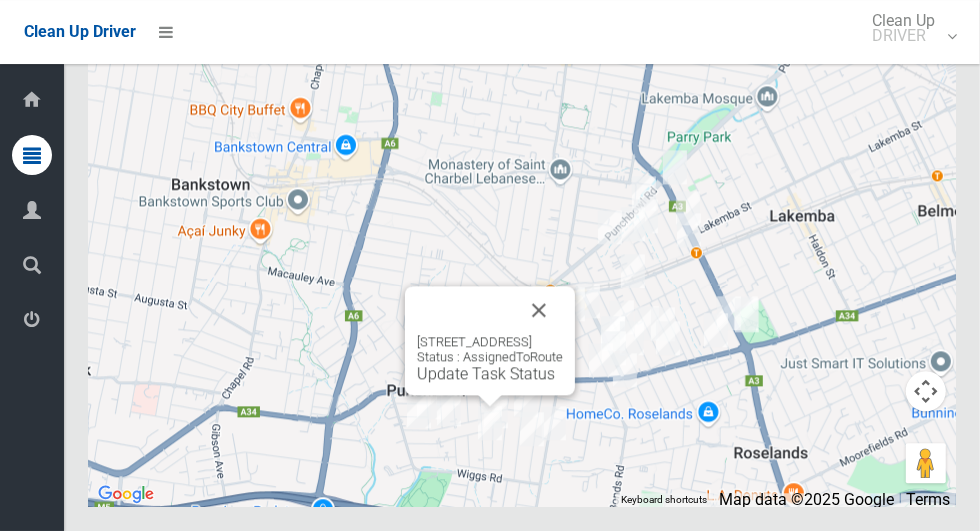 click at bounding box center [539, 310] 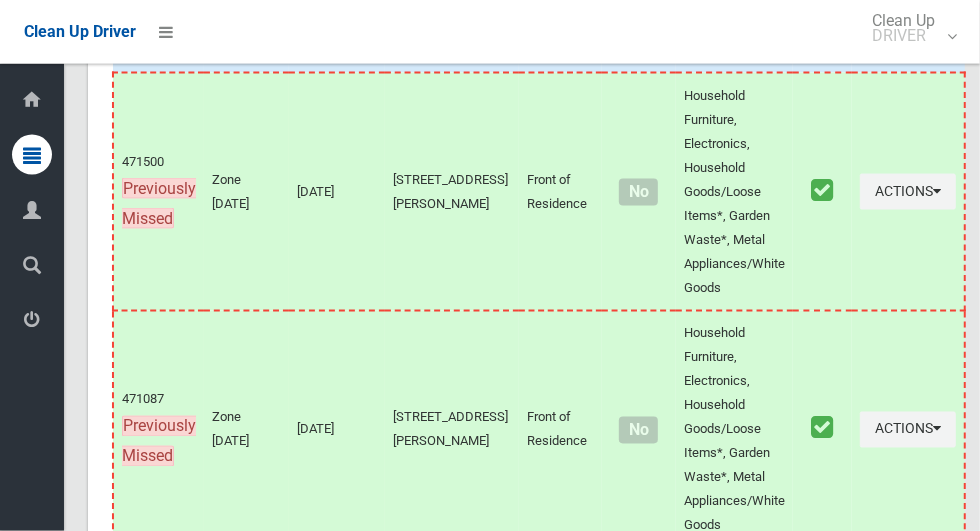 scroll, scrollTop: 10195, scrollLeft: 0, axis: vertical 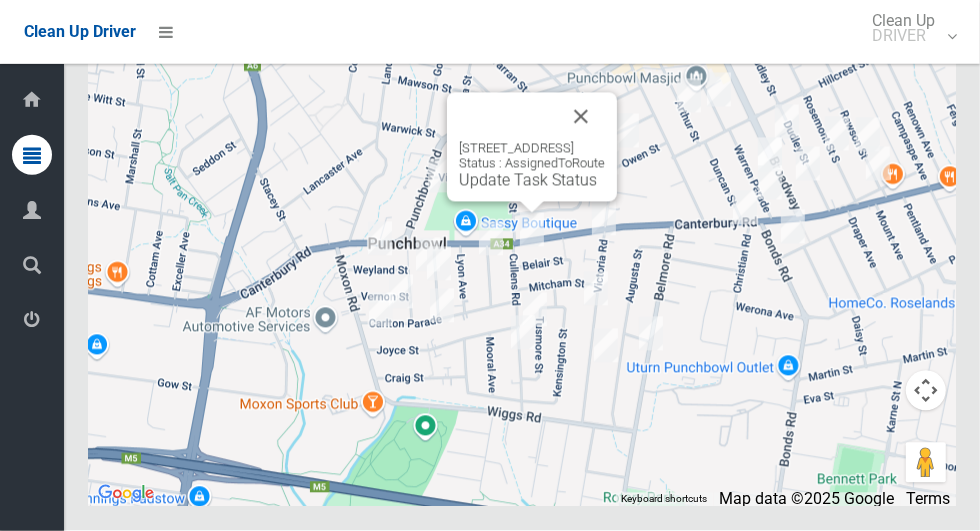 click at bounding box center [581, 117] 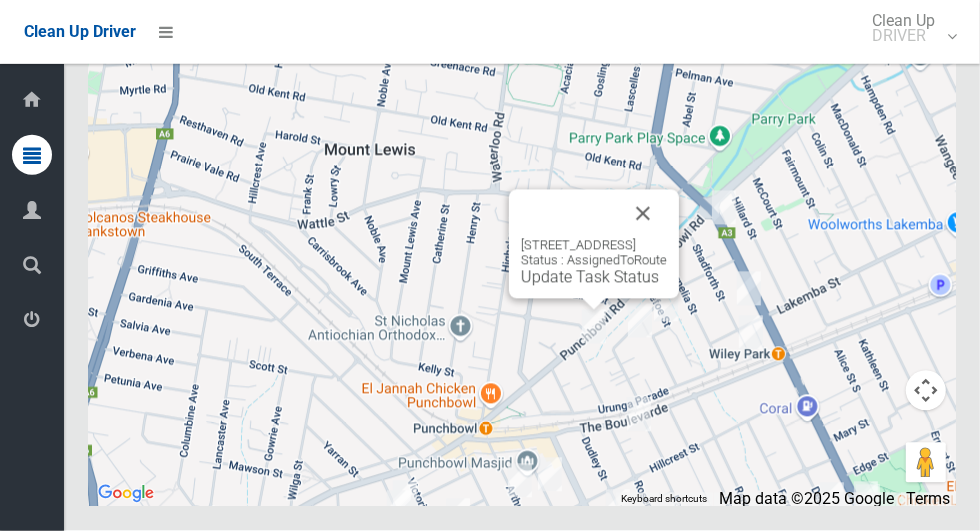 click at bounding box center (643, 214) 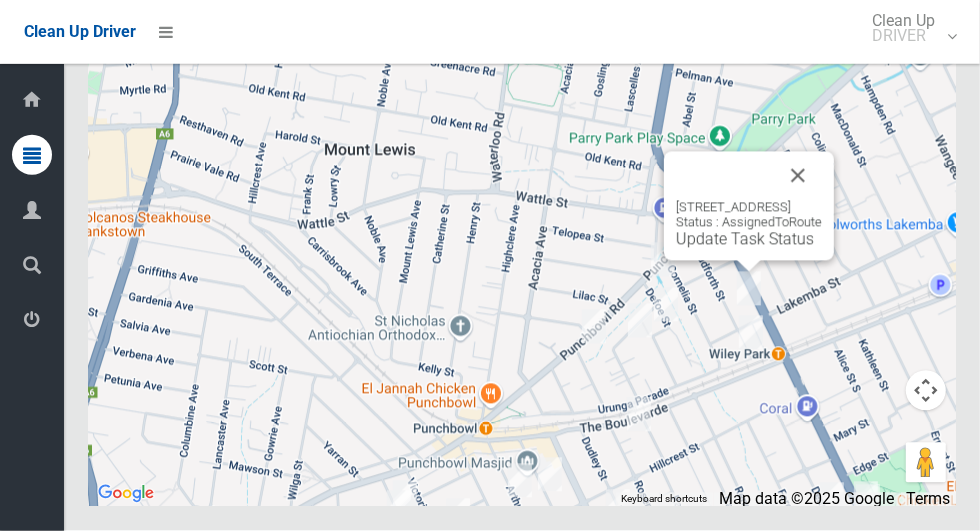 click at bounding box center [798, 176] 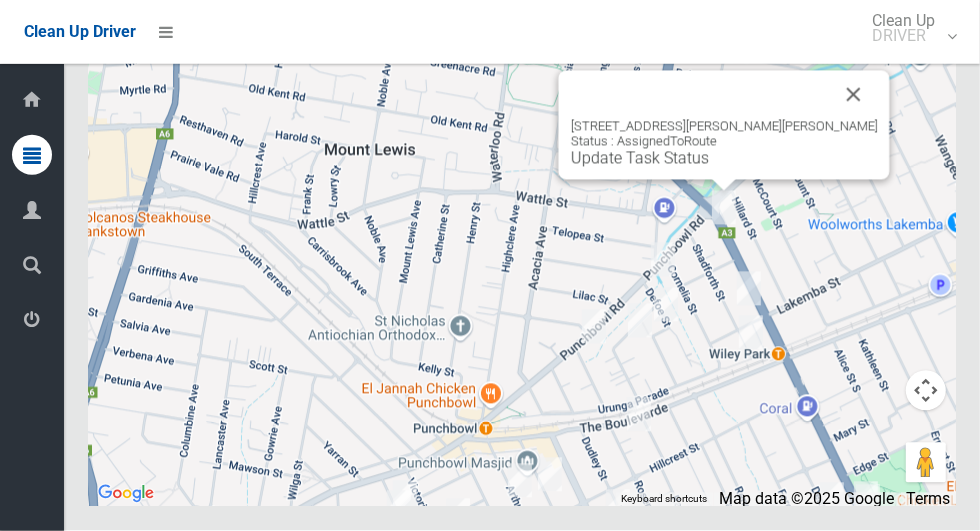 click at bounding box center (854, 95) 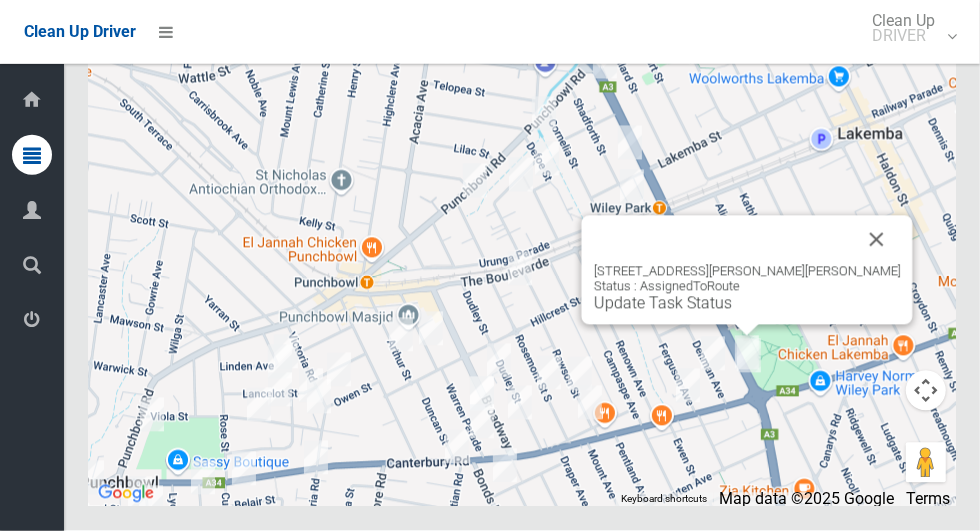 click at bounding box center (877, 240) 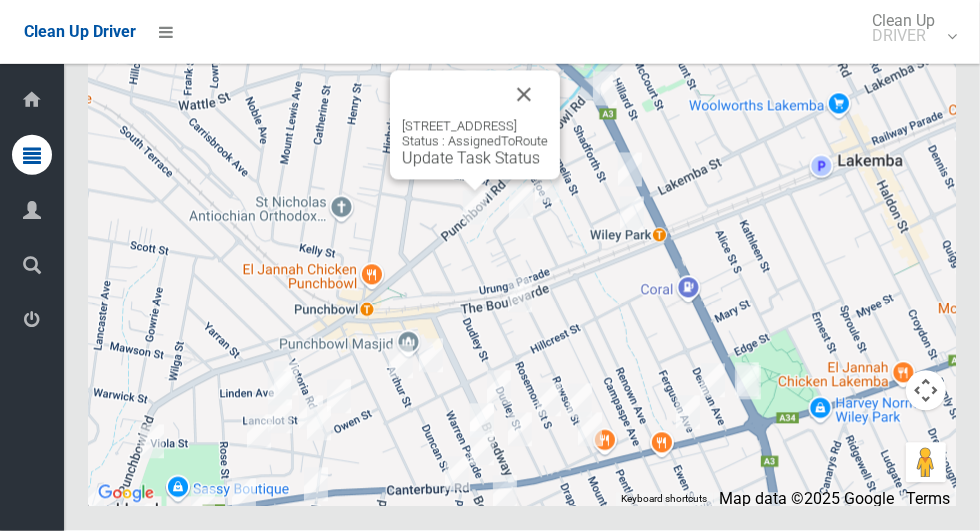 click at bounding box center (524, 95) 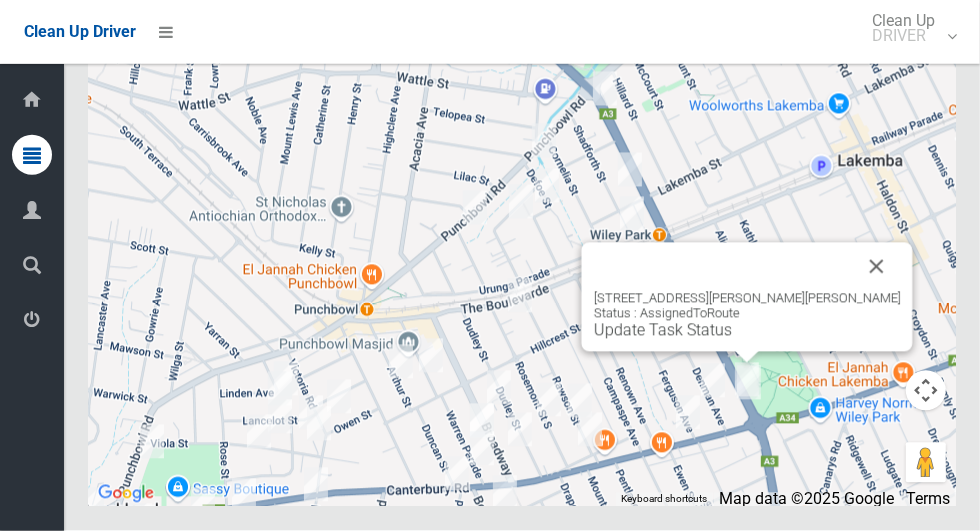 click at bounding box center (877, 267) 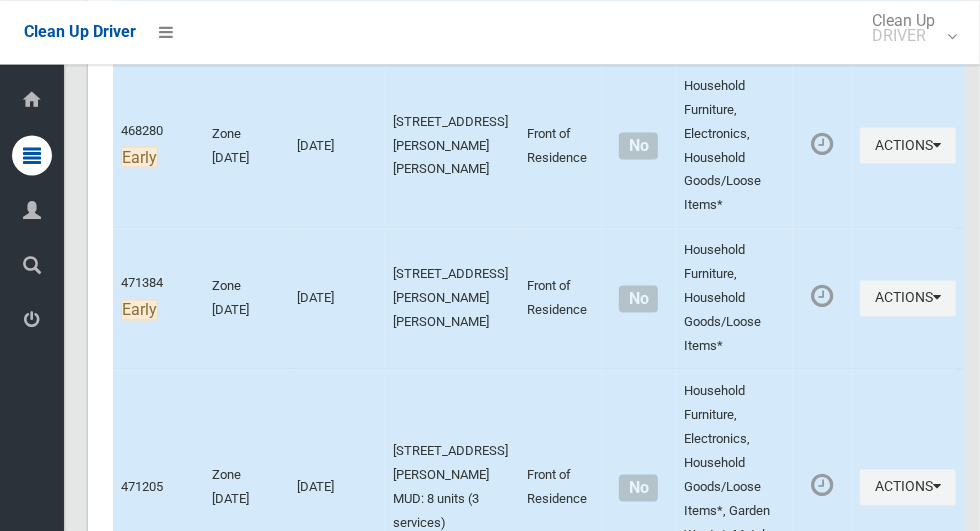 scroll, scrollTop: 0, scrollLeft: 0, axis: both 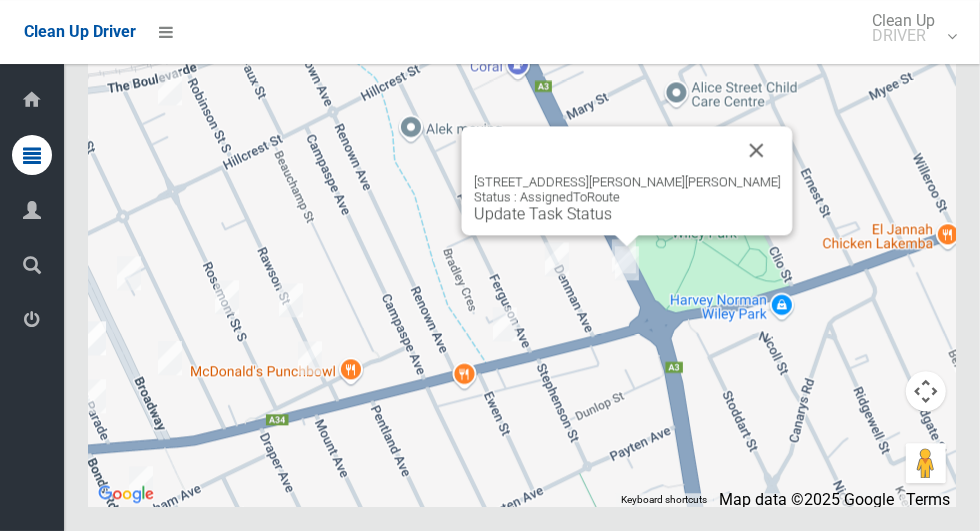click at bounding box center (757, 150) 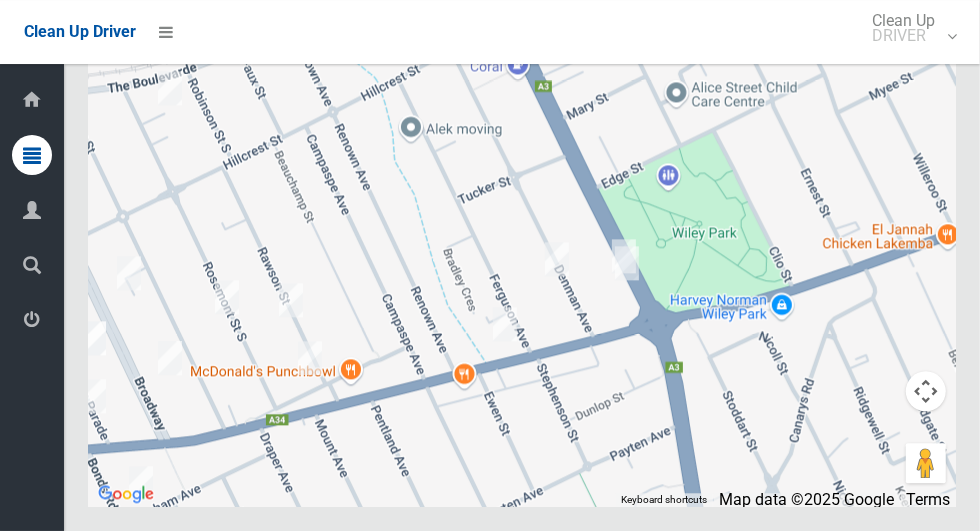 click on "To navigate, press the arrow keys." at bounding box center [522, 257] 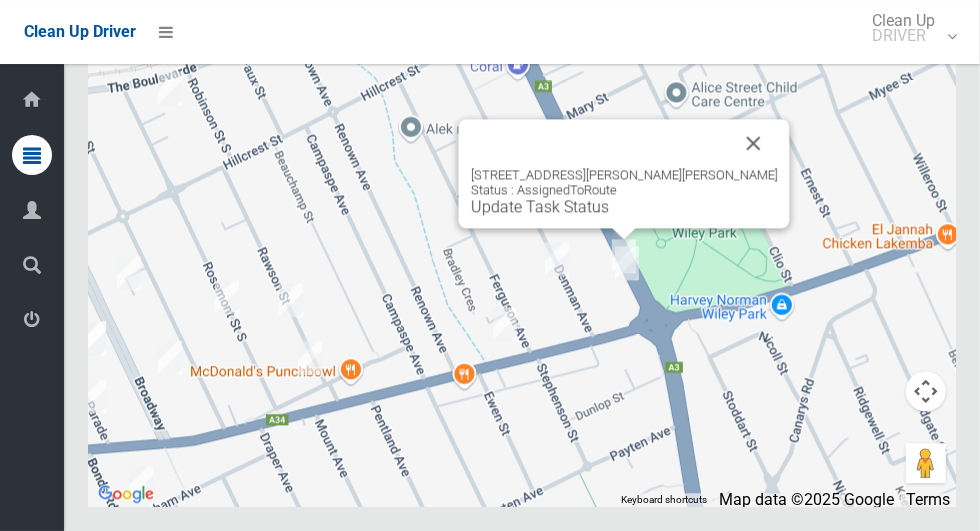 click at bounding box center (754, 143) 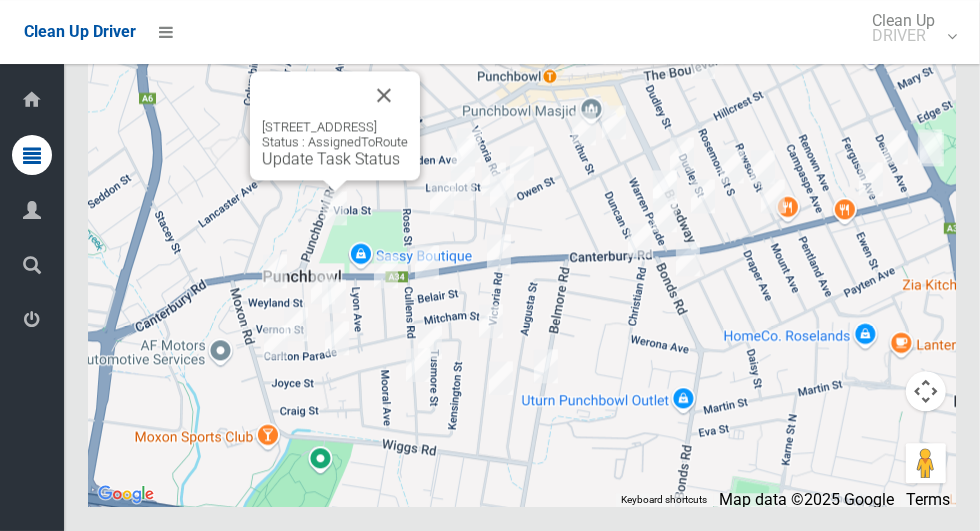 click at bounding box center [384, 95] 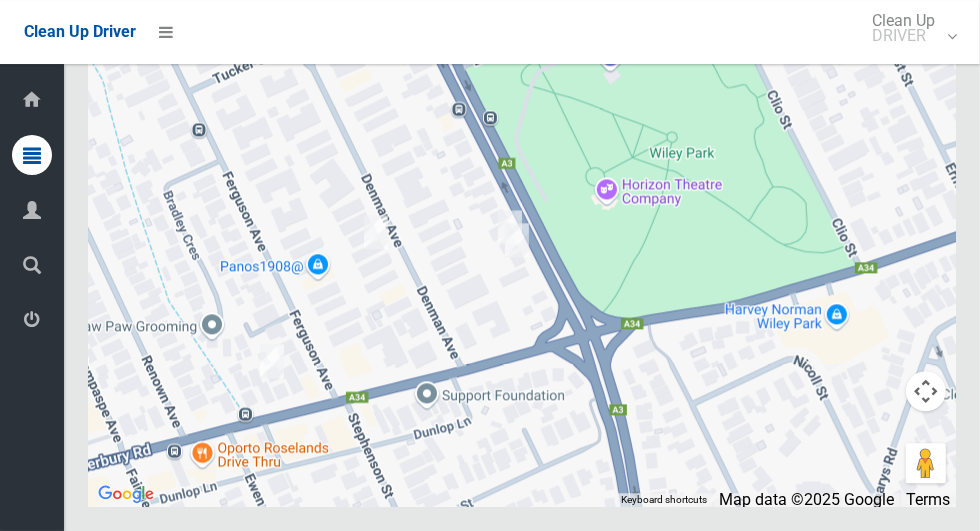 click on "To navigate, press the arrow keys." at bounding box center (522, 257) 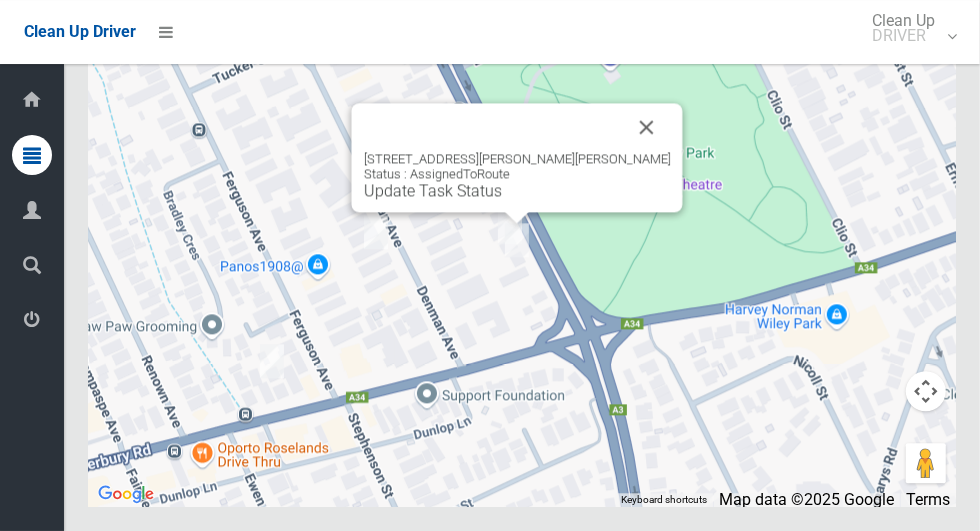 click on "Update Task Status" at bounding box center (433, 190) 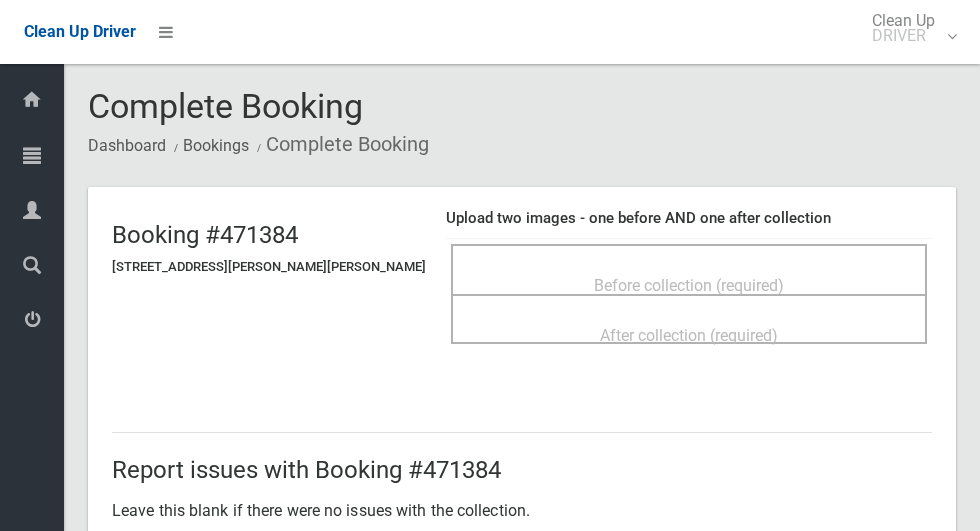 click on "Before collection (required)" at bounding box center (689, 284) 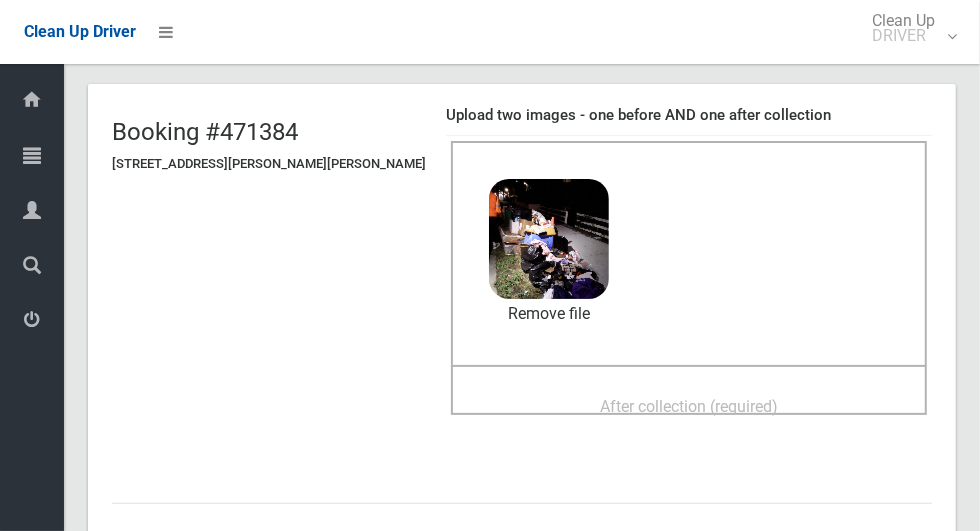 scroll, scrollTop: 104, scrollLeft: 0, axis: vertical 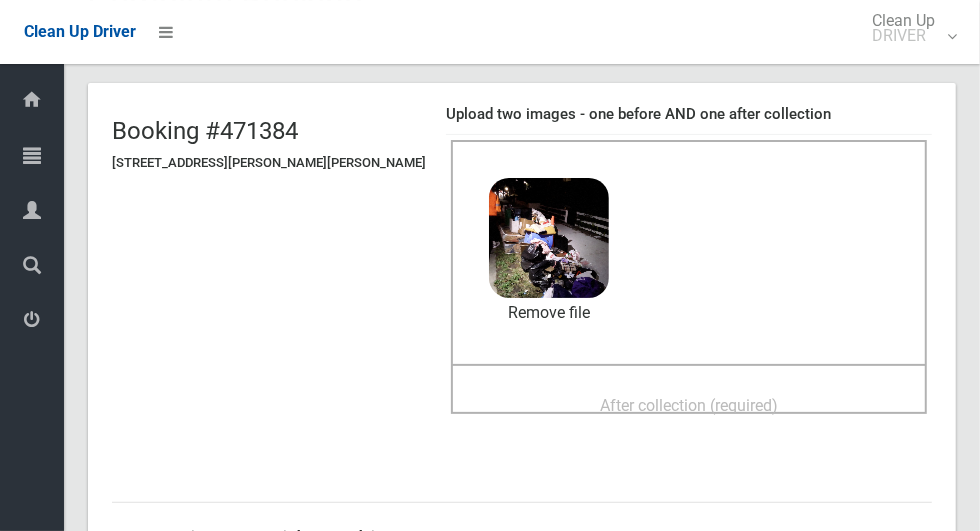 click on "After collection (required)" at bounding box center (689, 405) 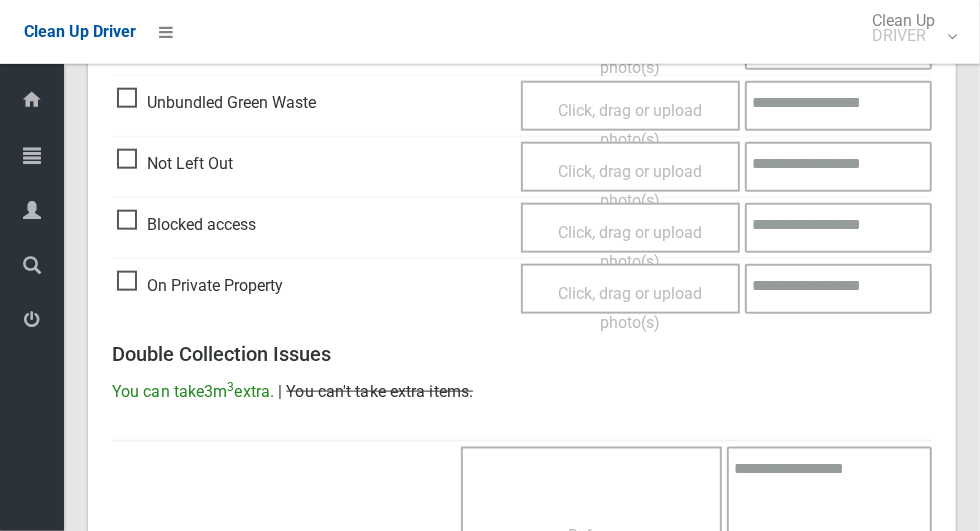 scroll, scrollTop: 1636, scrollLeft: 0, axis: vertical 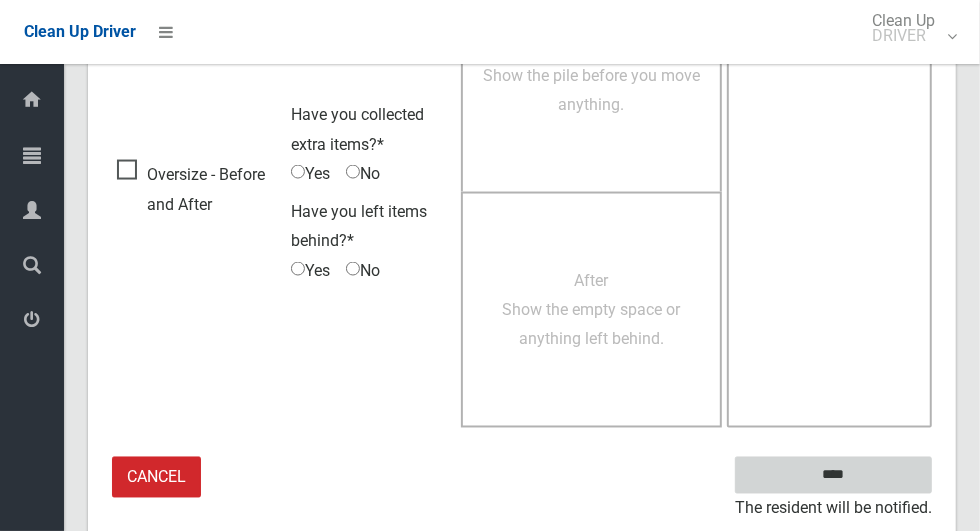 click on "****" at bounding box center [833, 475] 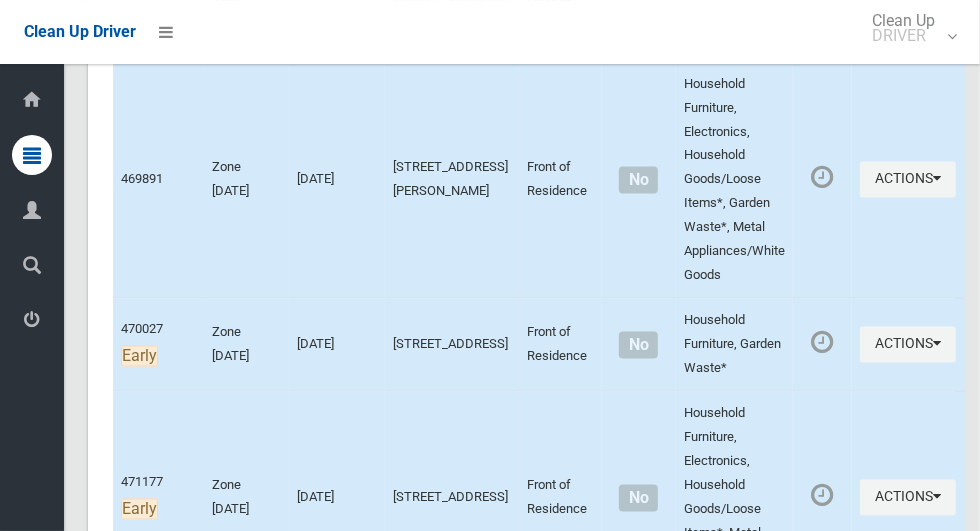 scroll, scrollTop: 10195, scrollLeft: 0, axis: vertical 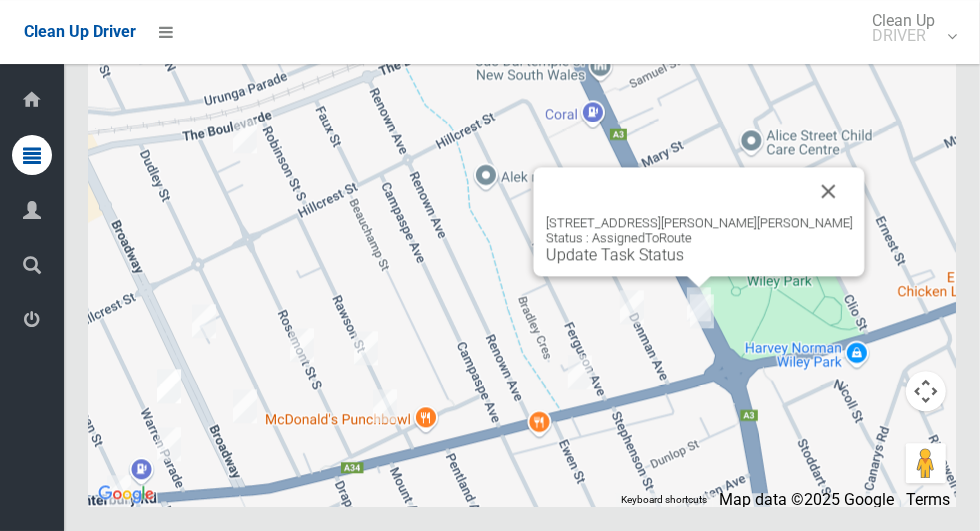 click on "Update Task Status" at bounding box center [615, 254] 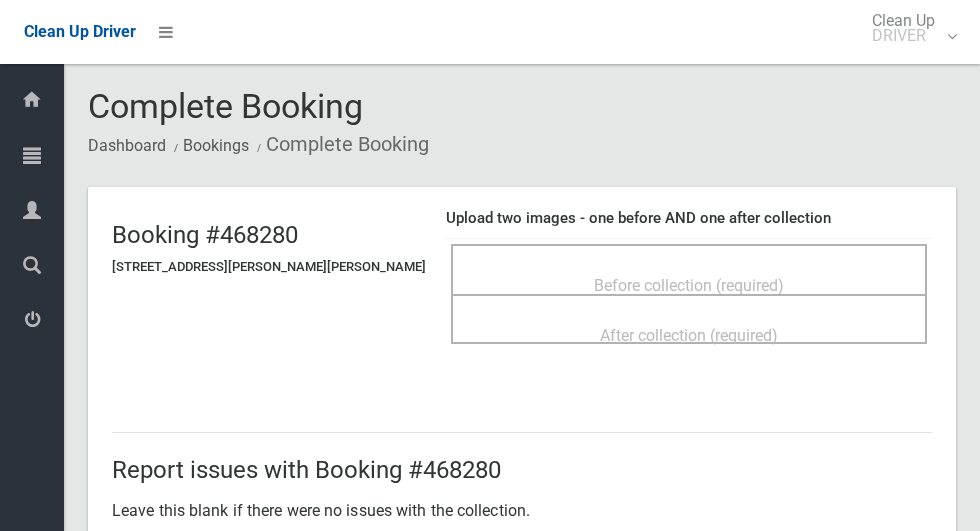 scroll, scrollTop: 0, scrollLeft: 0, axis: both 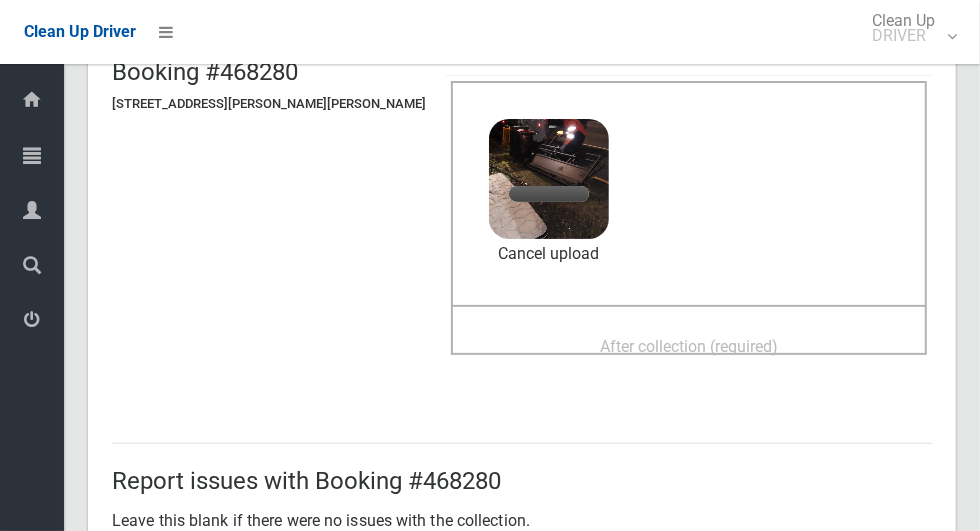 click on "After collection (required)" at bounding box center [689, 346] 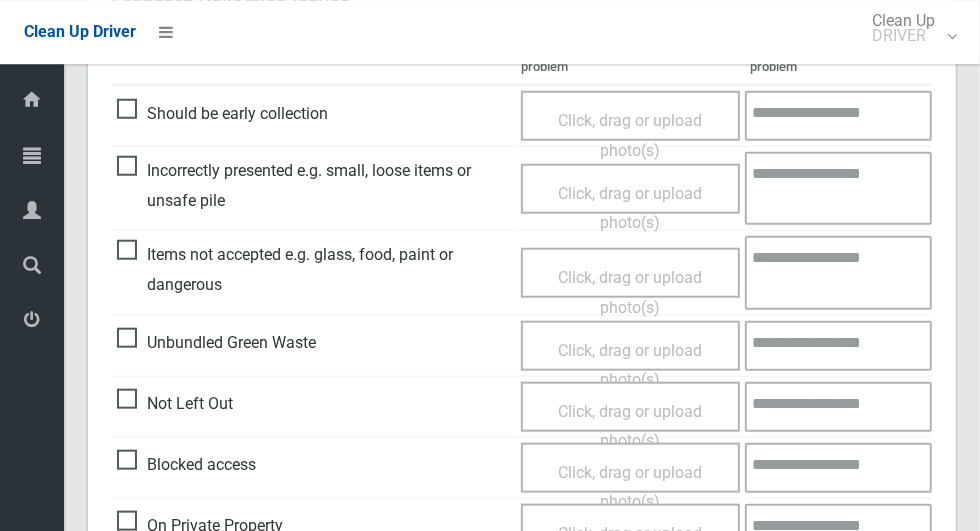 scroll, scrollTop: 1636, scrollLeft: 0, axis: vertical 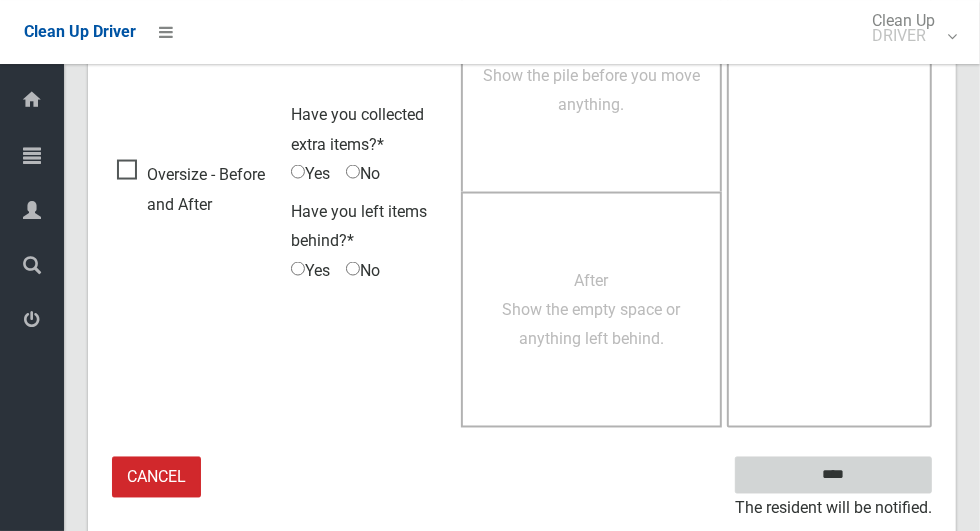 click on "****" at bounding box center [833, 475] 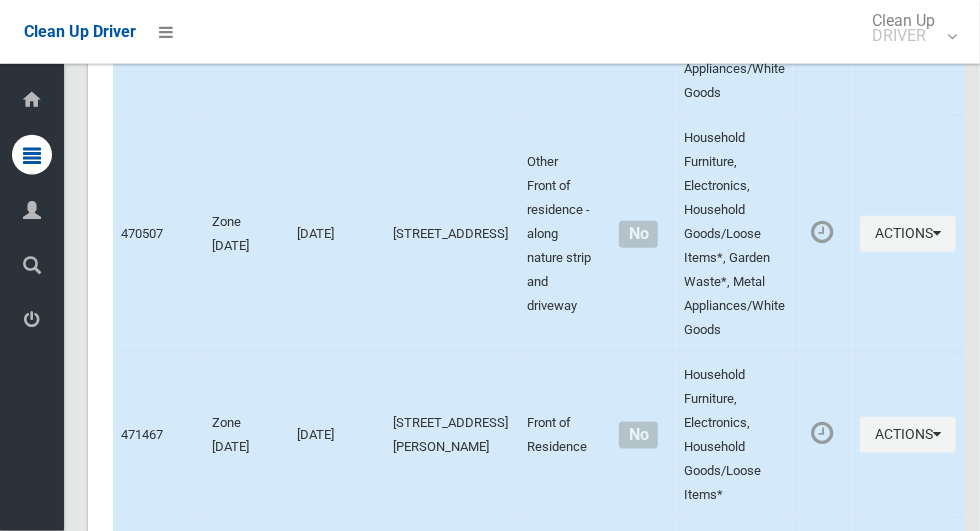scroll, scrollTop: 10195, scrollLeft: 0, axis: vertical 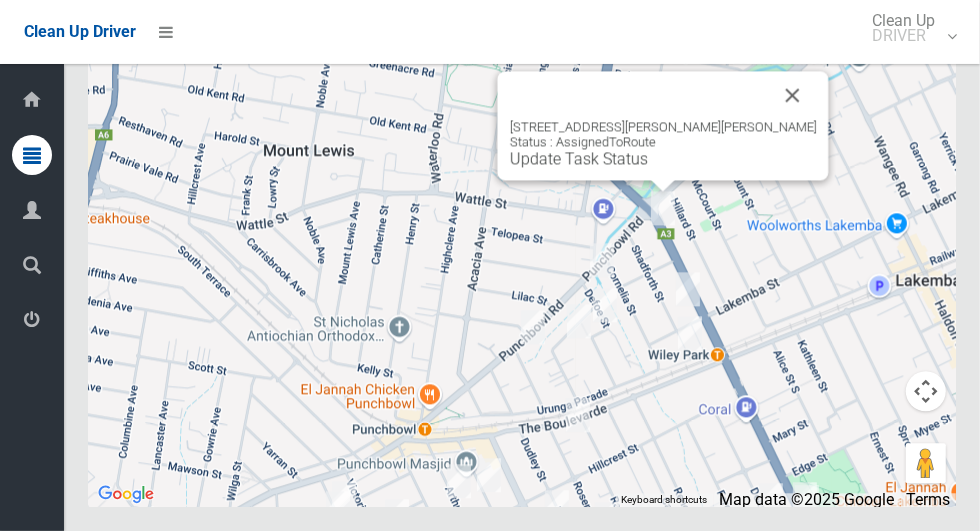 click on "Update Task Status" at bounding box center (579, 158) 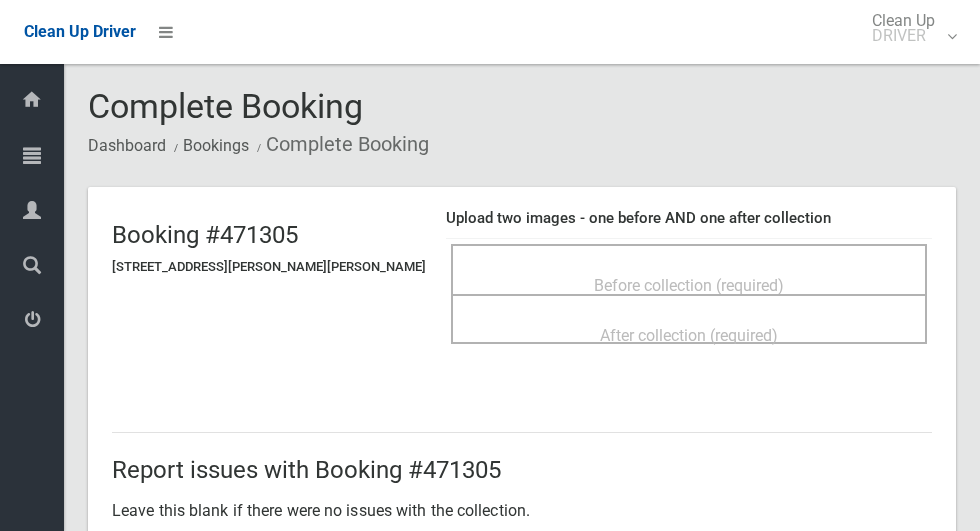 scroll, scrollTop: 0, scrollLeft: 0, axis: both 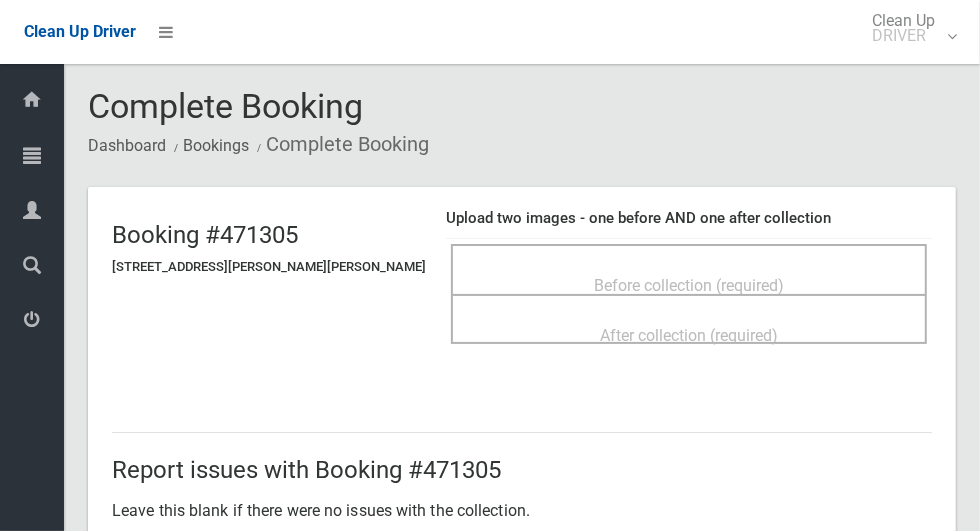 click on "Before collection (required)" at bounding box center [689, 284] 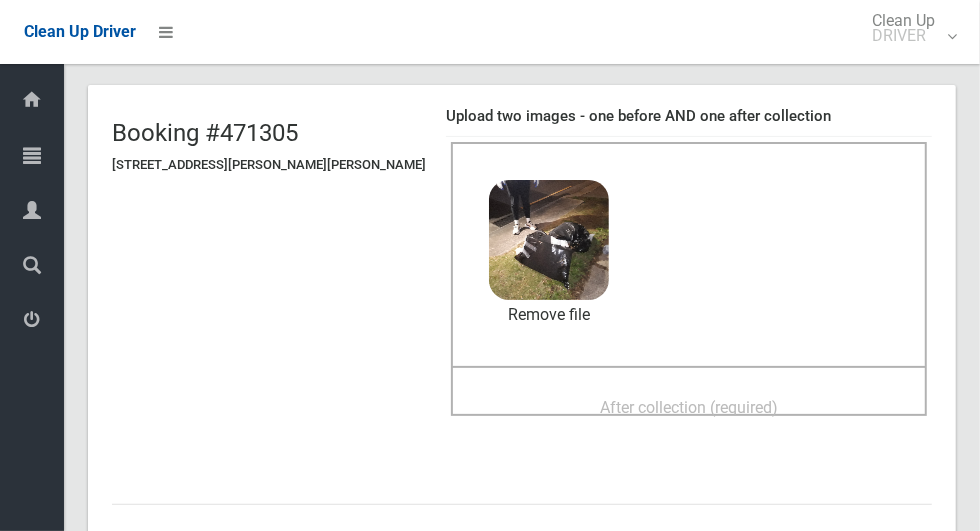 scroll, scrollTop: 105, scrollLeft: 0, axis: vertical 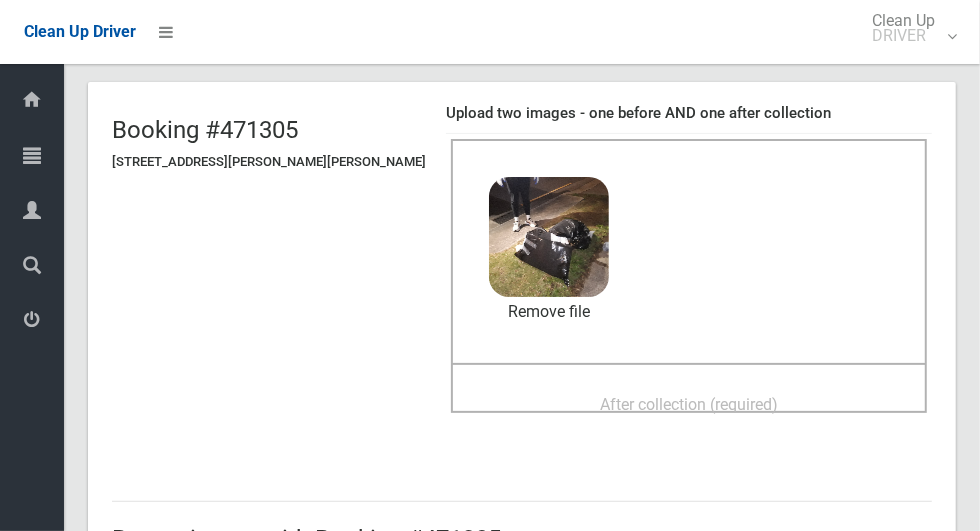 click on "After collection (required)" at bounding box center (689, 404) 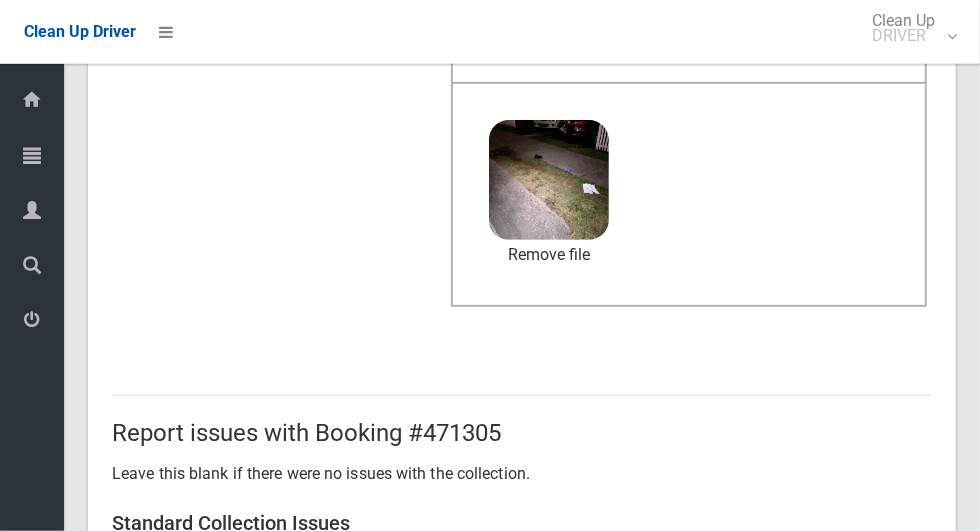 scroll, scrollTop: 1636, scrollLeft: 0, axis: vertical 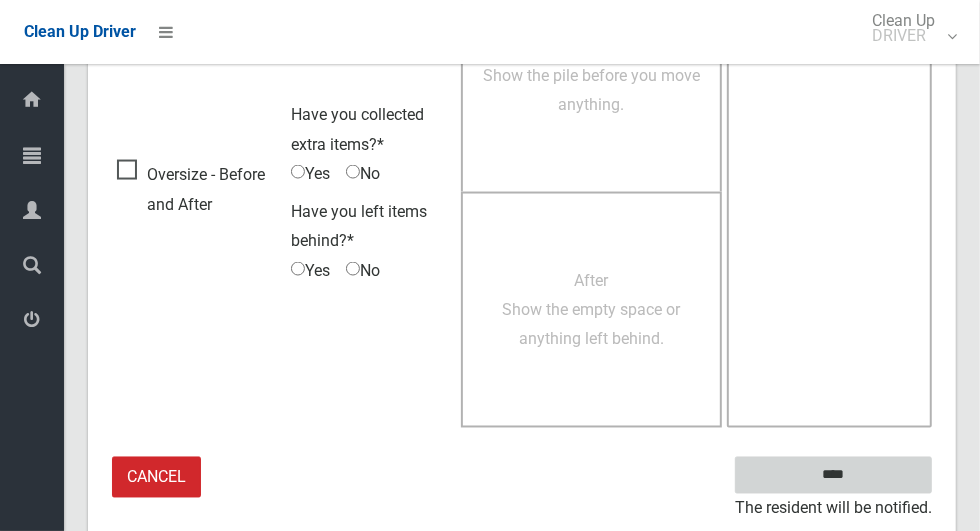 click on "****" at bounding box center [833, 475] 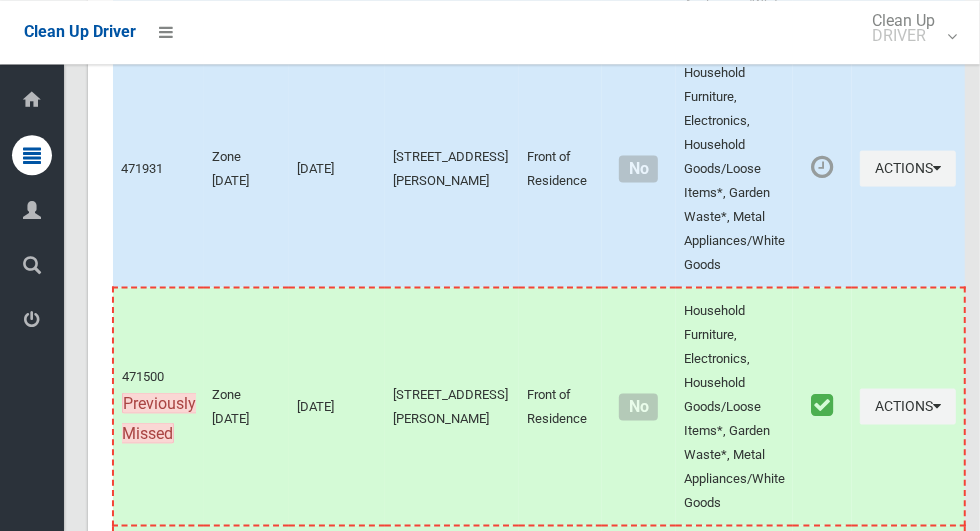 scroll, scrollTop: 10195, scrollLeft: 0, axis: vertical 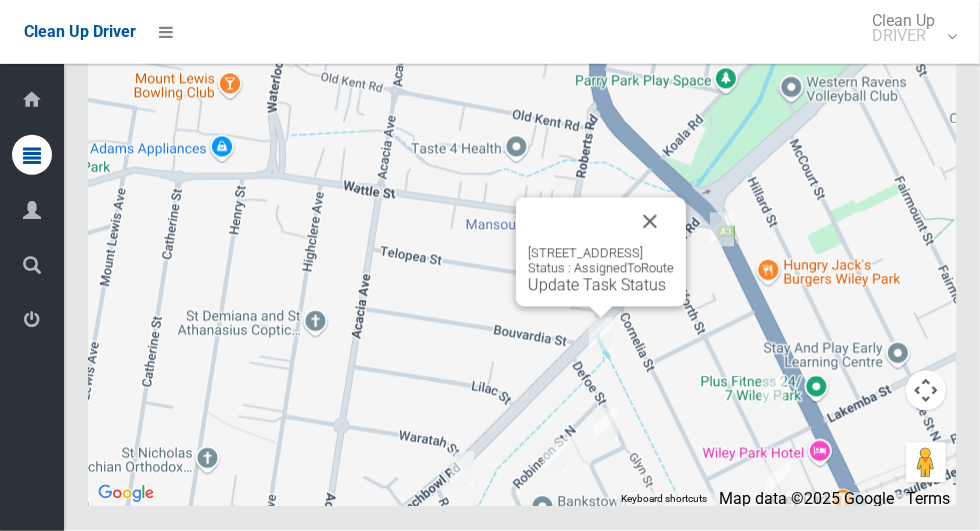 click on "Update Task Status" at bounding box center [597, 285] 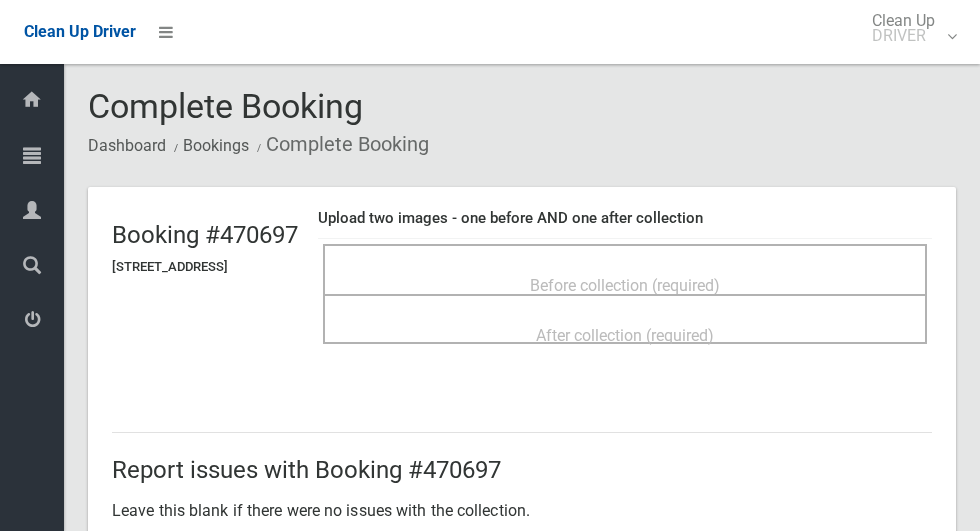 click on "Before collection (required)" at bounding box center (625, 285) 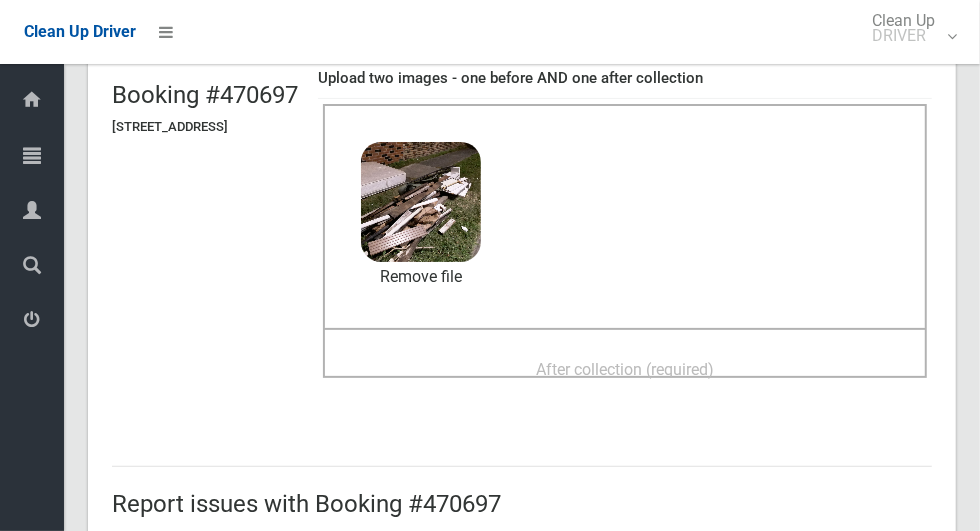 scroll, scrollTop: 189, scrollLeft: 0, axis: vertical 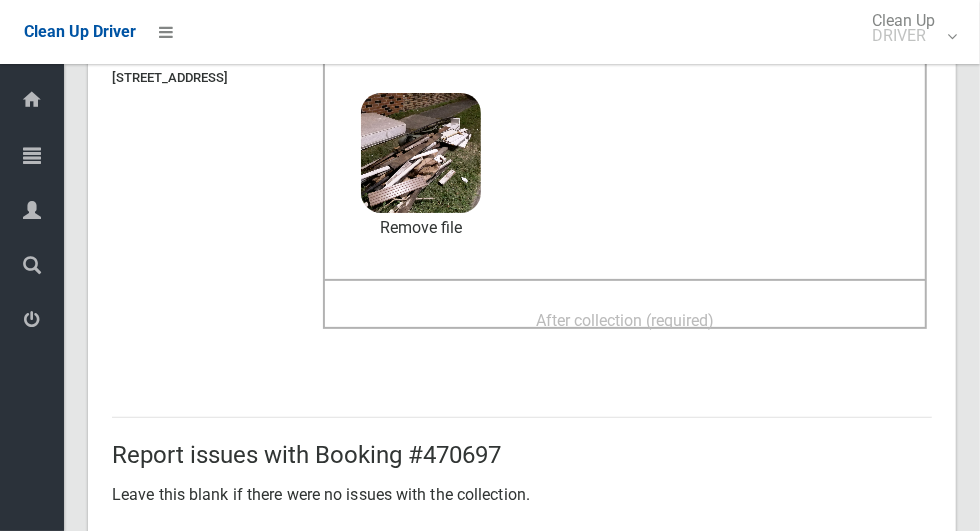 click on "After collection (required)" at bounding box center (625, 320) 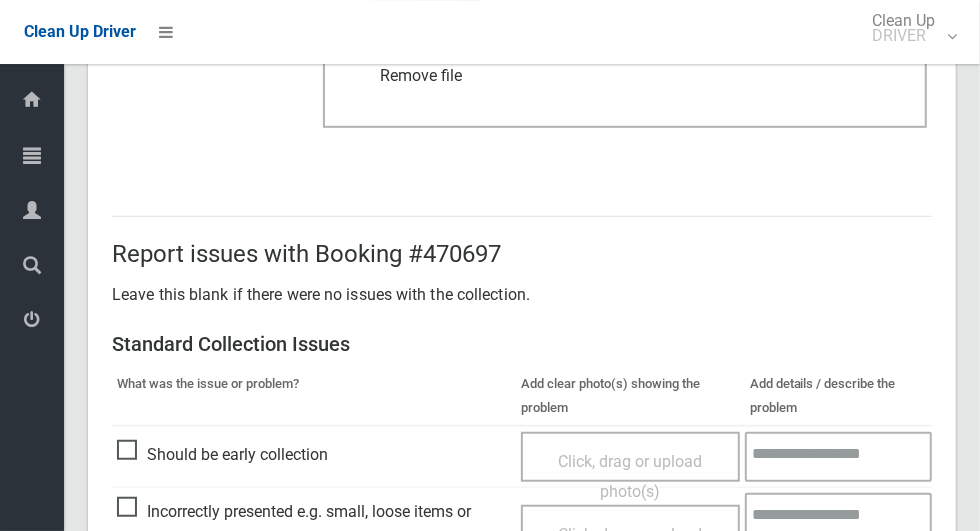 scroll, scrollTop: 1636, scrollLeft: 0, axis: vertical 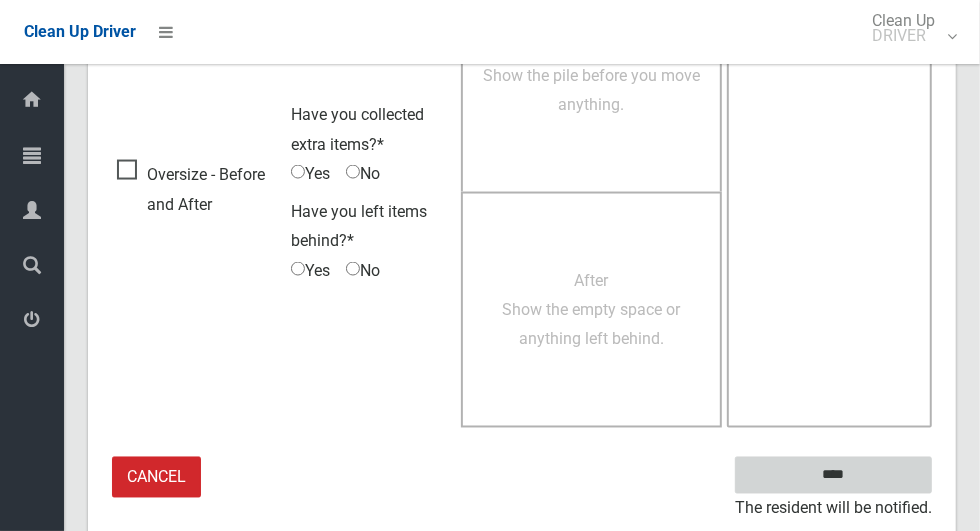 click on "****" at bounding box center [833, 475] 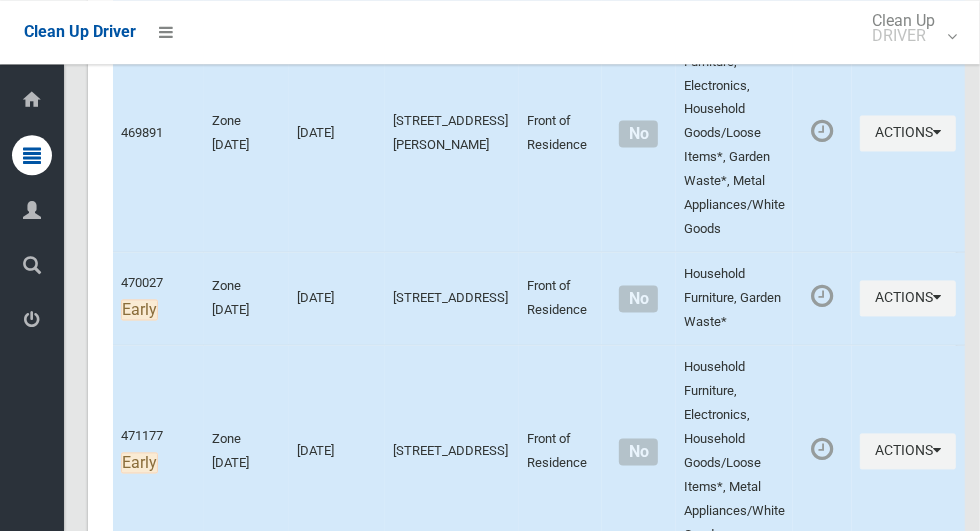 scroll, scrollTop: 10195, scrollLeft: 0, axis: vertical 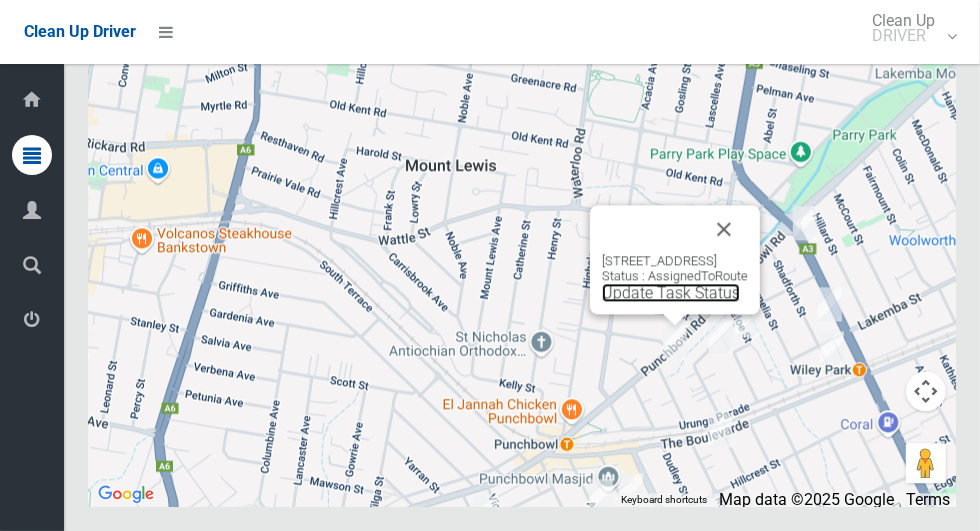 click on "Update Task Status" at bounding box center [671, 292] 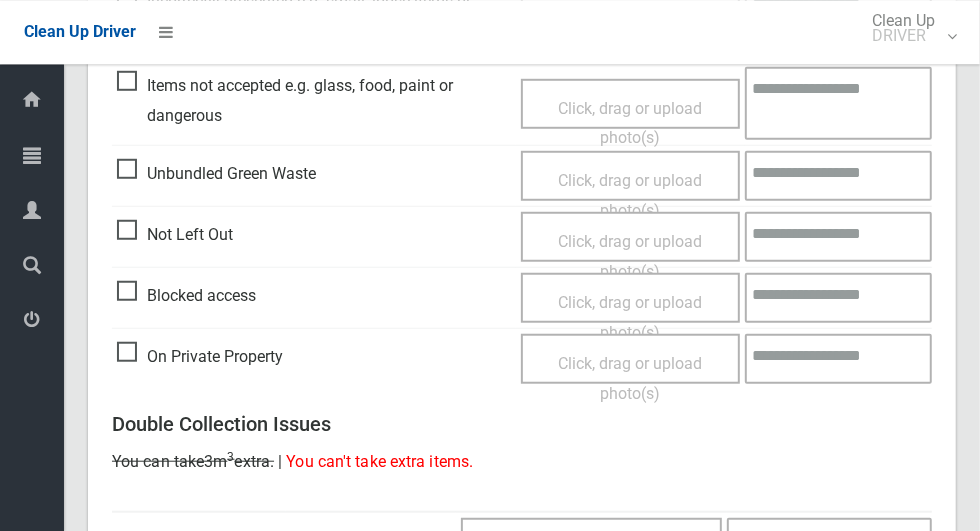 scroll, scrollTop: 728, scrollLeft: 0, axis: vertical 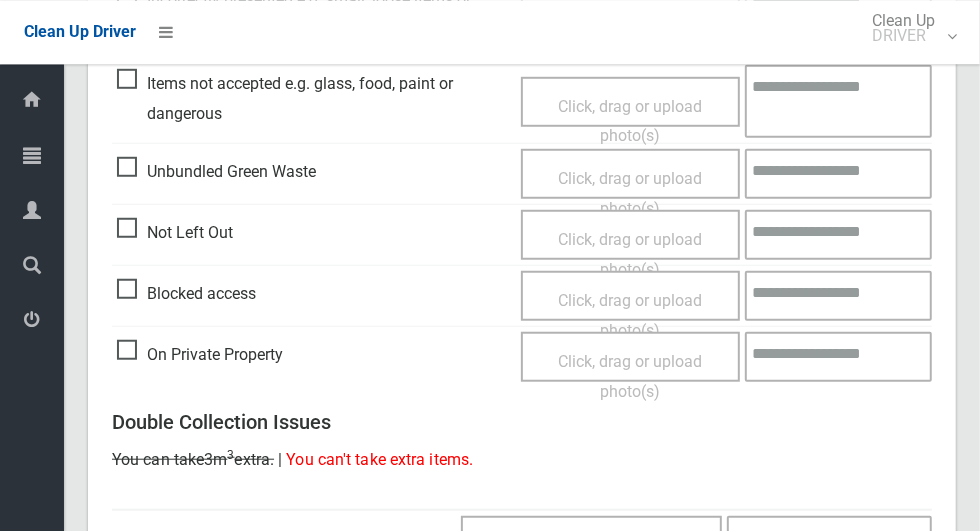 click on "Not Left Out" at bounding box center (175, 233) 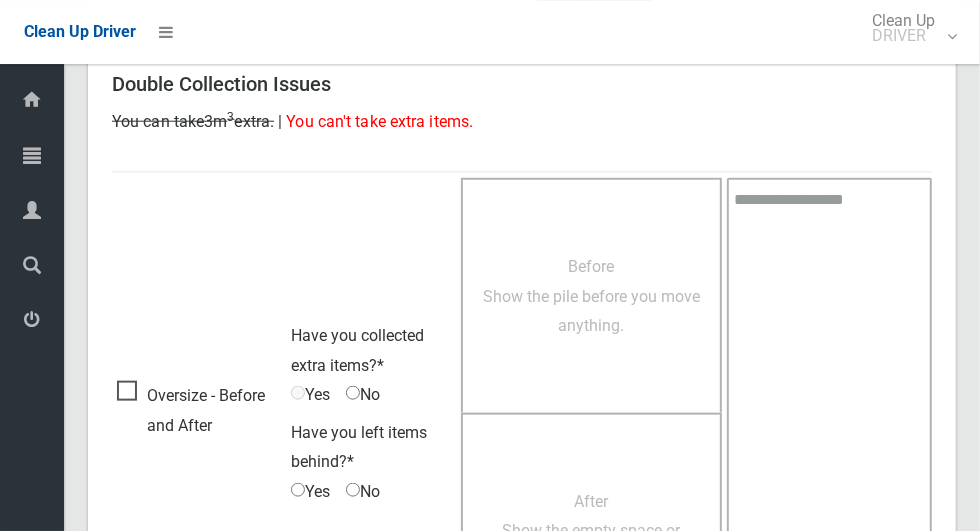 scroll, scrollTop: 1288, scrollLeft: 0, axis: vertical 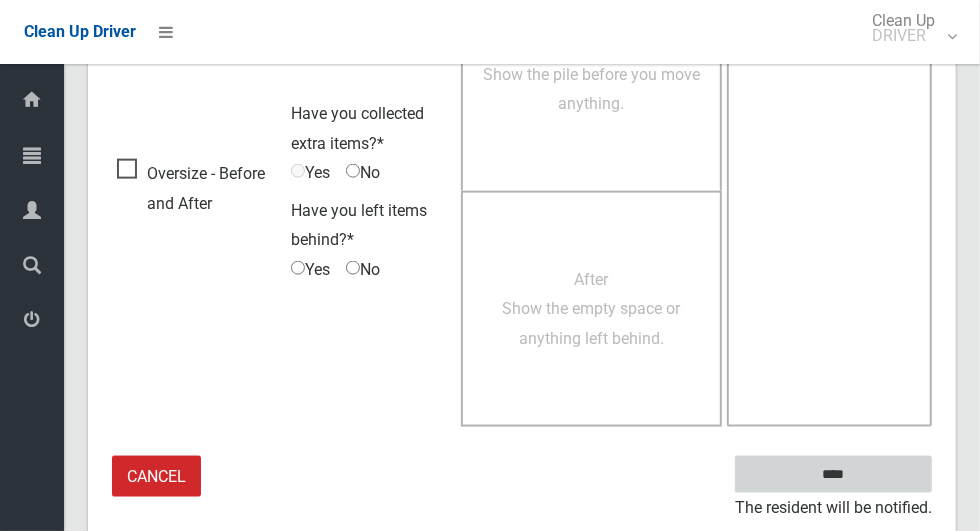 click on "****" at bounding box center (833, 474) 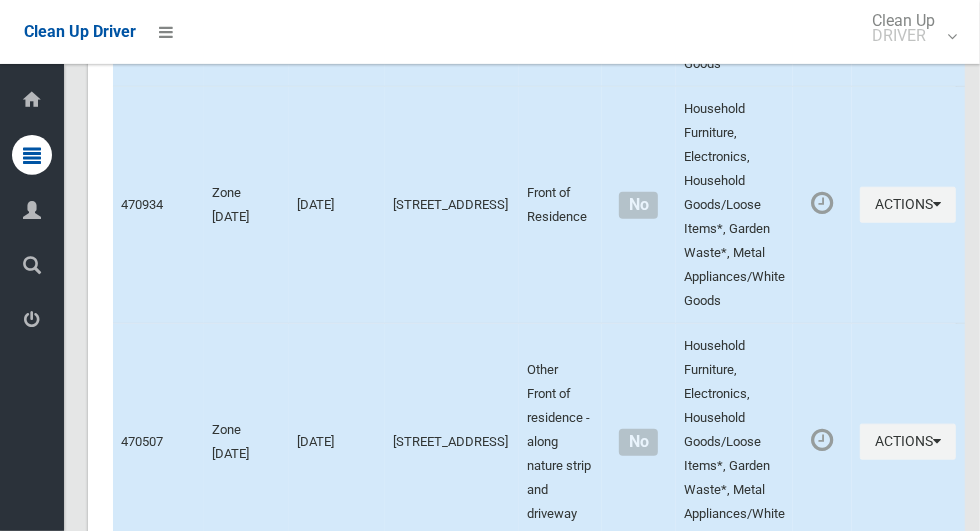 scroll, scrollTop: 10195, scrollLeft: 0, axis: vertical 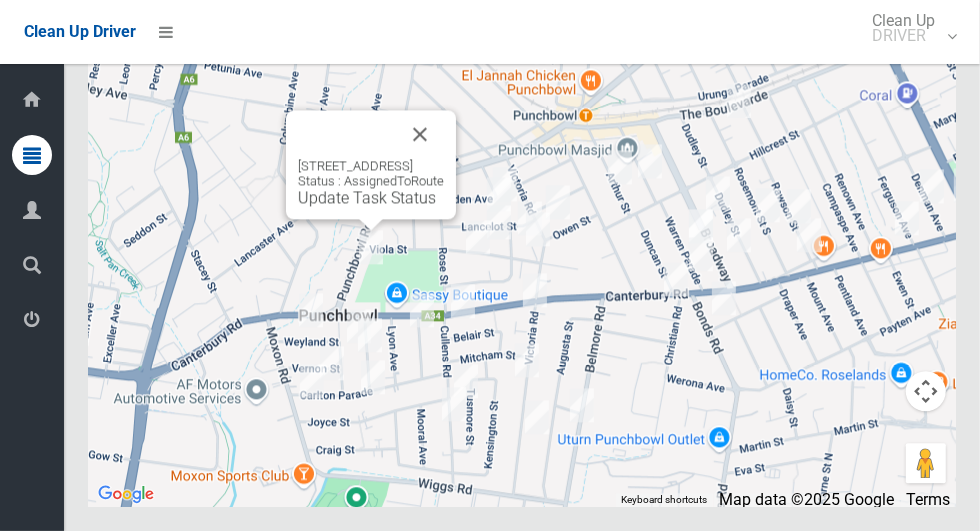click on "Update Task Status" at bounding box center [367, 197] 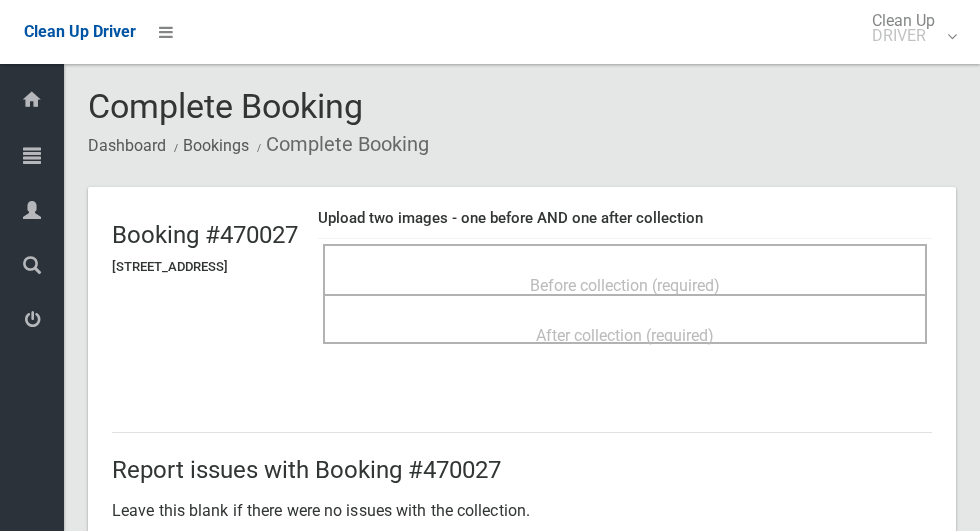 click on "Before collection (required)" at bounding box center (625, 284) 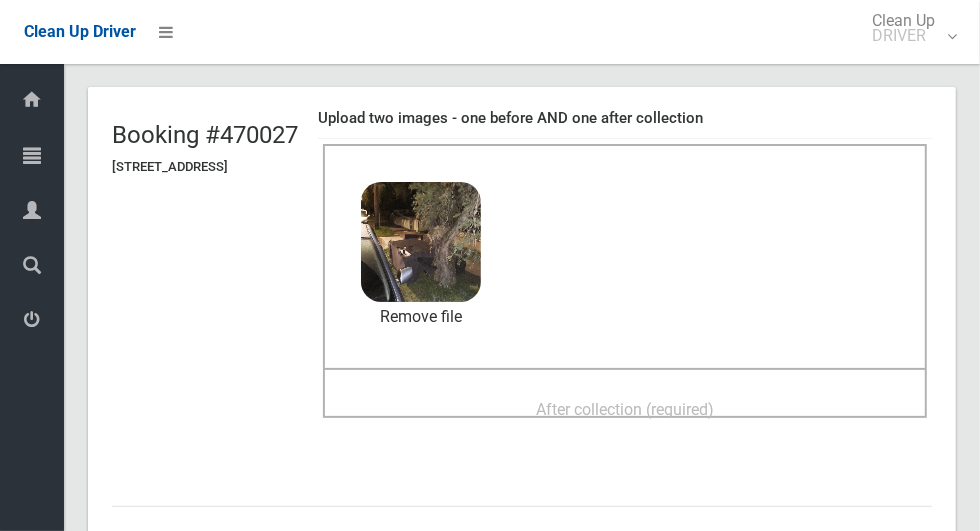 scroll, scrollTop: 128, scrollLeft: 0, axis: vertical 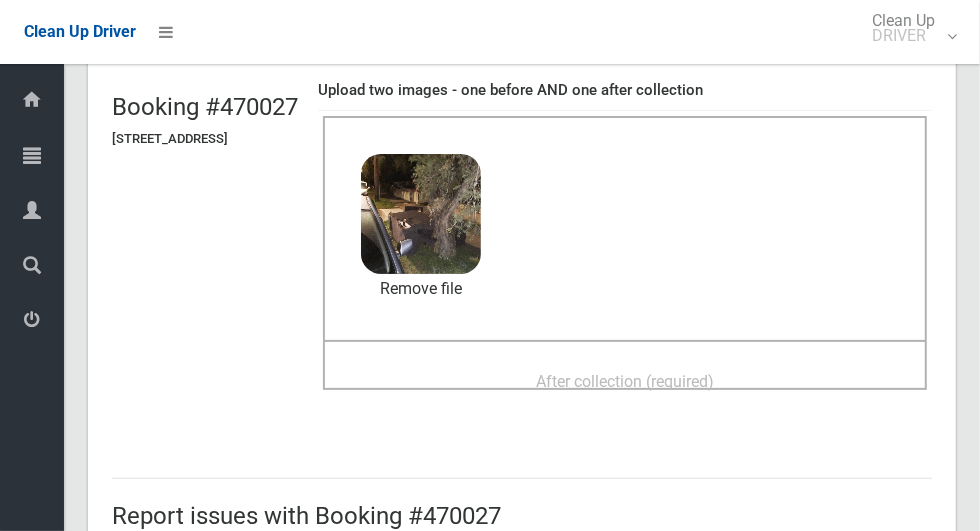 click on "After collection (required)" at bounding box center (625, 380) 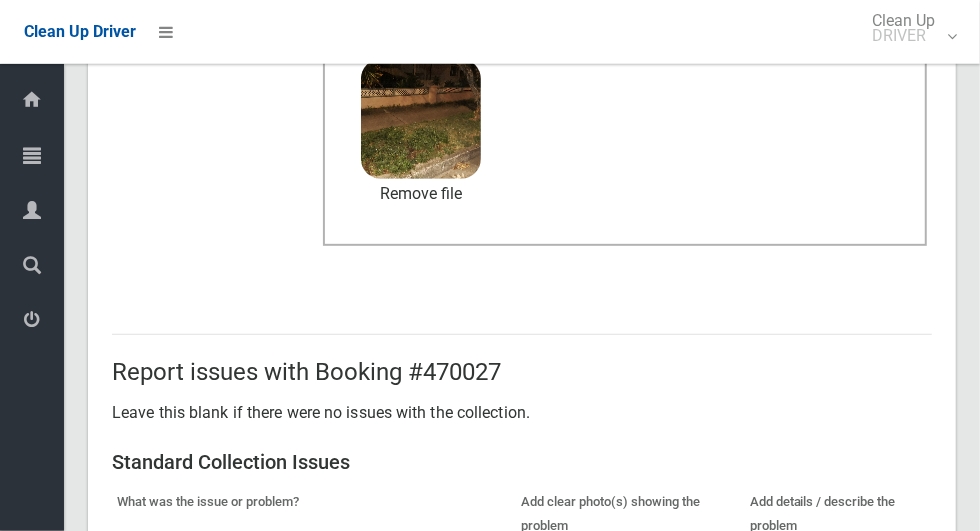 scroll, scrollTop: 1636, scrollLeft: 0, axis: vertical 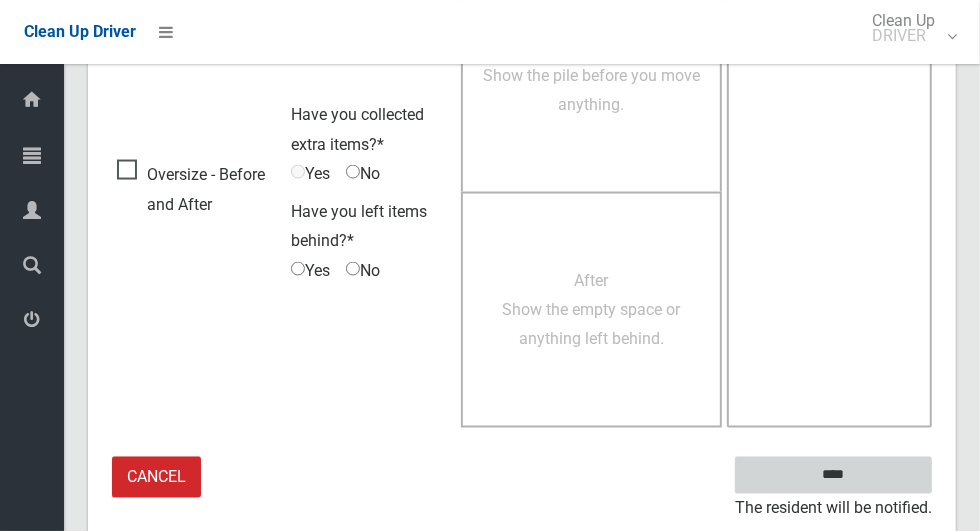 click on "****" at bounding box center [833, 475] 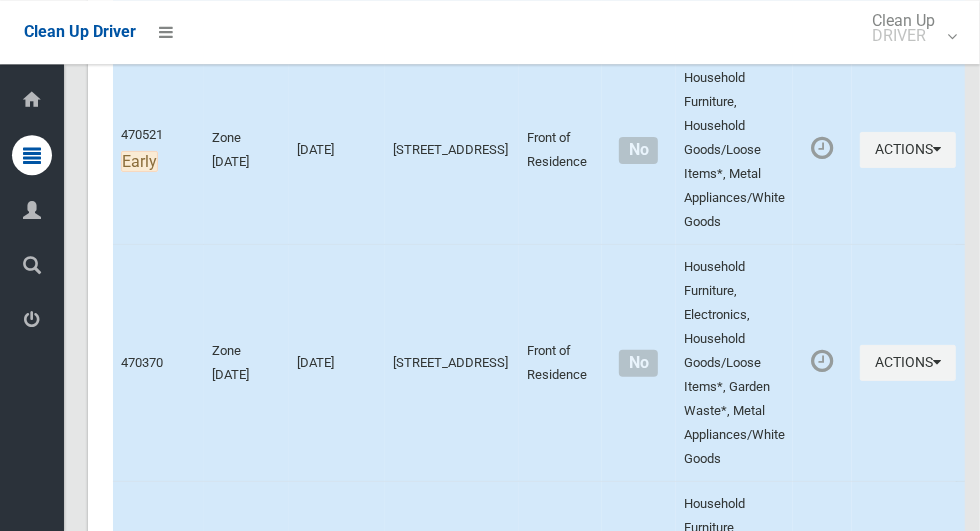 scroll, scrollTop: 10195, scrollLeft: 0, axis: vertical 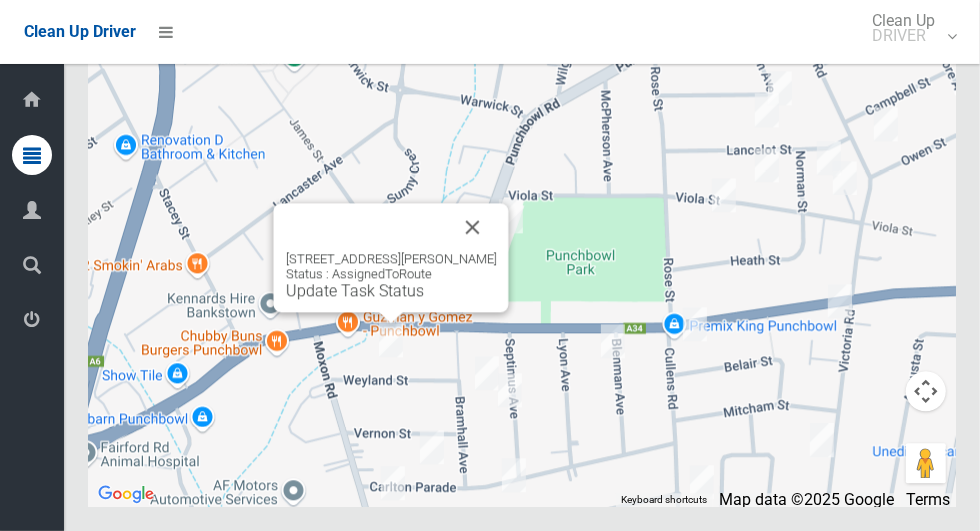 click at bounding box center (473, 227) 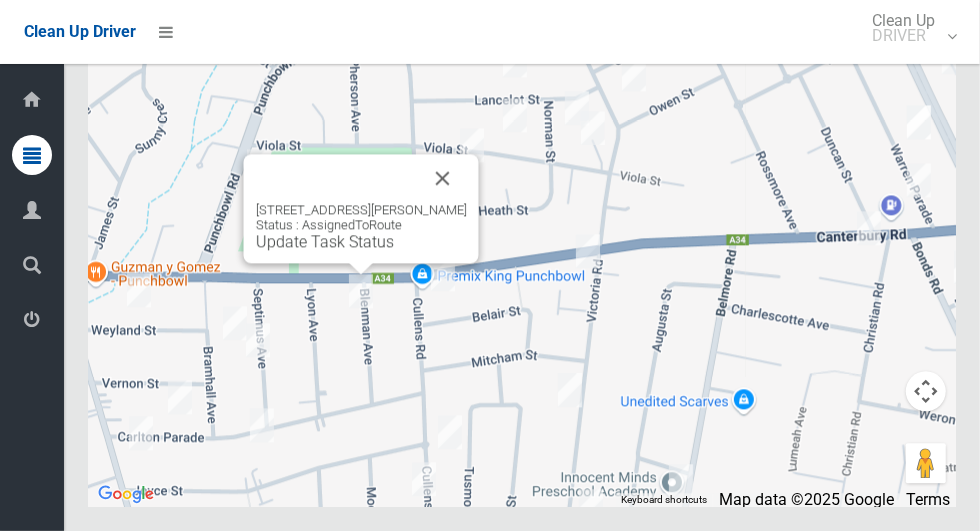 click at bounding box center (443, 178) 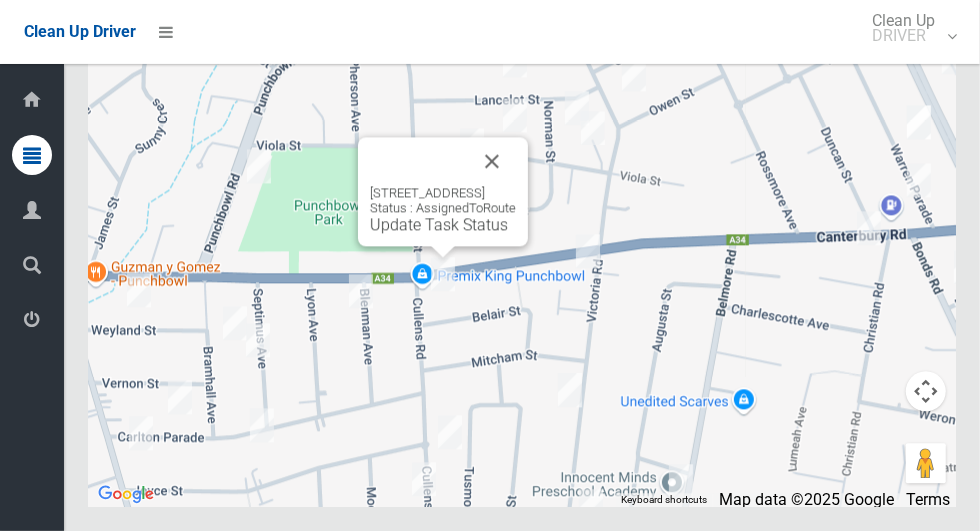 click at bounding box center (492, 161) 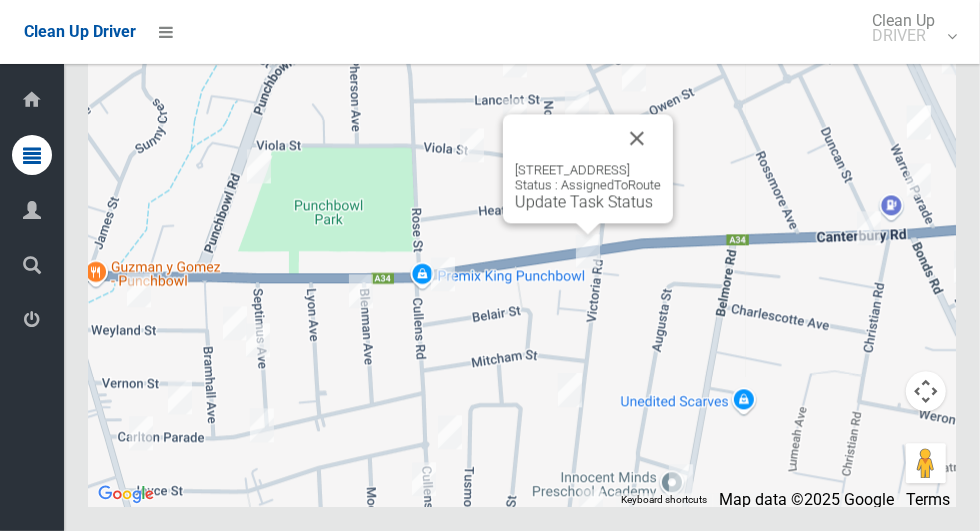 click at bounding box center [637, 138] 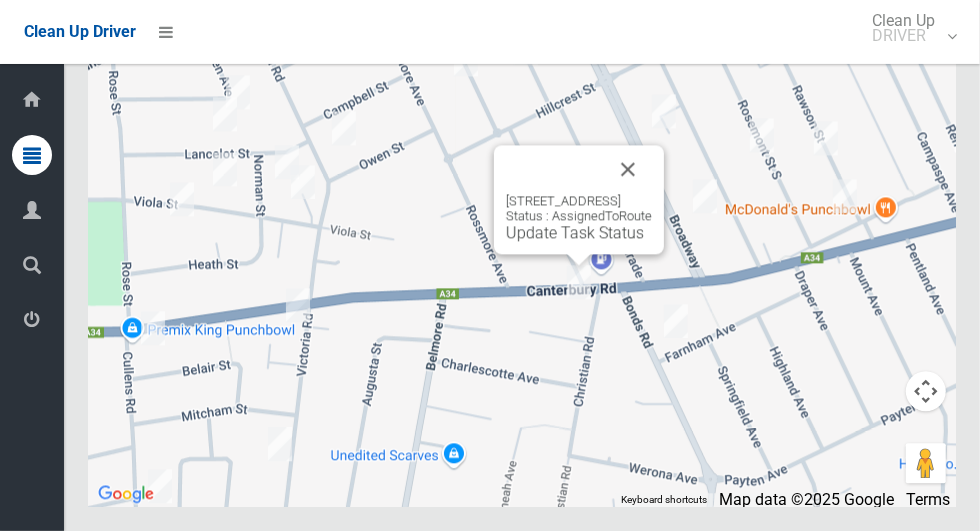 click at bounding box center (628, 169) 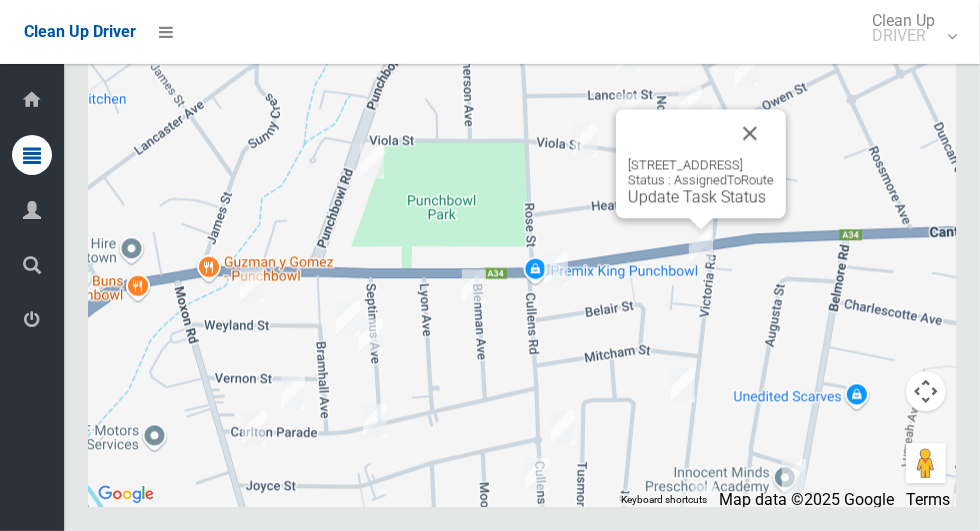 click on "Update Task Status" at bounding box center (697, 196) 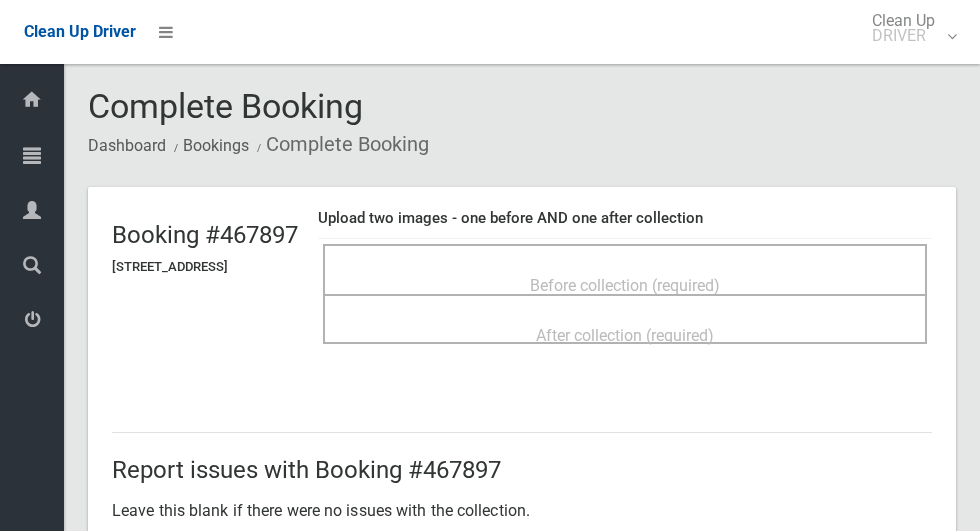 scroll, scrollTop: 0, scrollLeft: 0, axis: both 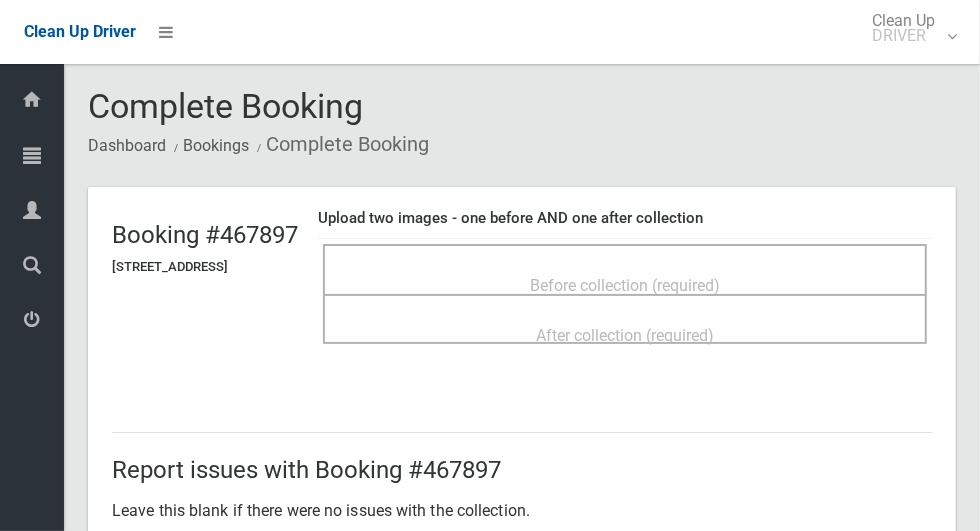 click on "Before collection (required)" at bounding box center [625, 284] 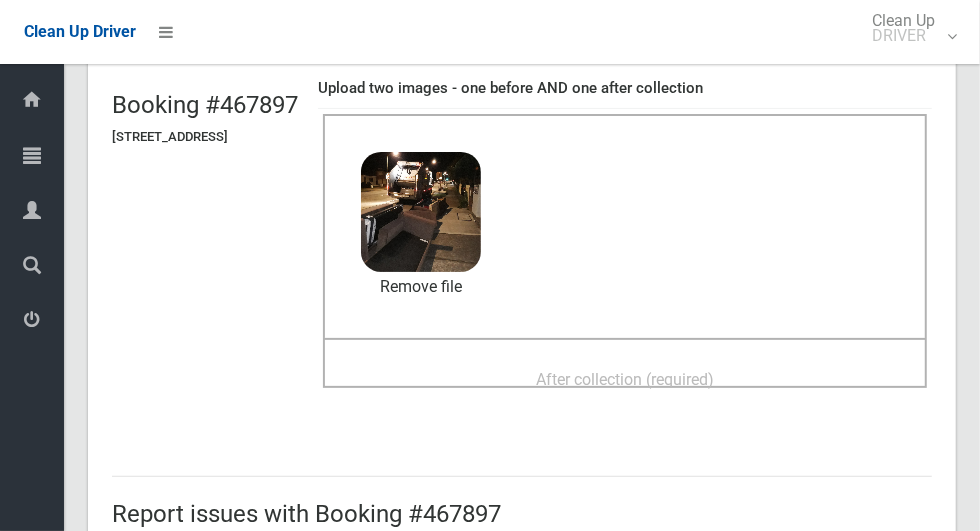 scroll, scrollTop: 130, scrollLeft: 0, axis: vertical 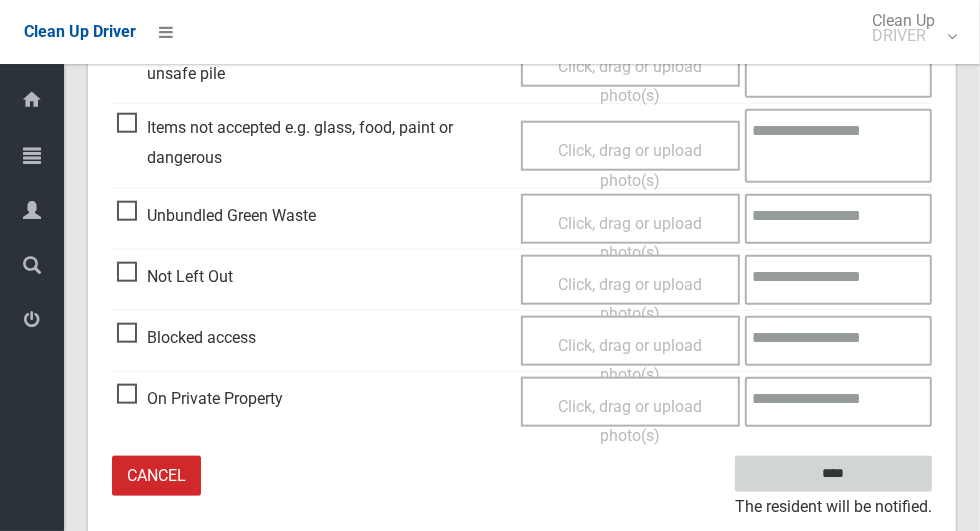 click on "****" at bounding box center [833, 474] 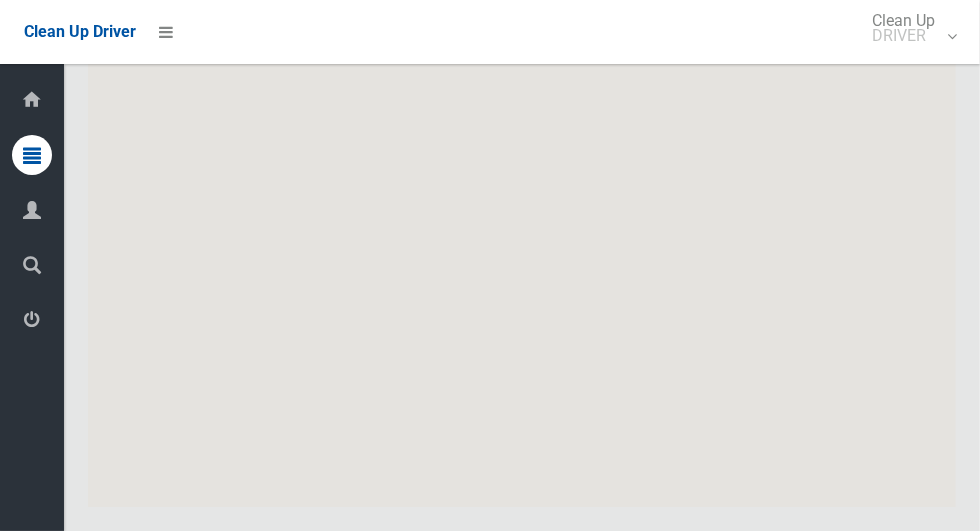 scroll, scrollTop: 10195, scrollLeft: 0, axis: vertical 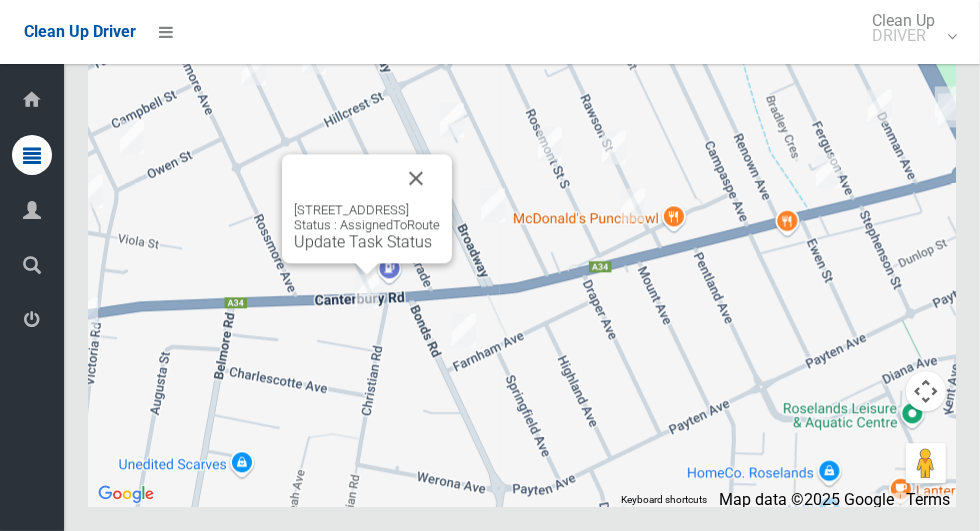 click on "1336 Canterbury Road, PUNCHBOWL NSW 2196 Status : AssignedToRoute Update Task Status" at bounding box center [367, 226] 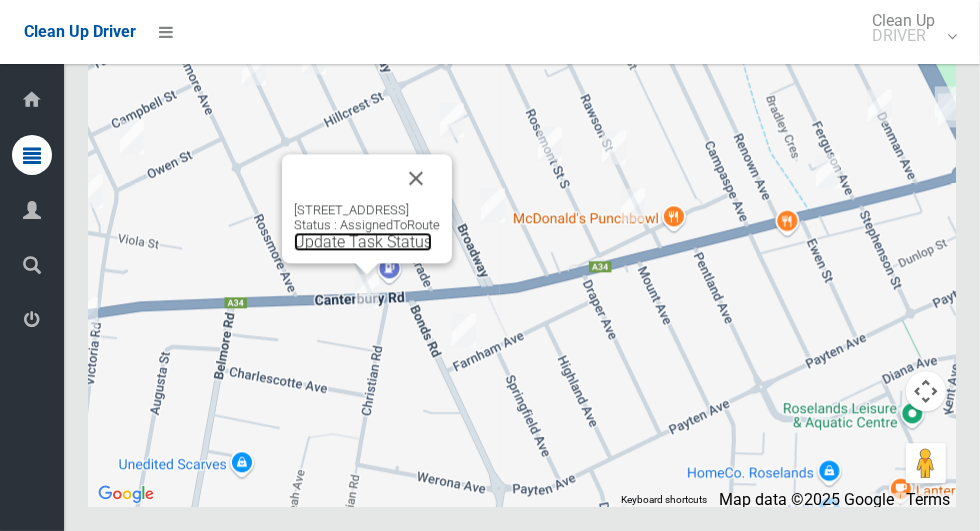 click on "Update Task Status" at bounding box center (363, 241) 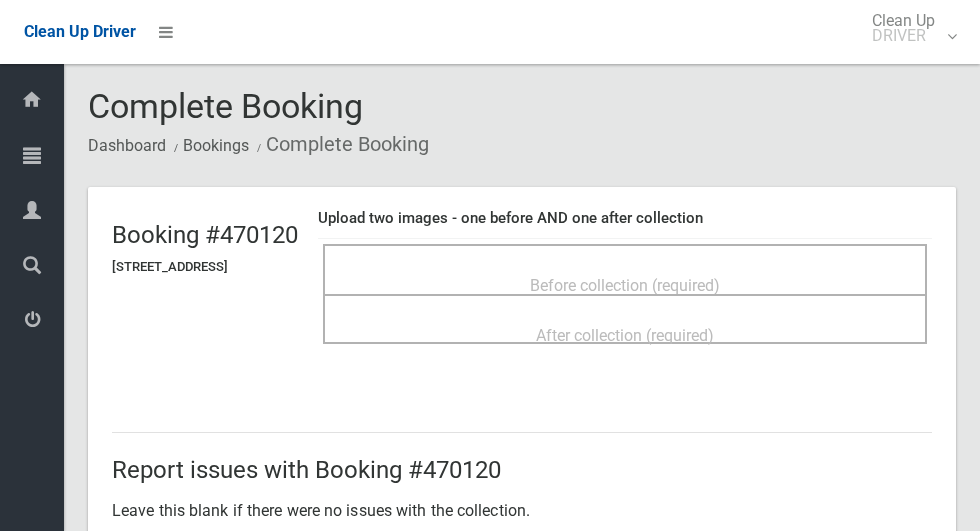 scroll, scrollTop: 0, scrollLeft: 0, axis: both 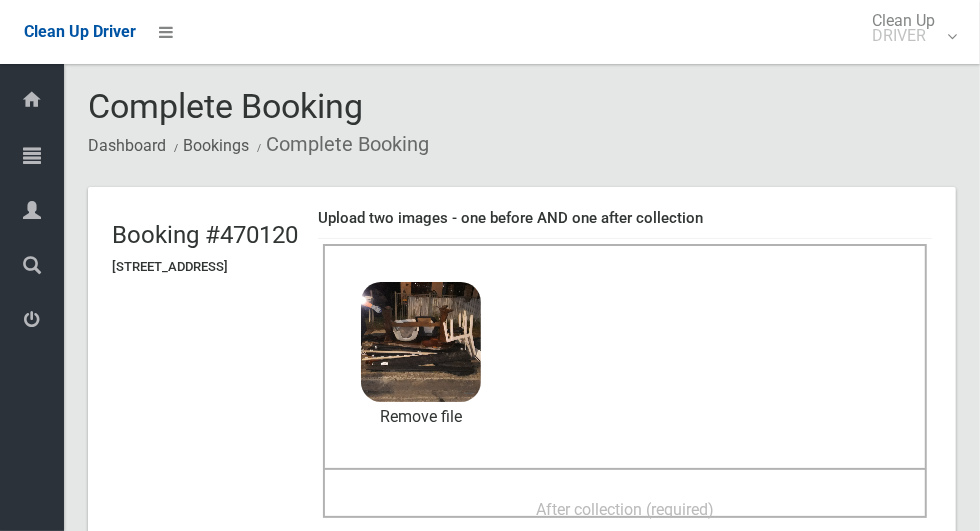 click on "After collection (required)" at bounding box center [625, 509] 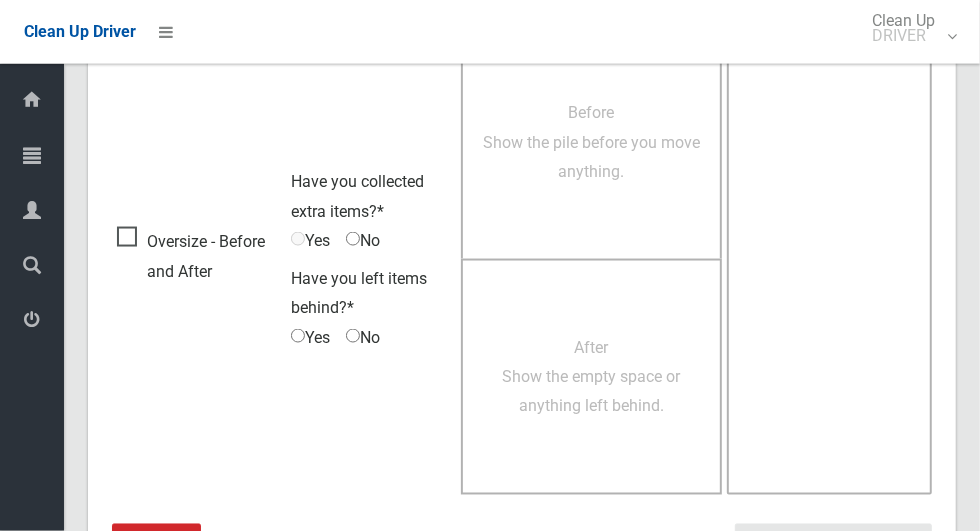 scroll, scrollTop: 1636, scrollLeft: 0, axis: vertical 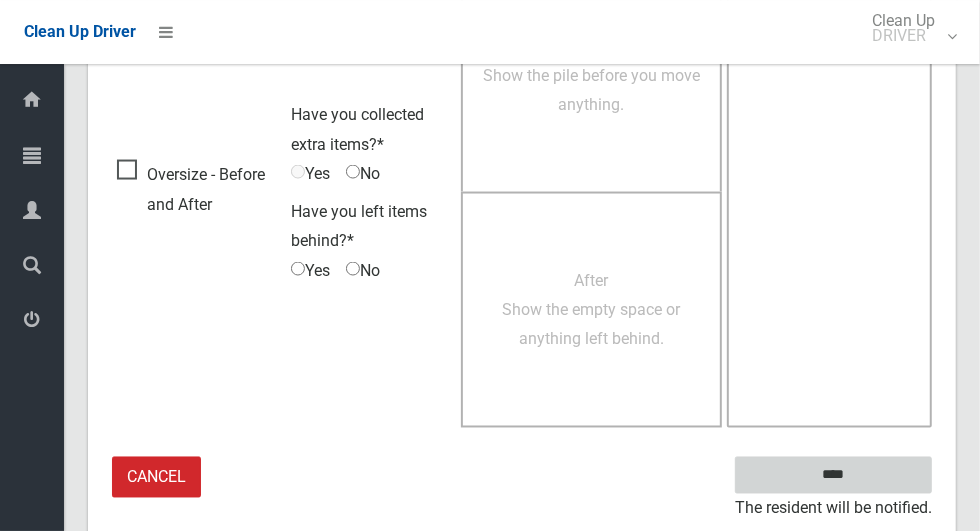 click on "****" at bounding box center (833, 475) 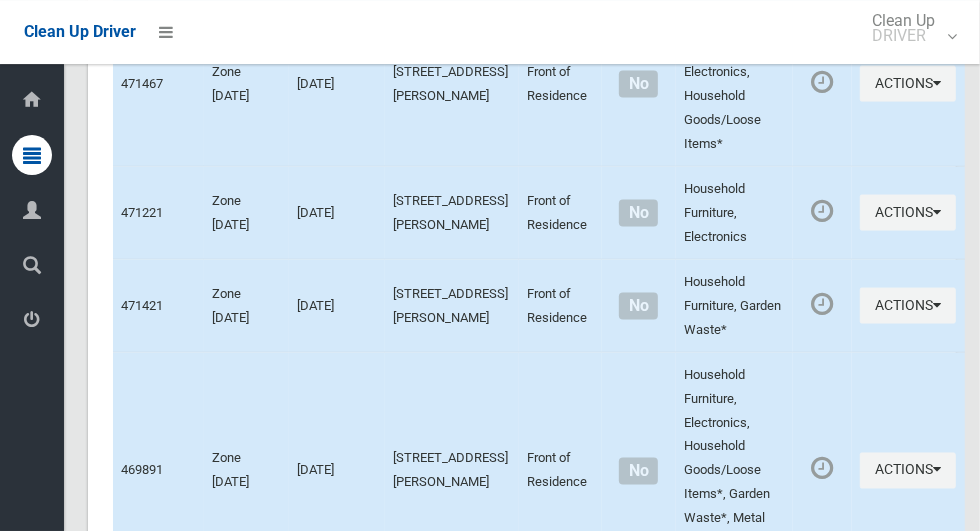scroll, scrollTop: 5612, scrollLeft: 0, axis: vertical 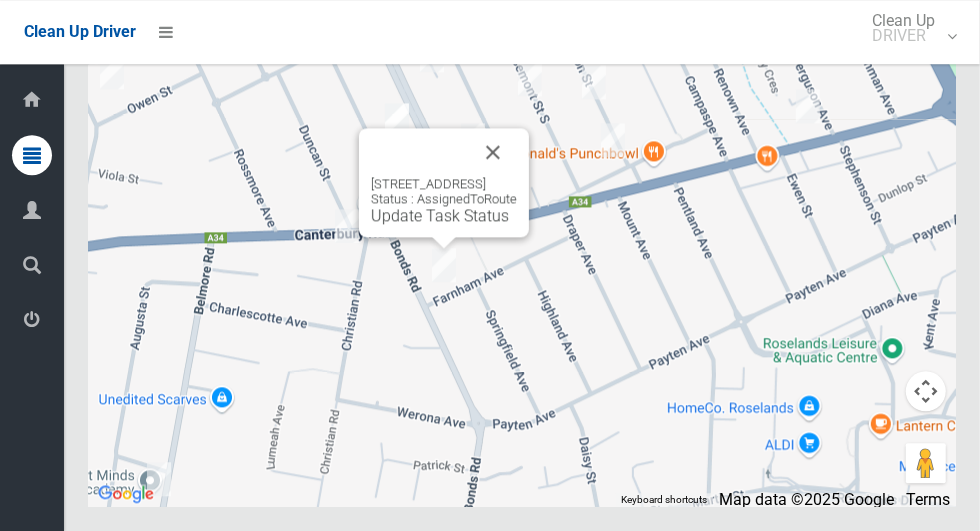 click at bounding box center (493, 152) 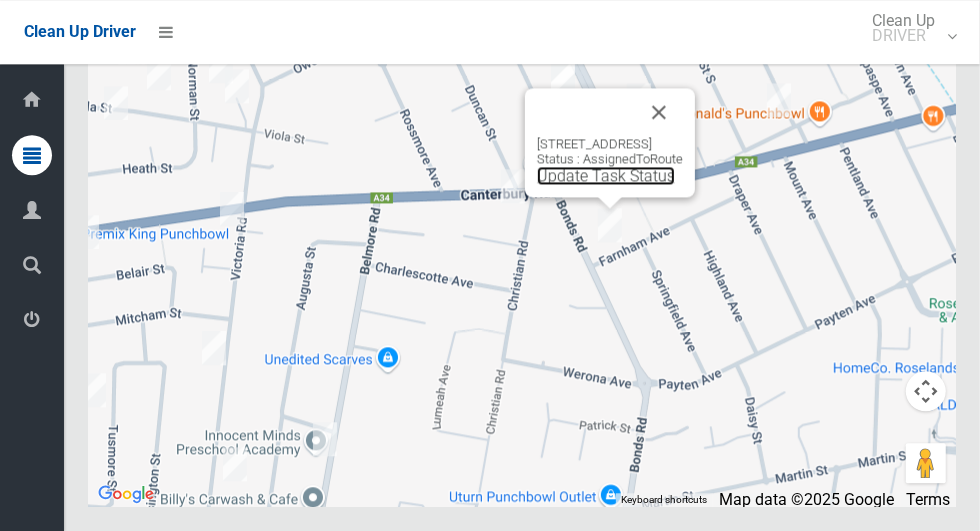 click on "Update Task Status" at bounding box center [606, 175] 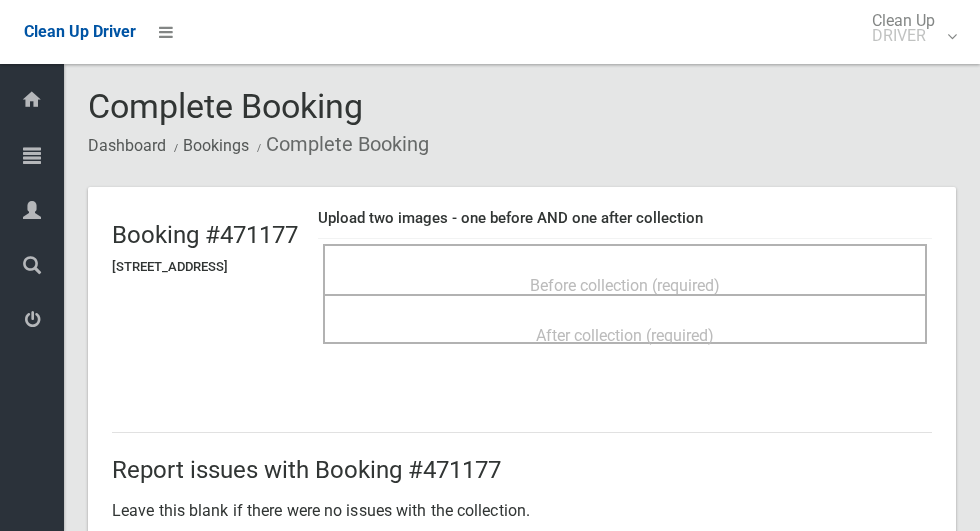 scroll, scrollTop: 0, scrollLeft: 0, axis: both 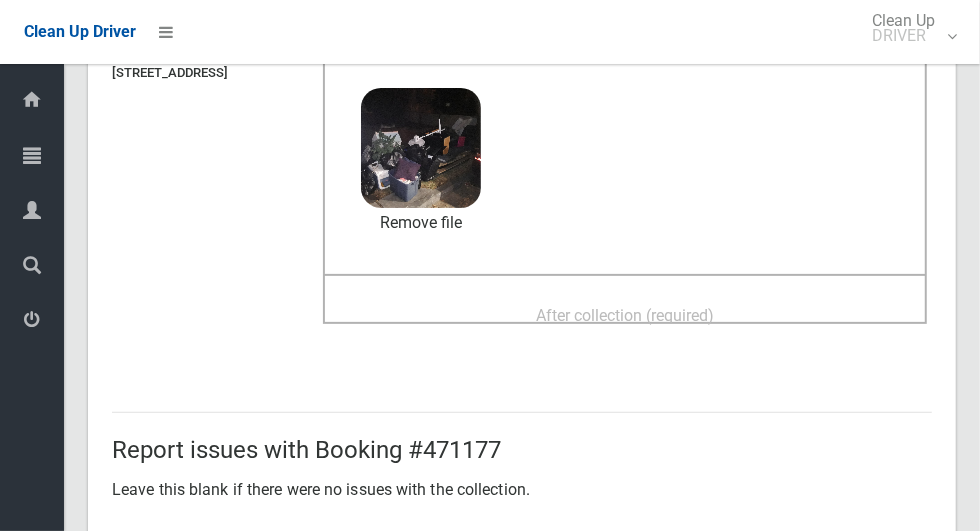 click on "After collection (required)" at bounding box center [625, 315] 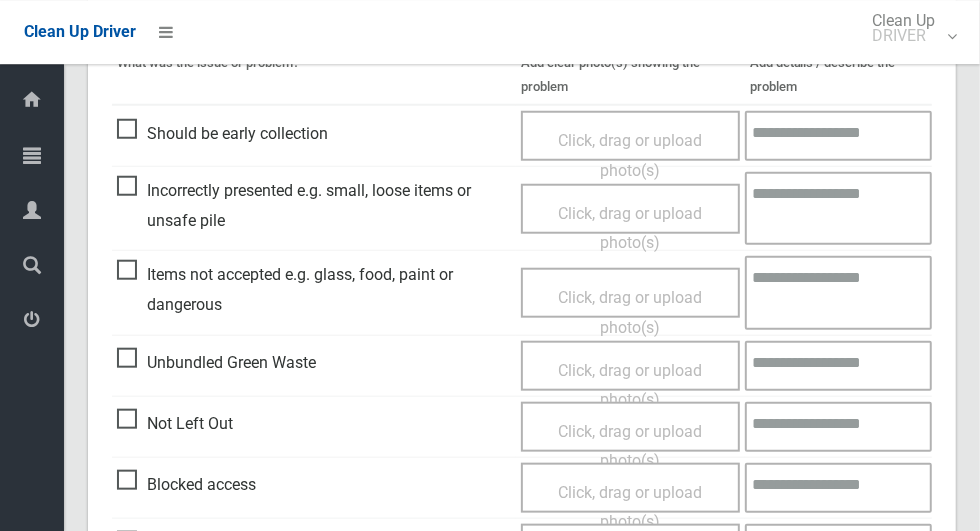 scroll, scrollTop: 1636, scrollLeft: 0, axis: vertical 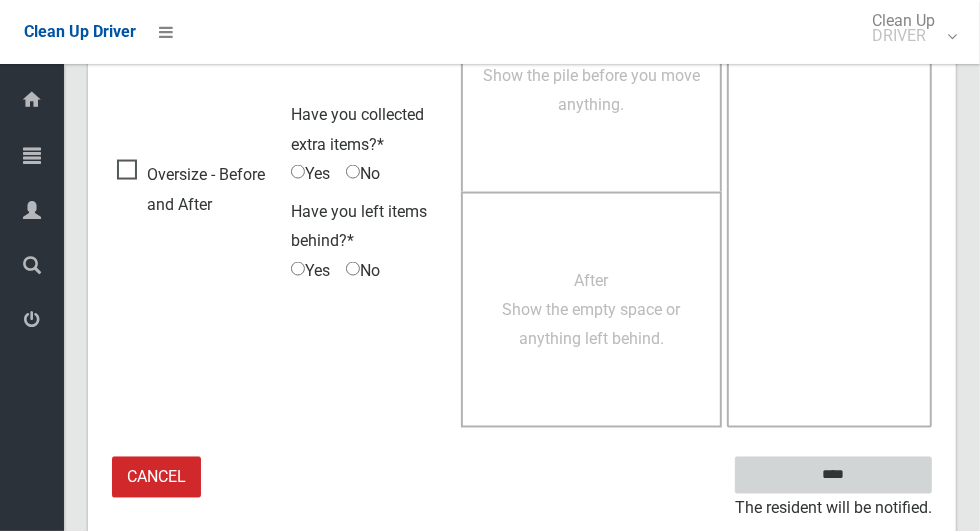 click on "****" at bounding box center (833, 475) 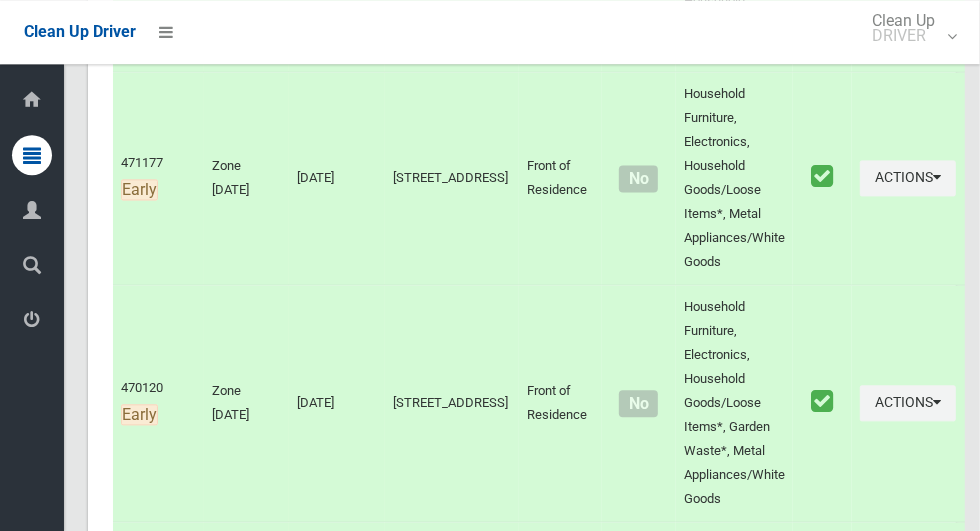 scroll, scrollTop: 10195, scrollLeft: 0, axis: vertical 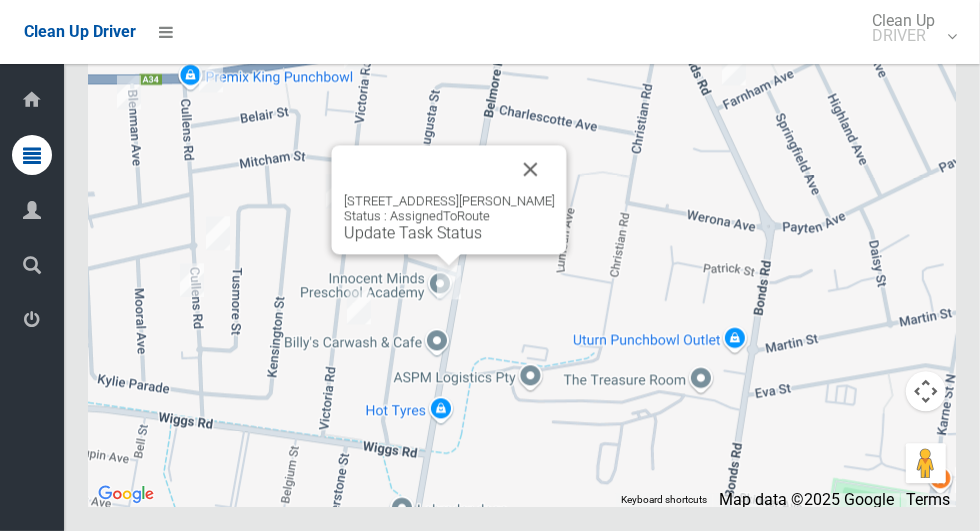 click at bounding box center [531, 169] 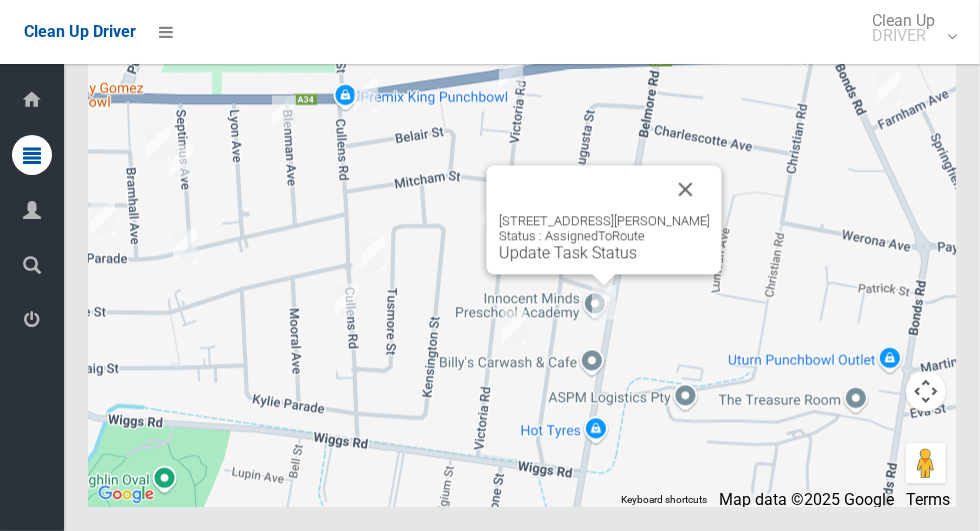 click at bounding box center (686, 189) 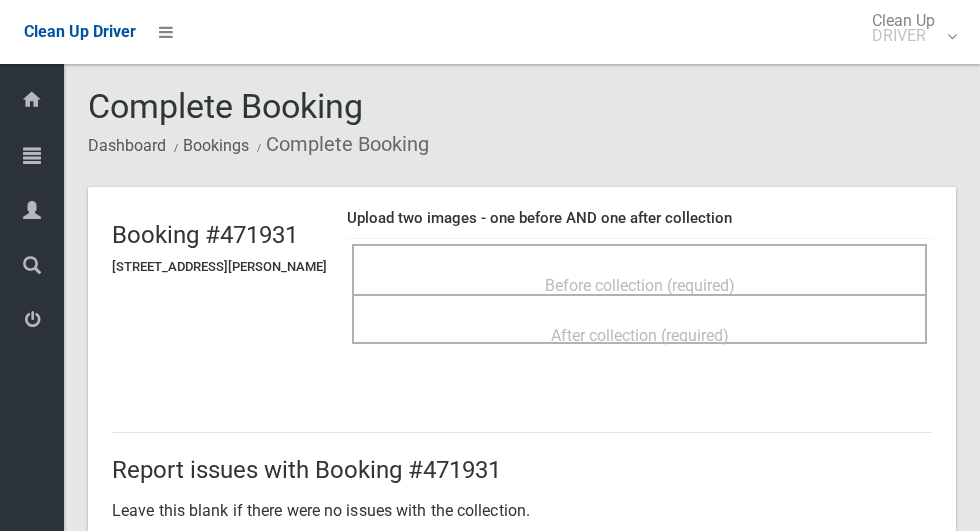 scroll, scrollTop: 0, scrollLeft: 0, axis: both 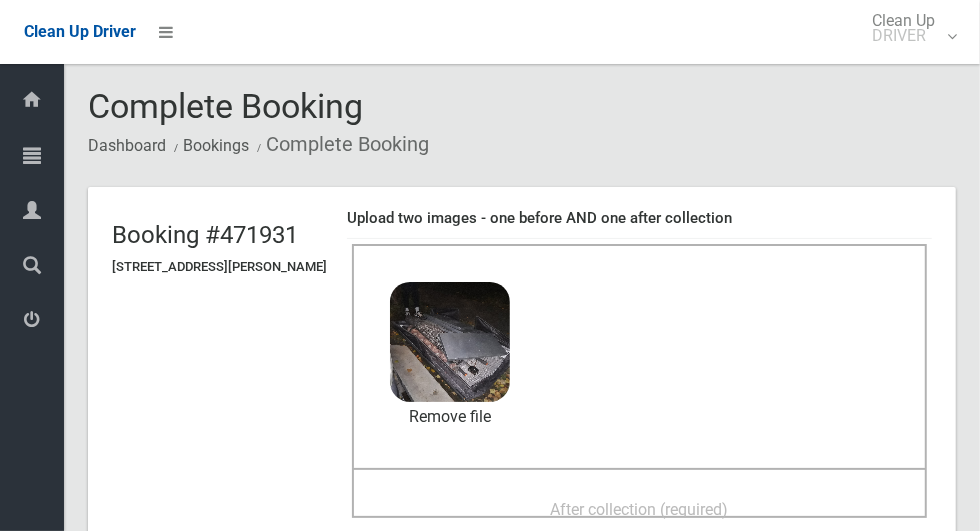 click on "After collection (required)" at bounding box center [640, 509] 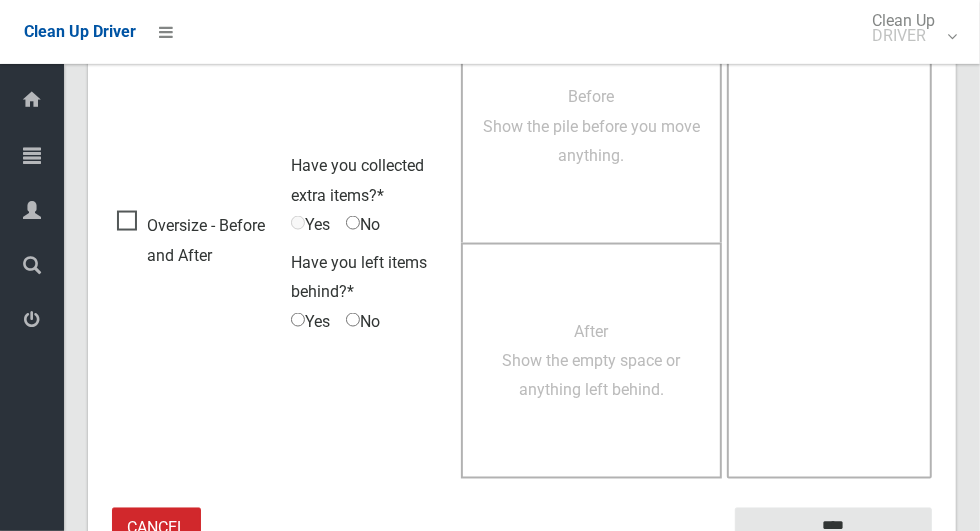 scroll, scrollTop: 1636, scrollLeft: 0, axis: vertical 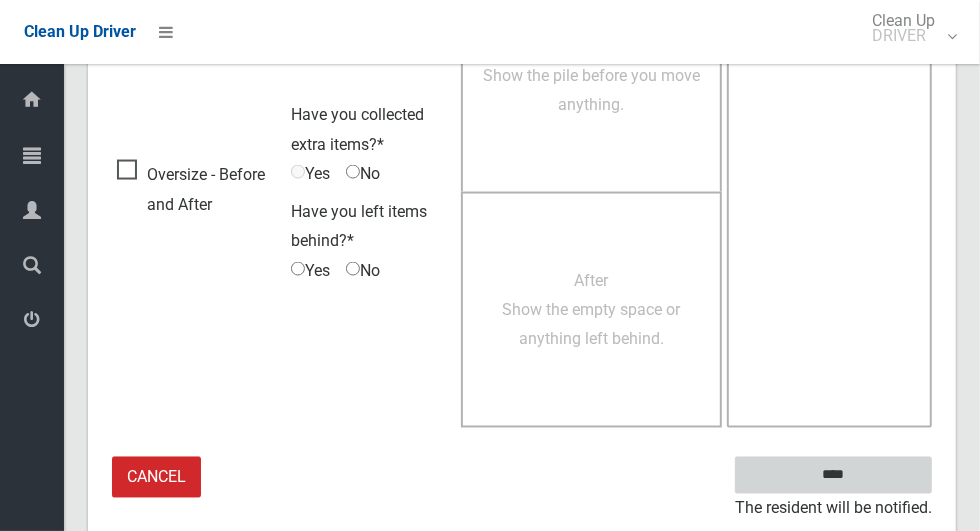 click on "****" at bounding box center (833, 475) 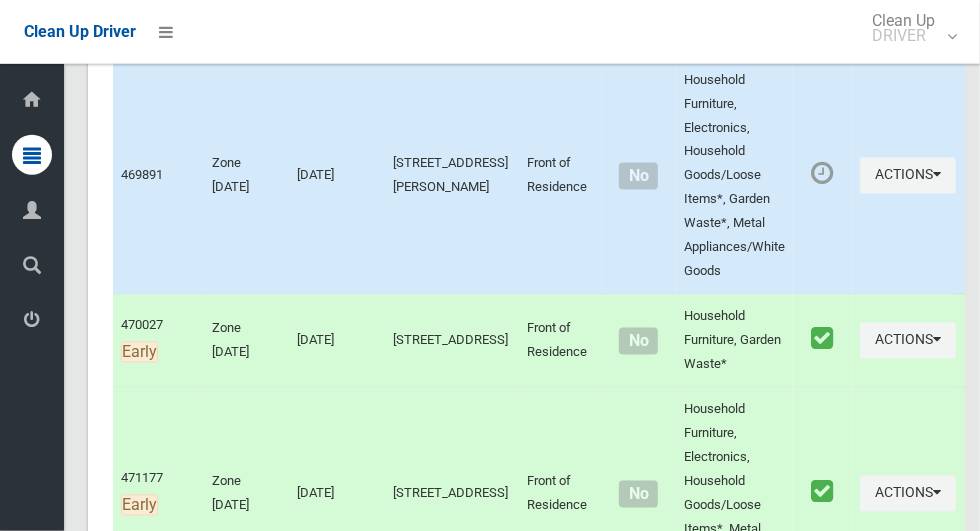 scroll, scrollTop: 10195, scrollLeft: 0, axis: vertical 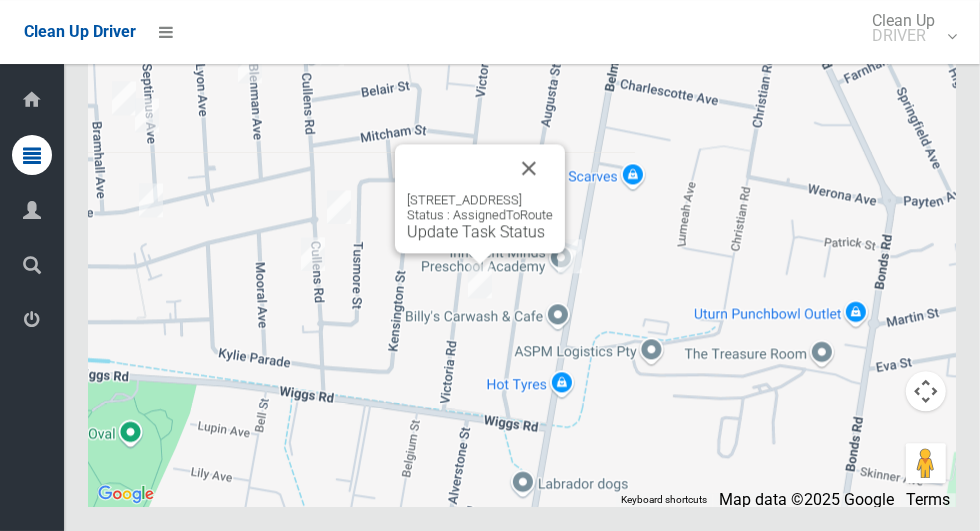click at bounding box center (529, 168) 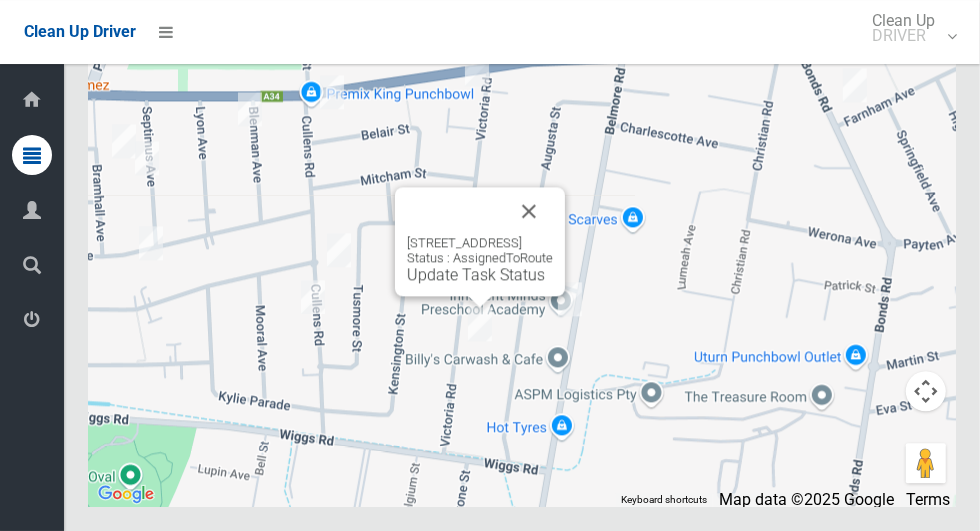 click at bounding box center (529, 211) 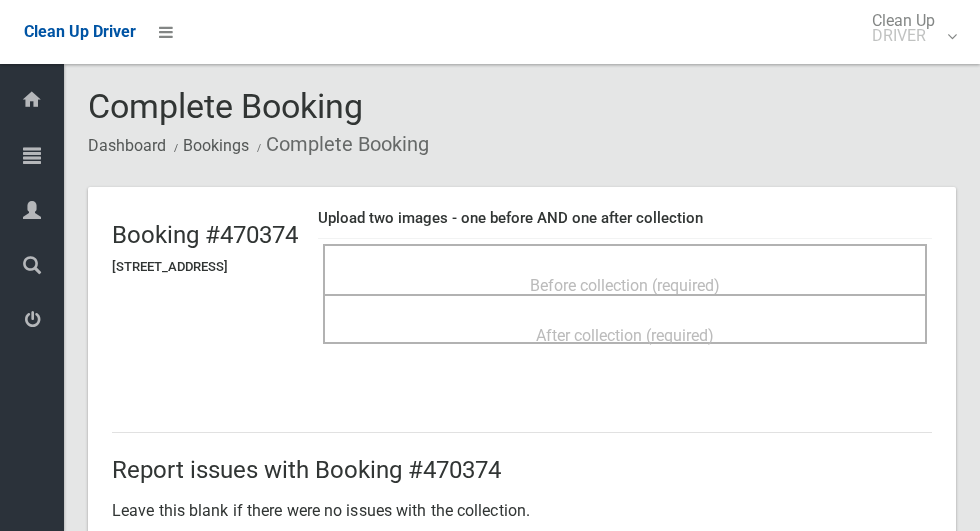 click on "Before collection (required)" at bounding box center (625, 285) 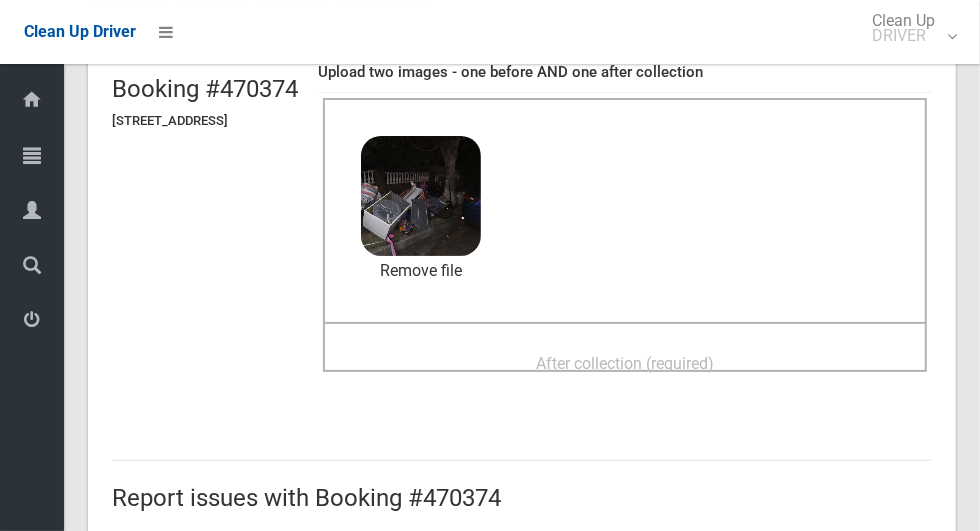 scroll, scrollTop: 148, scrollLeft: 0, axis: vertical 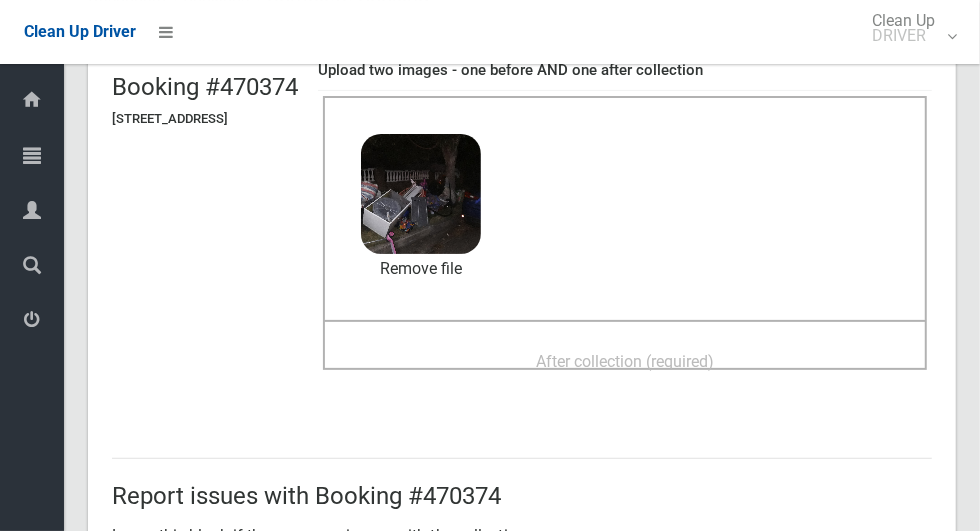 click on "After collection (required)" at bounding box center (625, 361) 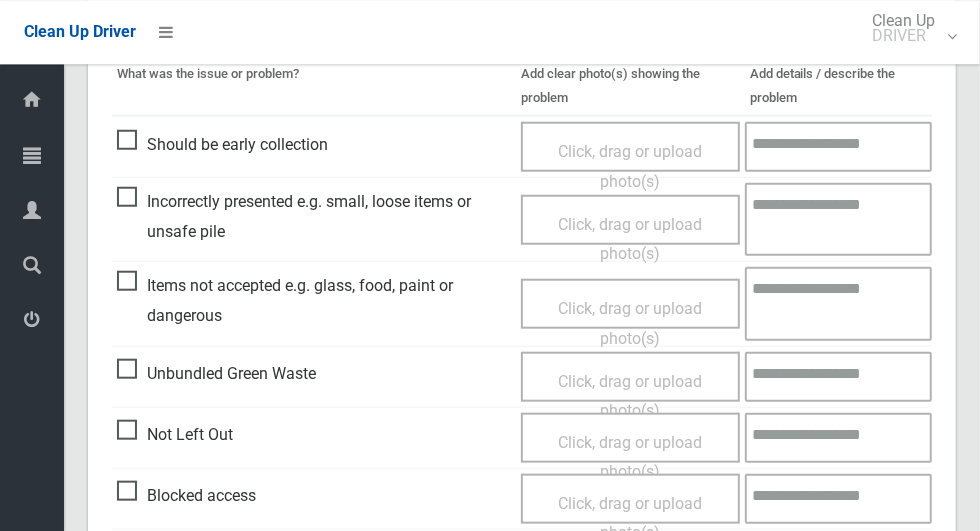 scroll, scrollTop: 1636, scrollLeft: 0, axis: vertical 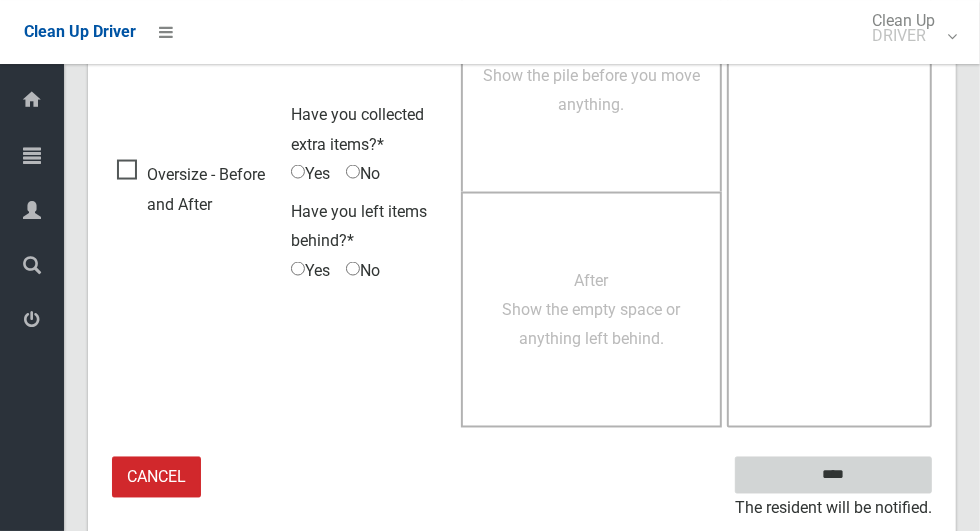 click on "****" at bounding box center [833, 475] 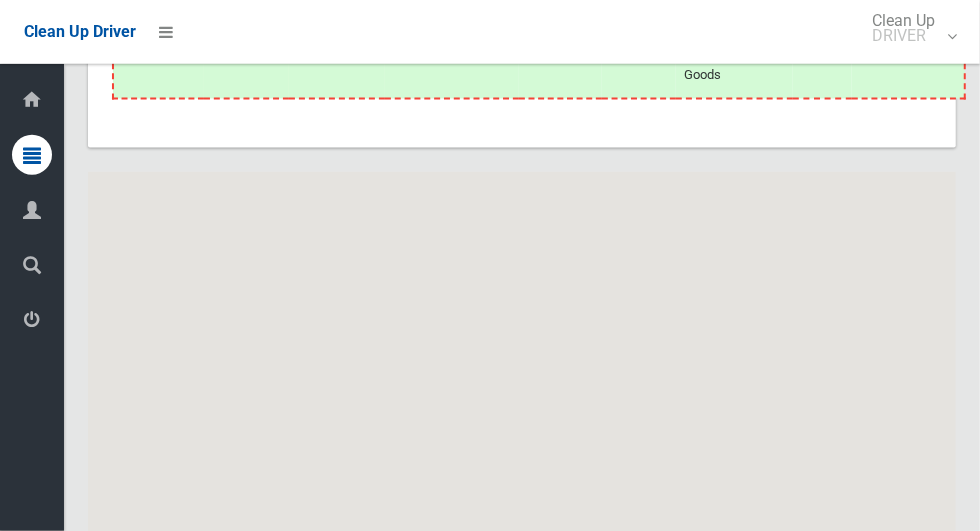 scroll, scrollTop: 10195, scrollLeft: 0, axis: vertical 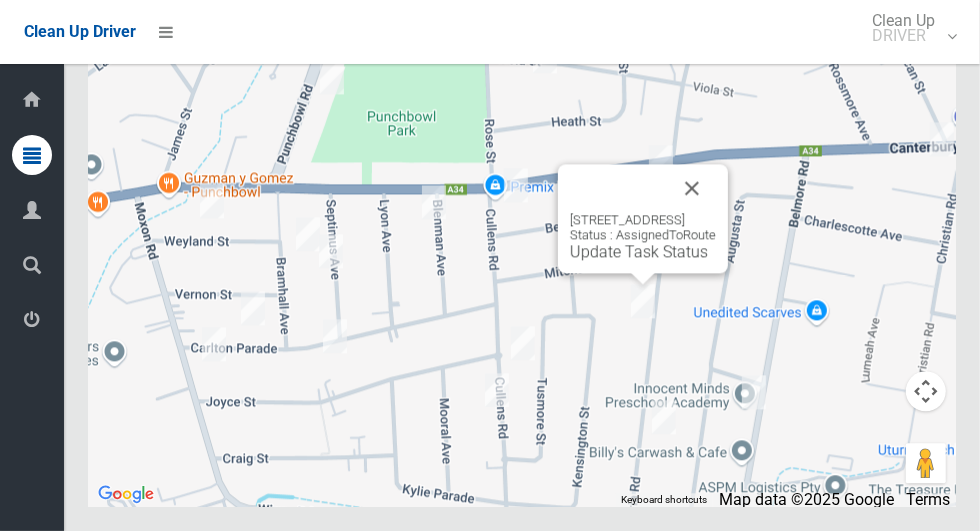 click on "Update Task Status" at bounding box center (639, 251) 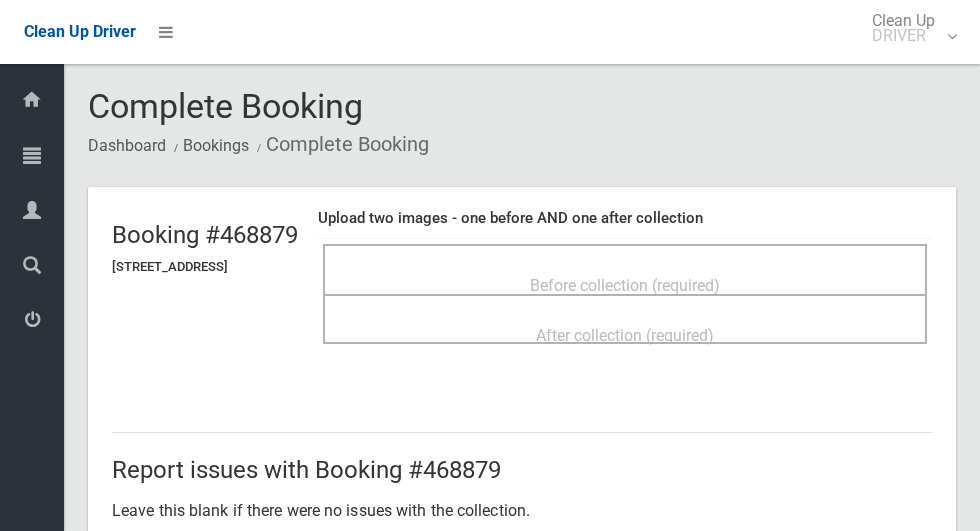 scroll, scrollTop: 0, scrollLeft: 0, axis: both 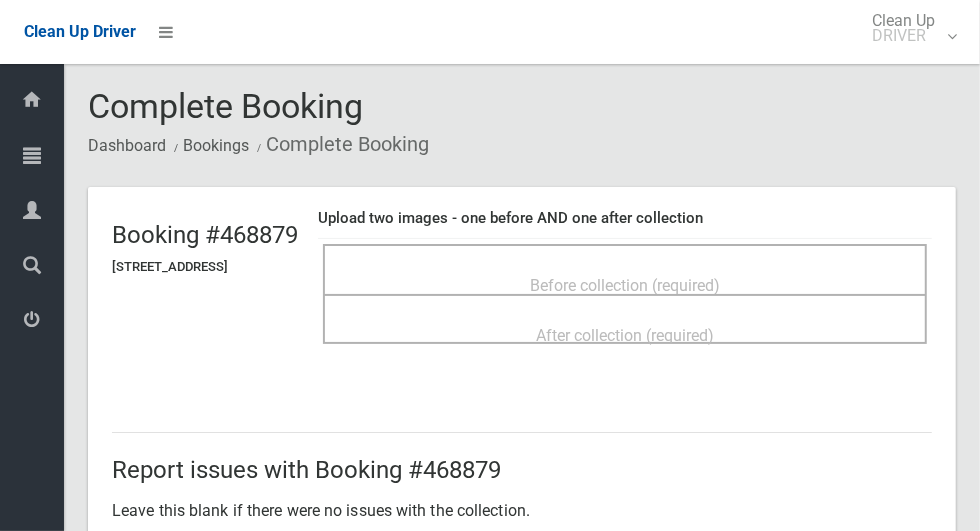 click on "Before collection (required)" at bounding box center (625, 285) 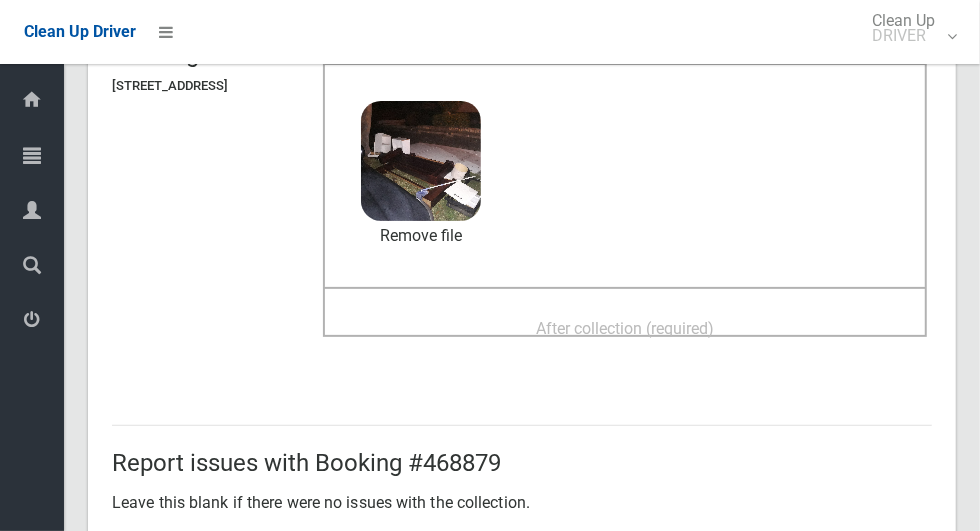 scroll, scrollTop: 180, scrollLeft: 0, axis: vertical 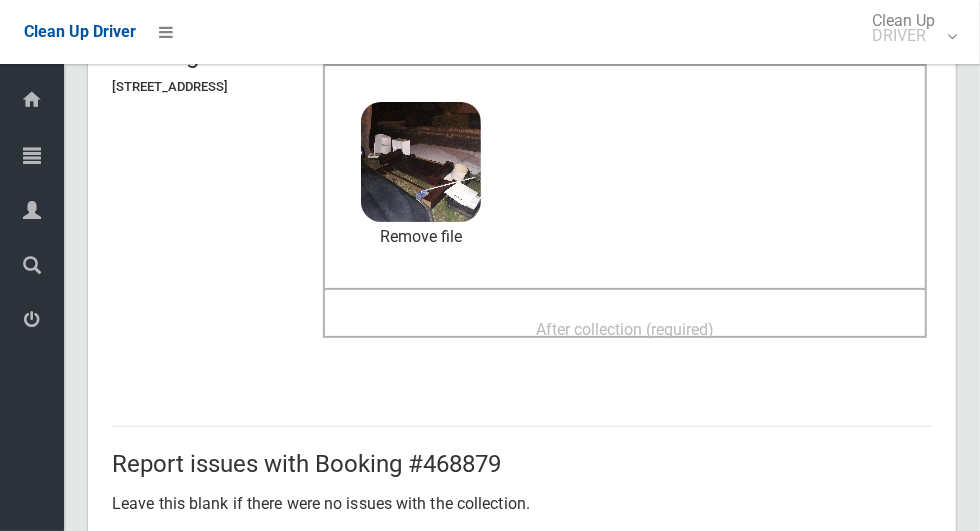 click on "After collection (required)" at bounding box center [625, 329] 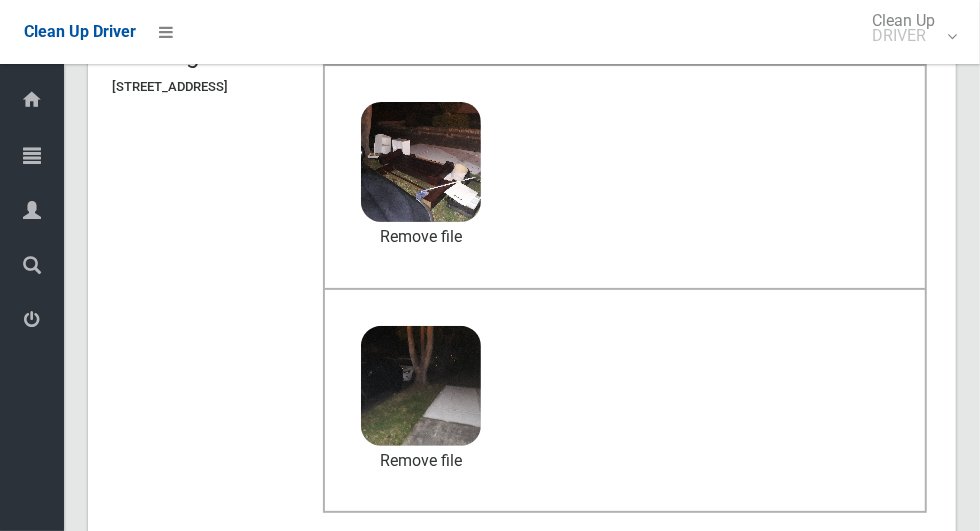 scroll, scrollTop: 1033, scrollLeft: 0, axis: vertical 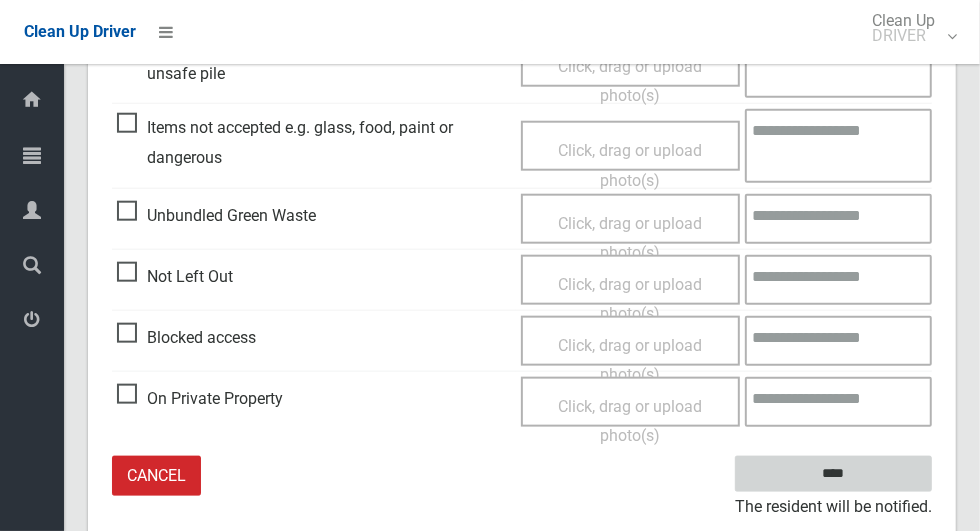 click on "****" at bounding box center (833, 474) 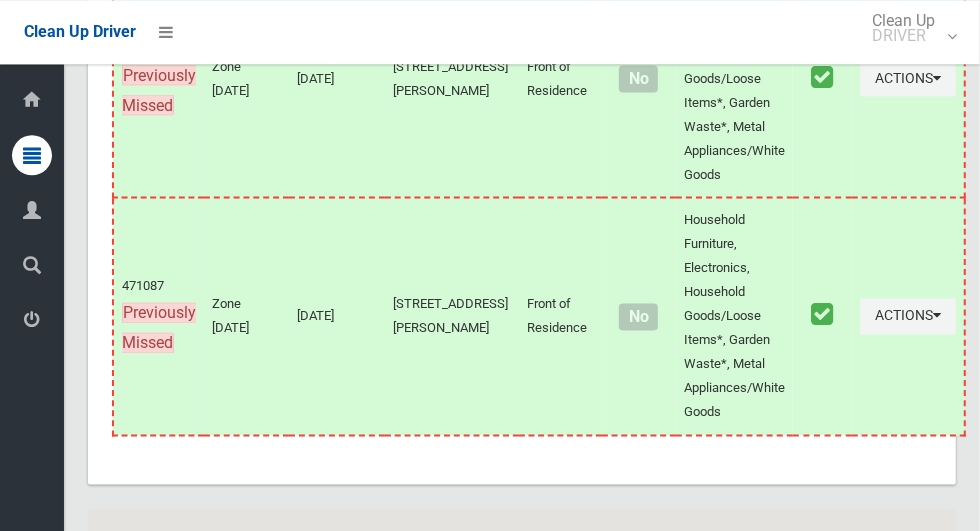 scroll, scrollTop: 10195, scrollLeft: 0, axis: vertical 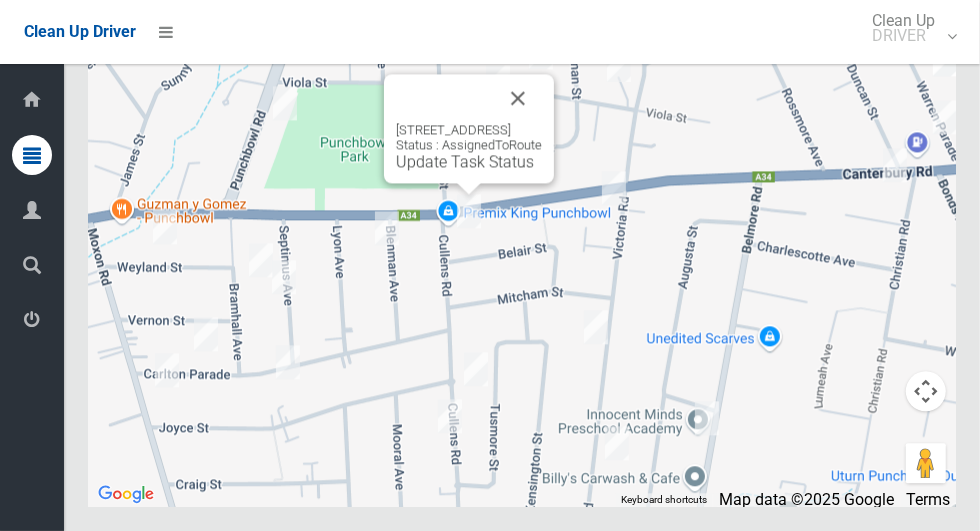 click at bounding box center [518, 98] 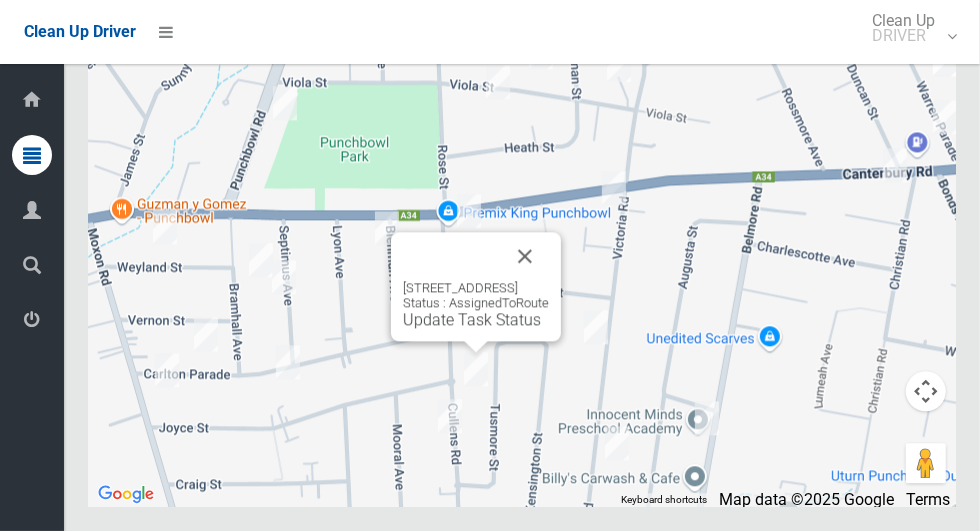 click at bounding box center [525, 256] 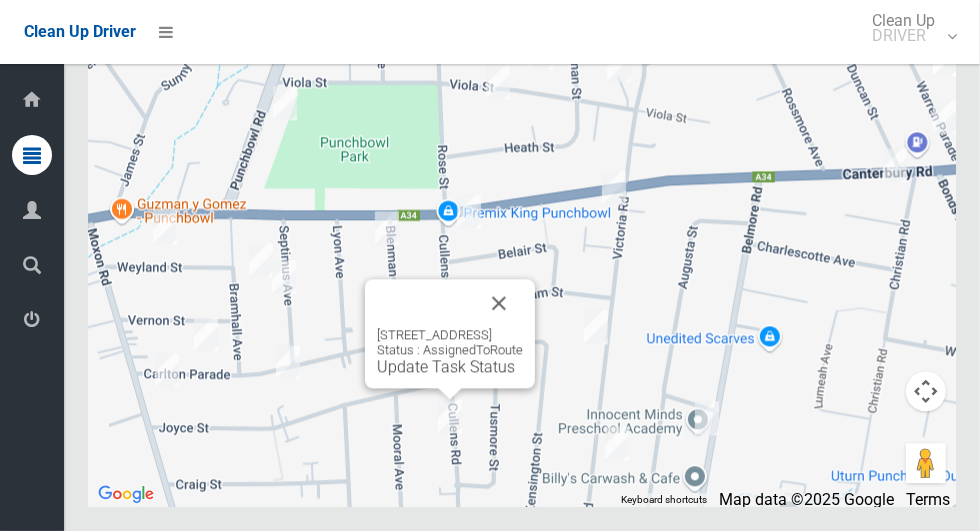 click at bounding box center (499, 303) 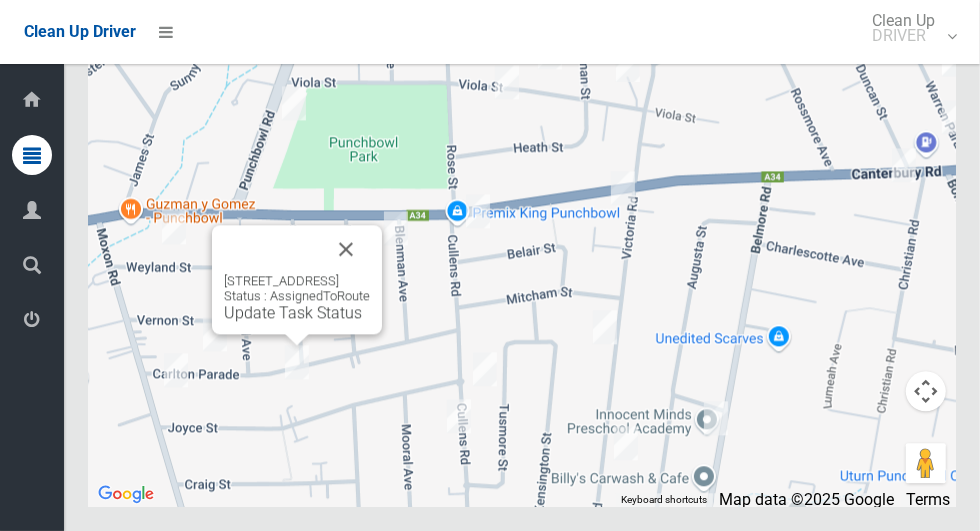 click at bounding box center (346, 249) 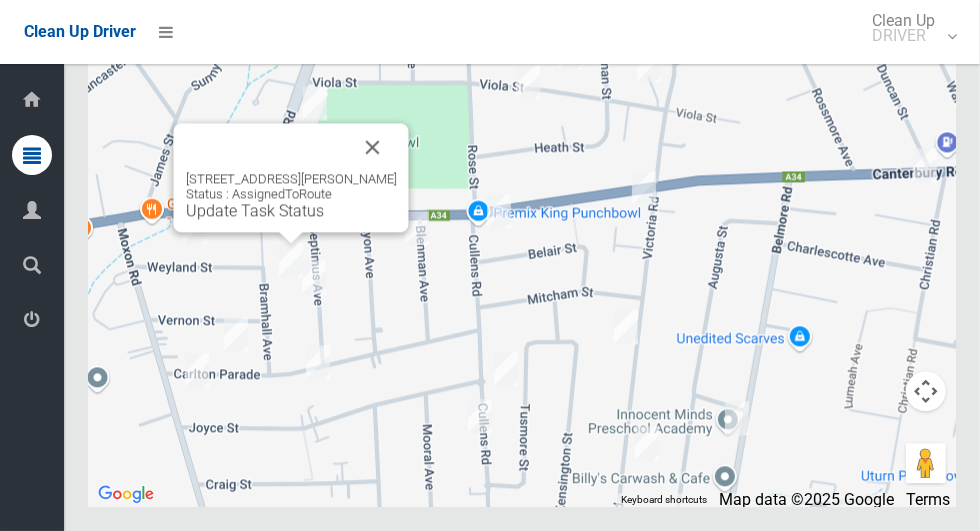 click at bounding box center [373, 147] 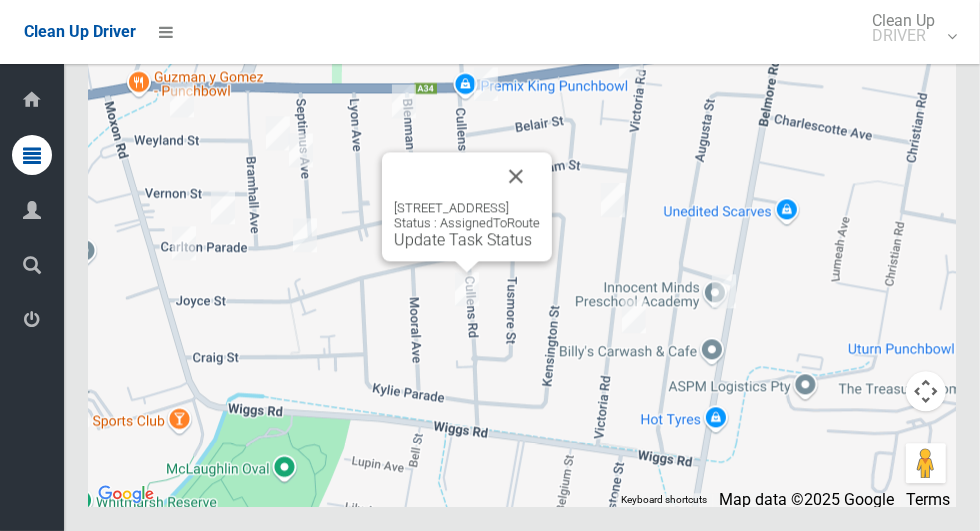 click on "Update Task Status" at bounding box center [463, 239] 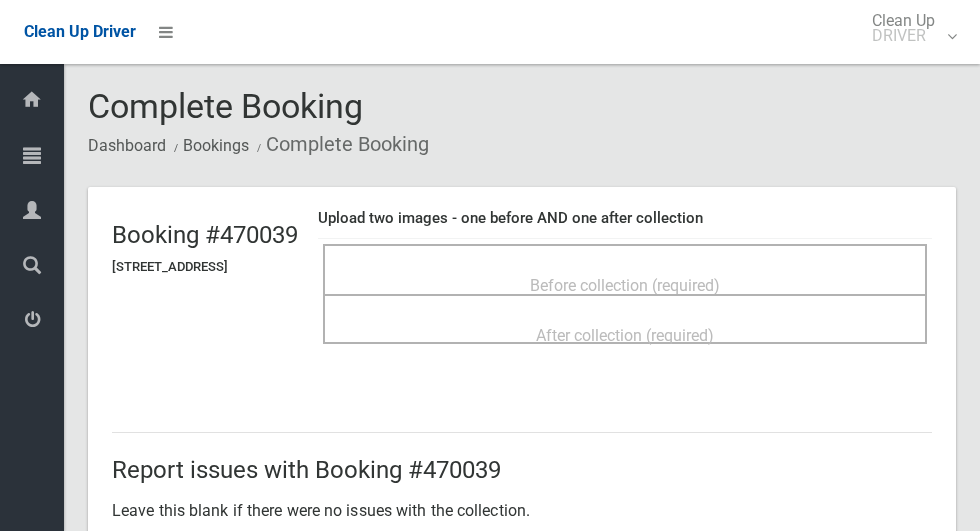 click on "Before collection (required)" at bounding box center (625, 285) 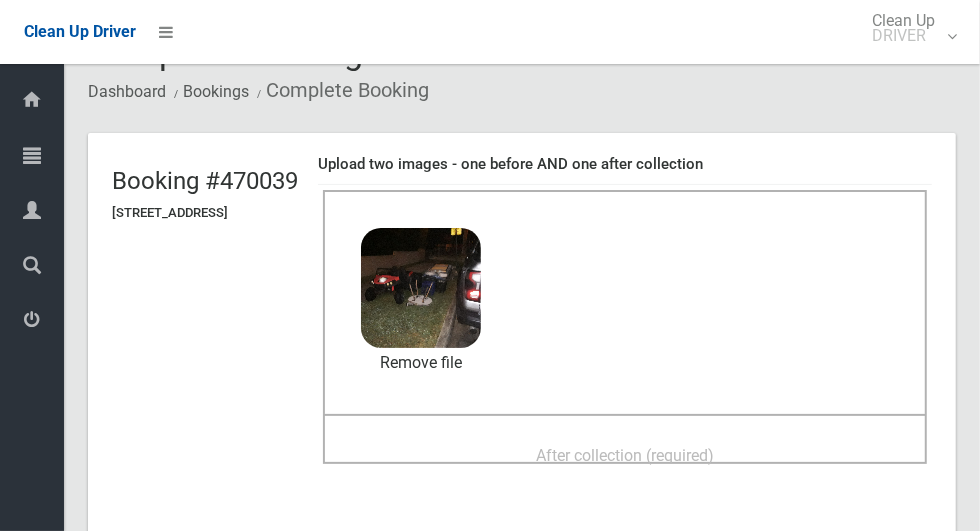 scroll, scrollTop: 62, scrollLeft: 0, axis: vertical 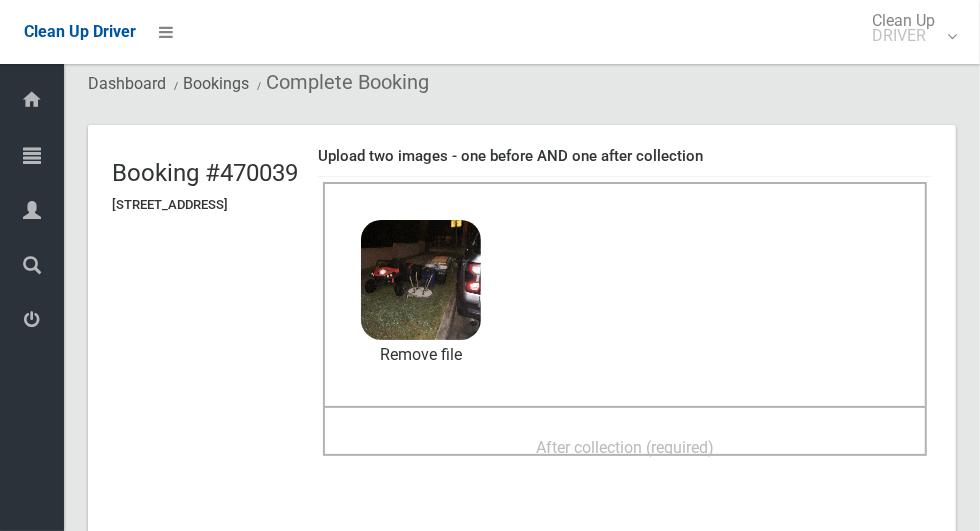 click on "After collection (required)" at bounding box center (625, 446) 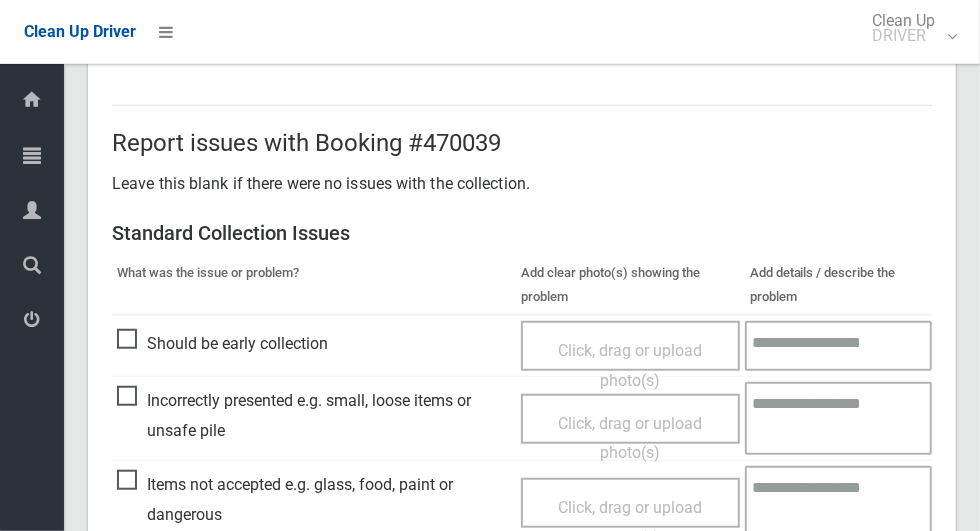 scroll, scrollTop: 1636, scrollLeft: 0, axis: vertical 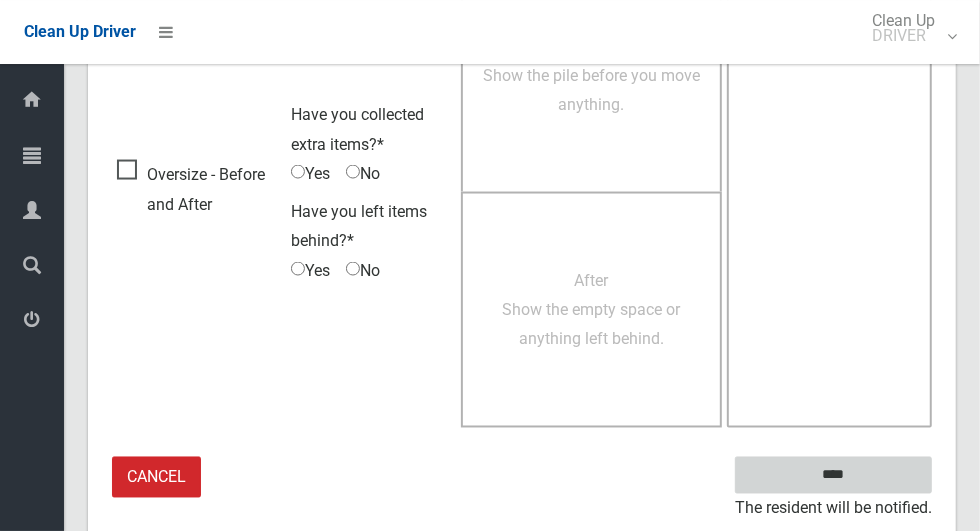 click on "****" at bounding box center [833, 475] 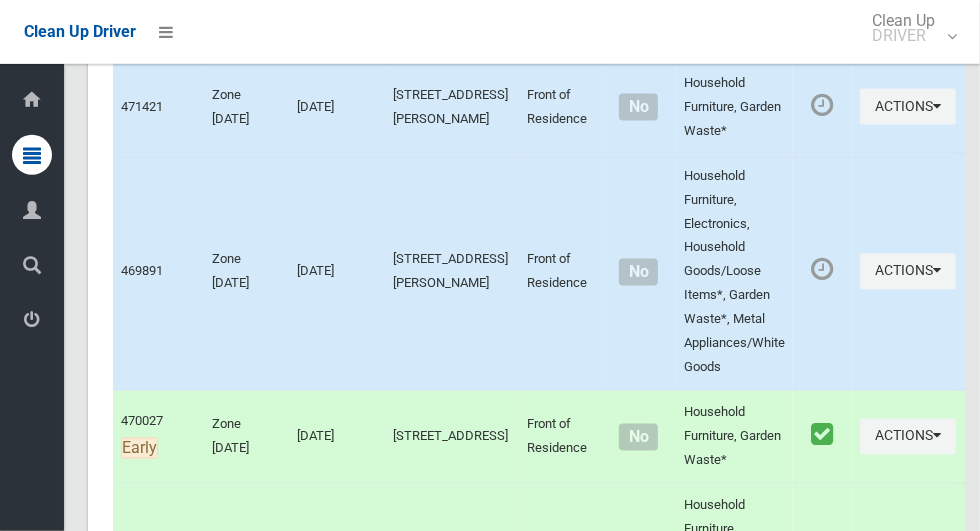 scroll, scrollTop: 10195, scrollLeft: 0, axis: vertical 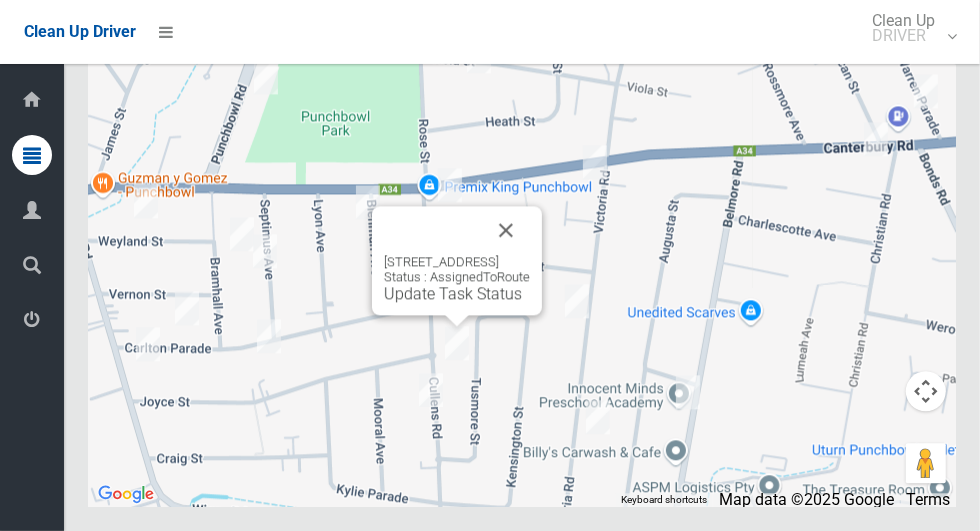 click on "Update Task Status" at bounding box center (453, 293) 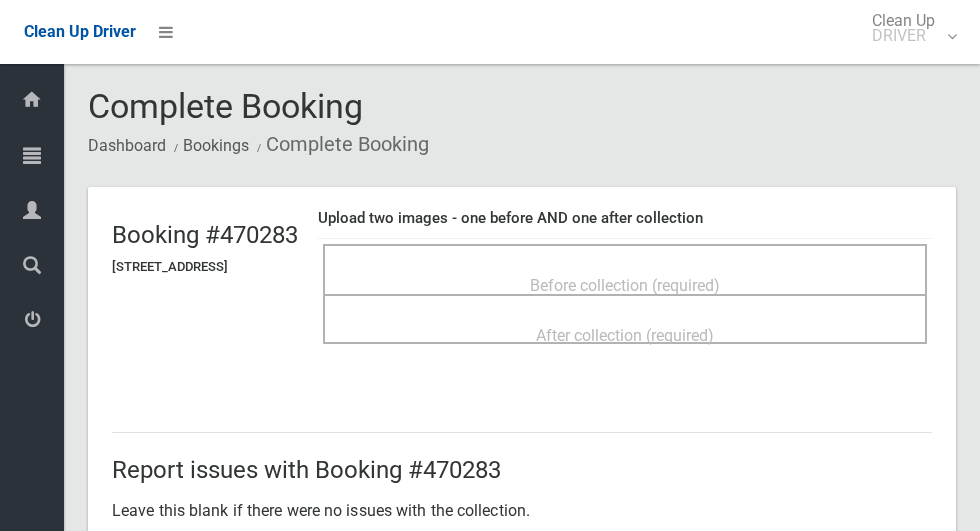 scroll, scrollTop: 0, scrollLeft: 0, axis: both 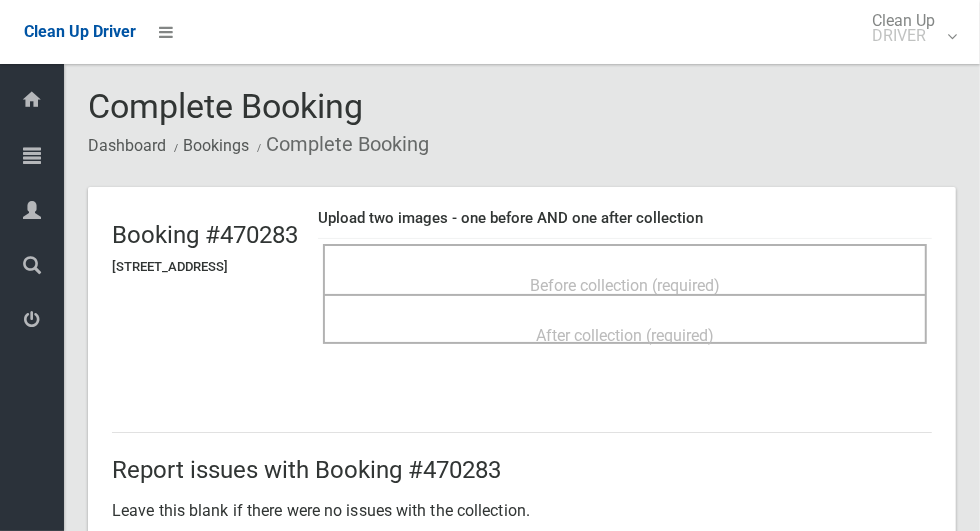 click on "Before collection (required)" at bounding box center [625, 285] 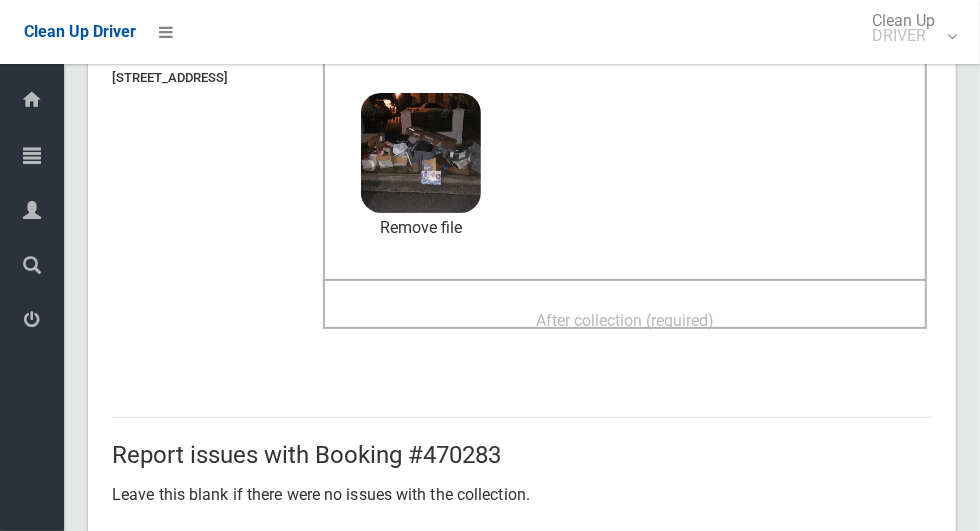 scroll, scrollTop: 213, scrollLeft: 0, axis: vertical 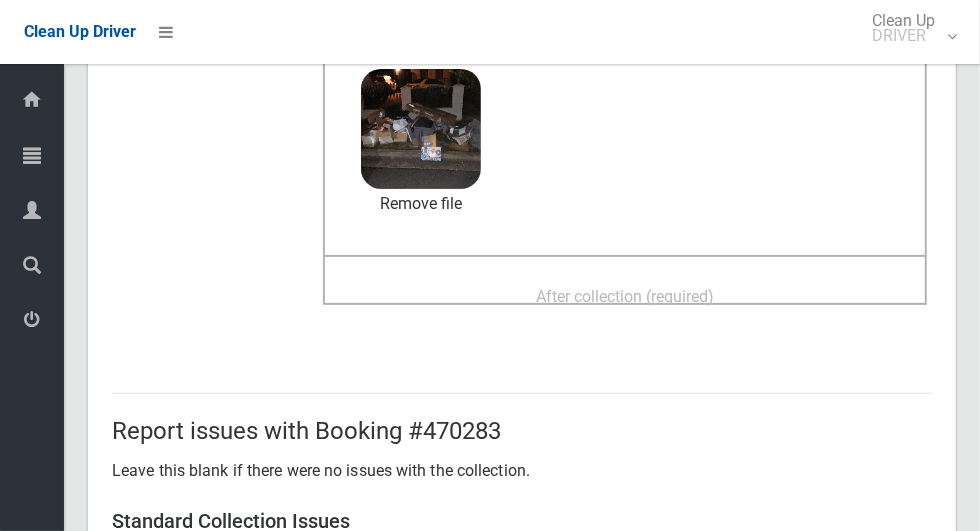 click on "After collection (required)" at bounding box center [625, 296] 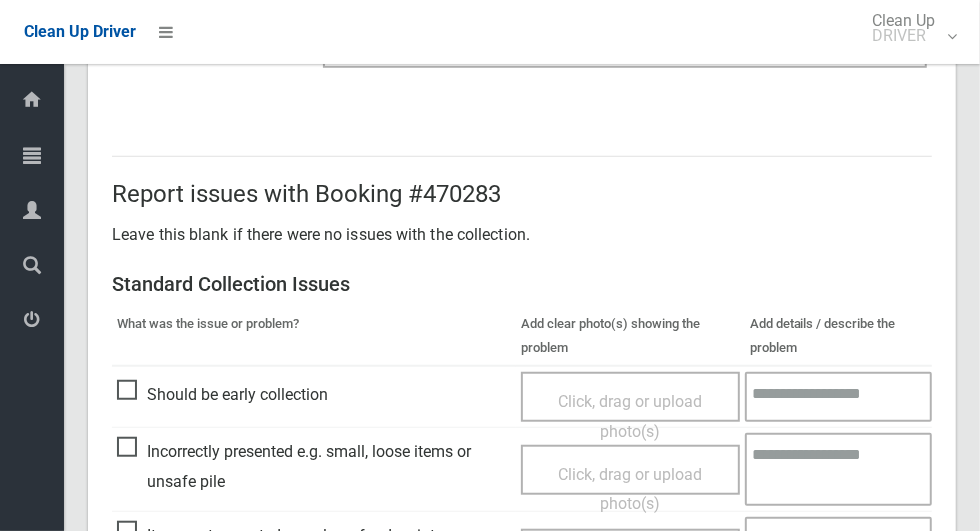 scroll, scrollTop: 1636, scrollLeft: 0, axis: vertical 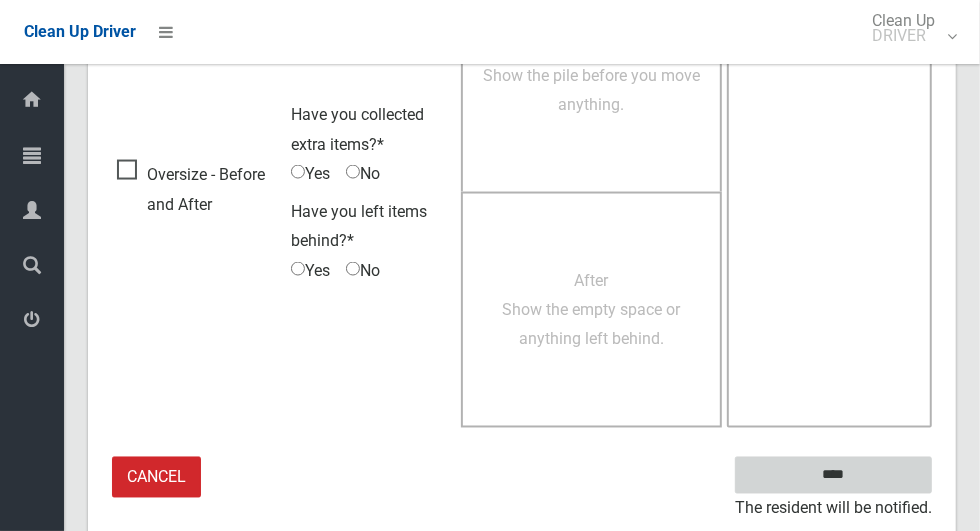 click on "****" at bounding box center (833, 475) 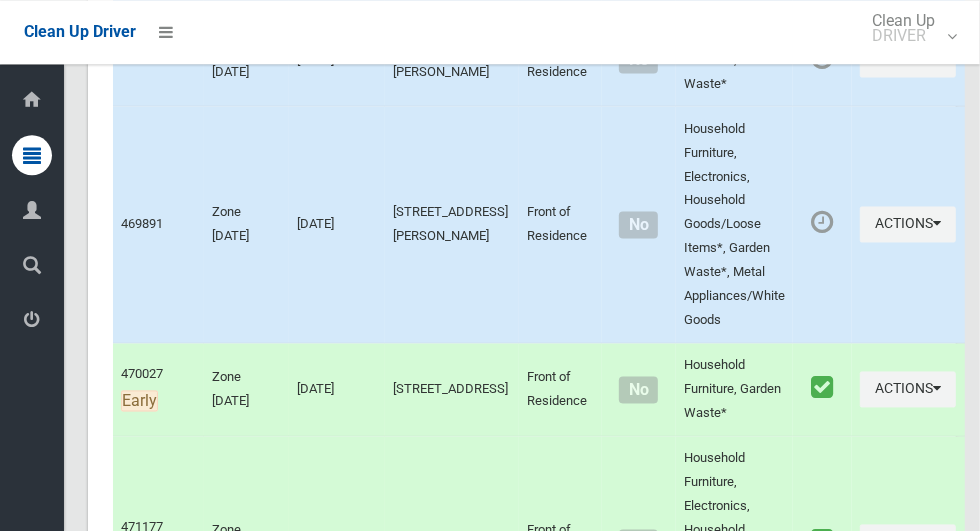 scroll, scrollTop: 10195, scrollLeft: 0, axis: vertical 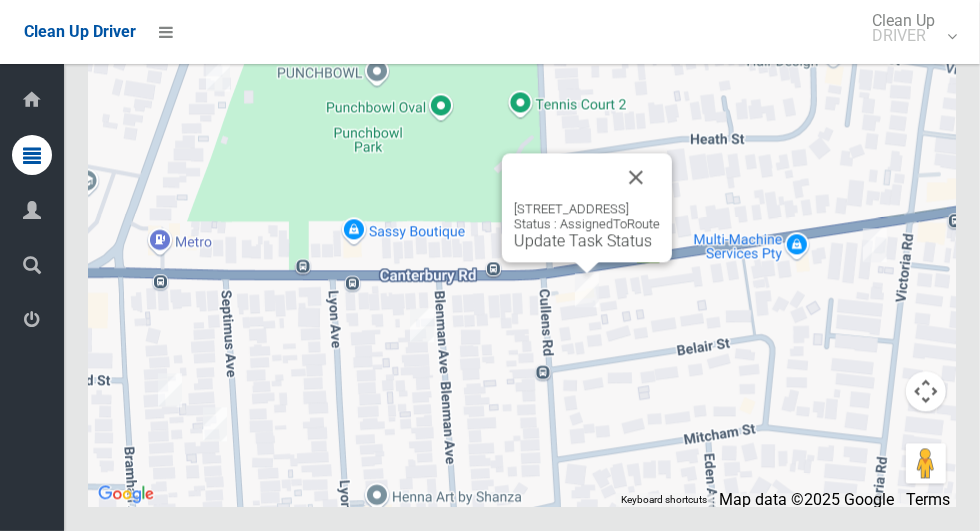 click on "Update Task Status" at bounding box center [583, 240] 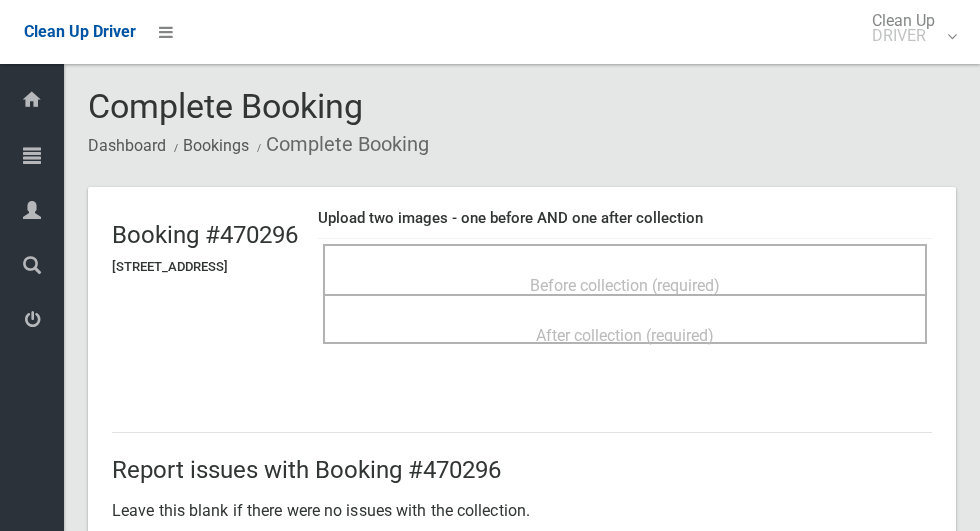 scroll, scrollTop: 0, scrollLeft: 0, axis: both 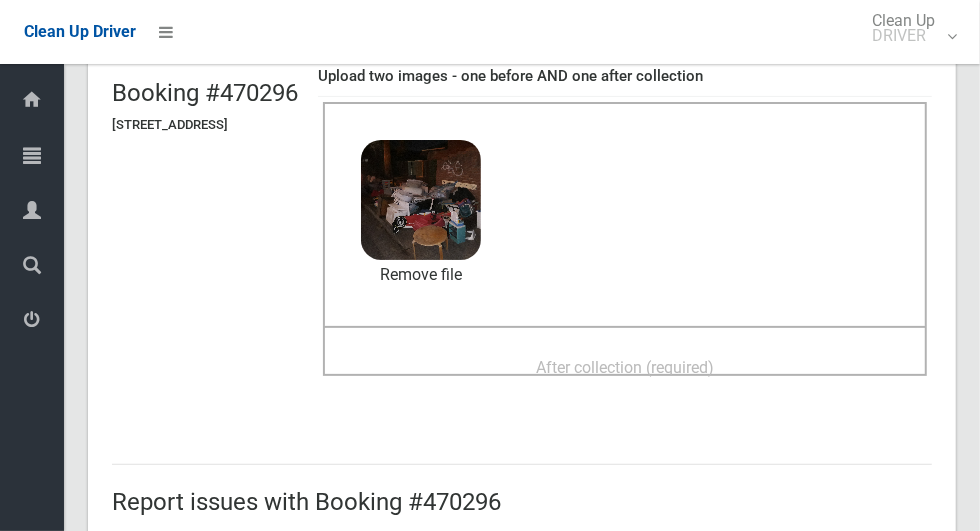 click on "After collection (required)" at bounding box center (625, 367) 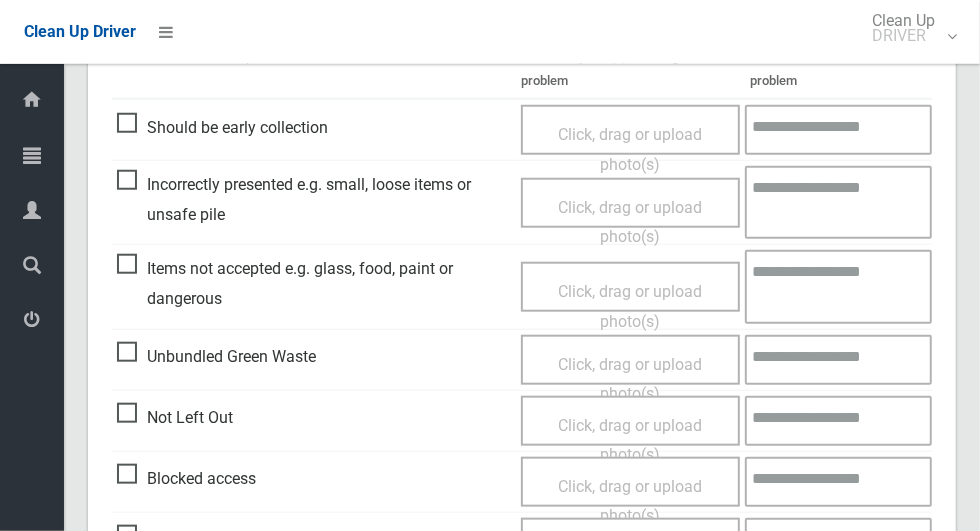 scroll, scrollTop: 1636, scrollLeft: 0, axis: vertical 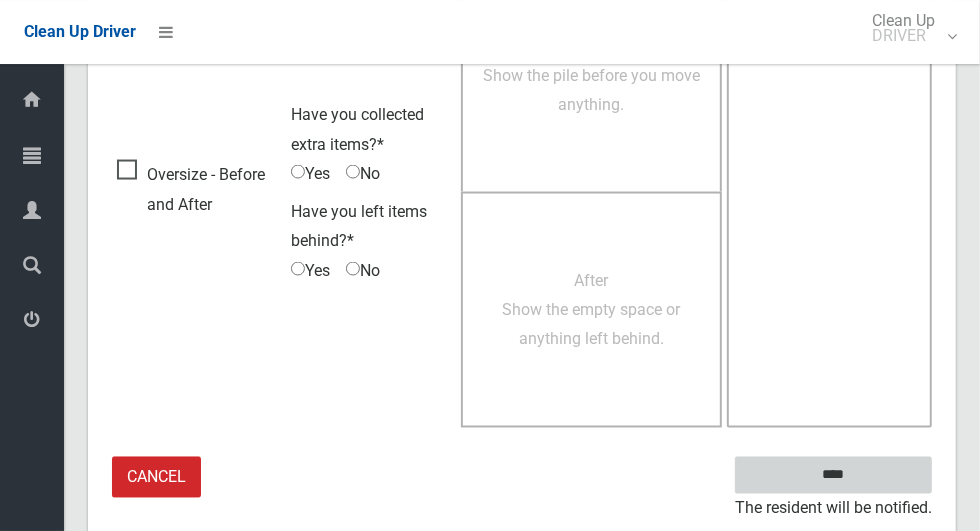 click on "****" at bounding box center [833, 475] 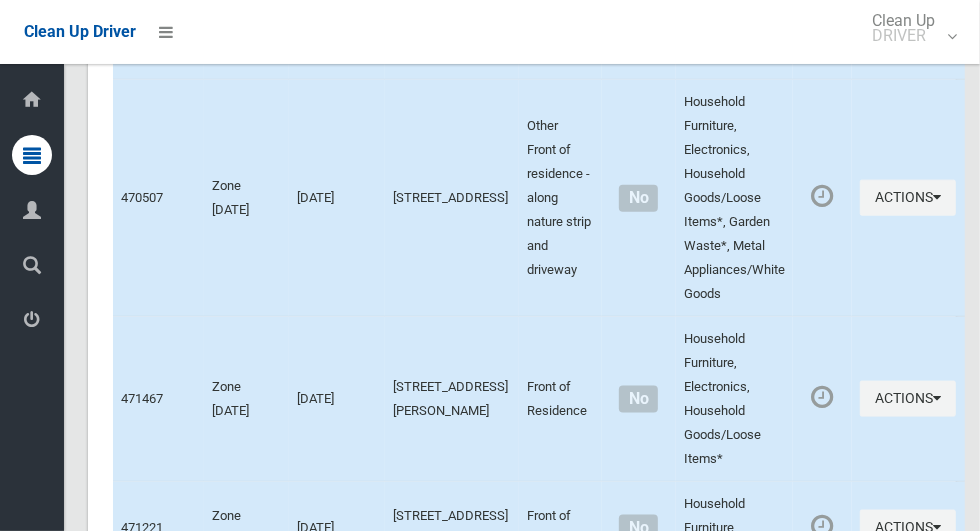 scroll, scrollTop: 10195, scrollLeft: 0, axis: vertical 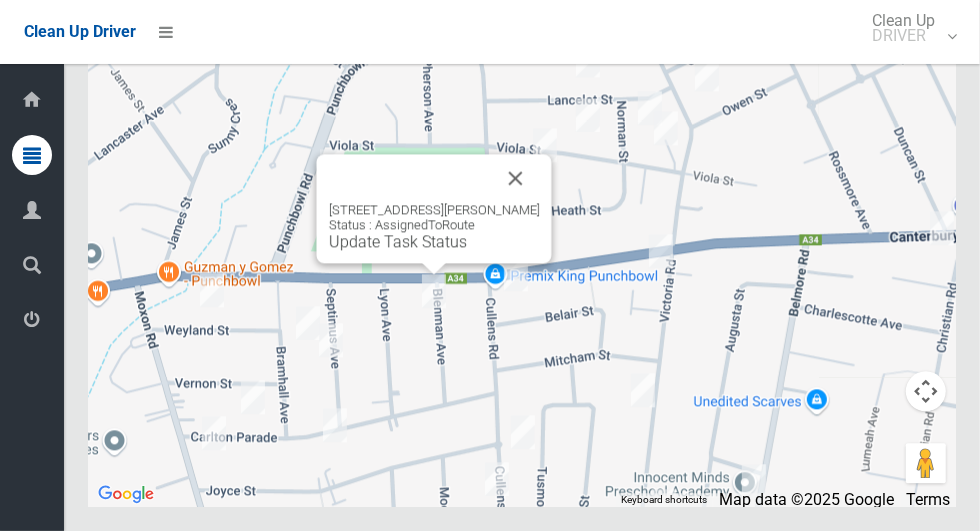 click on "Update Task Status" at bounding box center (398, 241) 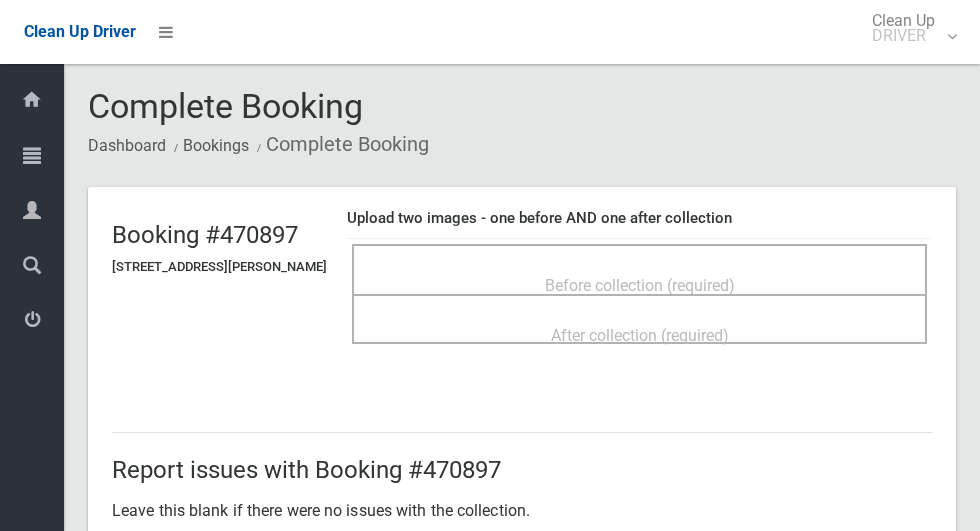 scroll, scrollTop: 0, scrollLeft: 0, axis: both 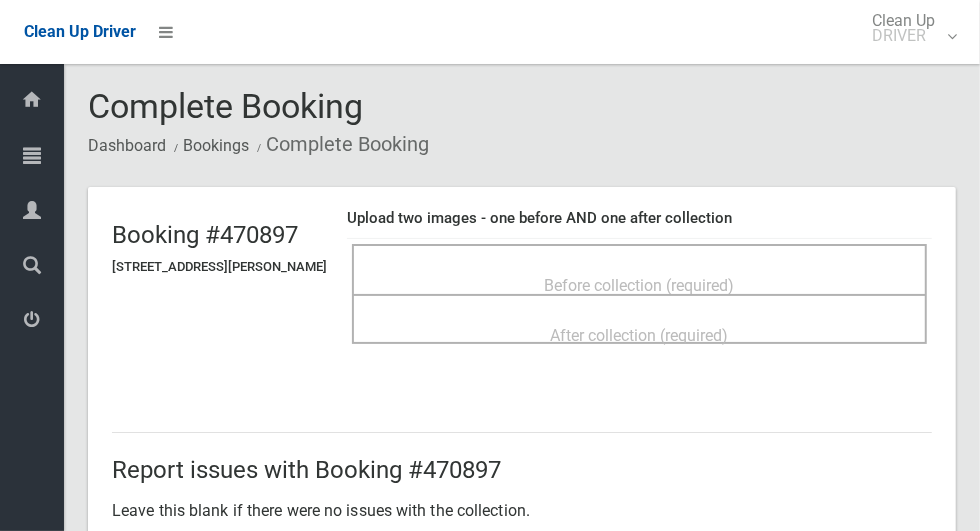 click on "Before collection (required)" at bounding box center [639, 284] 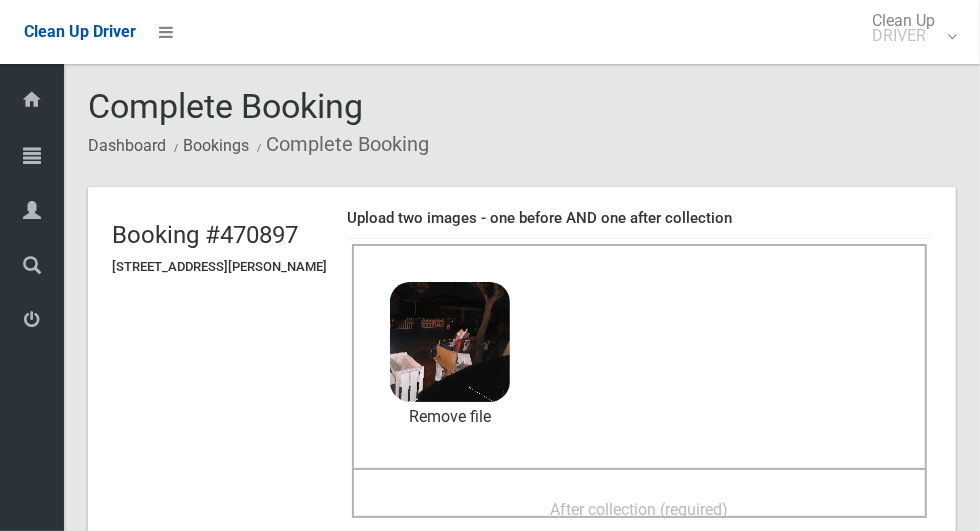 click on "After collection (required)" at bounding box center (640, 509) 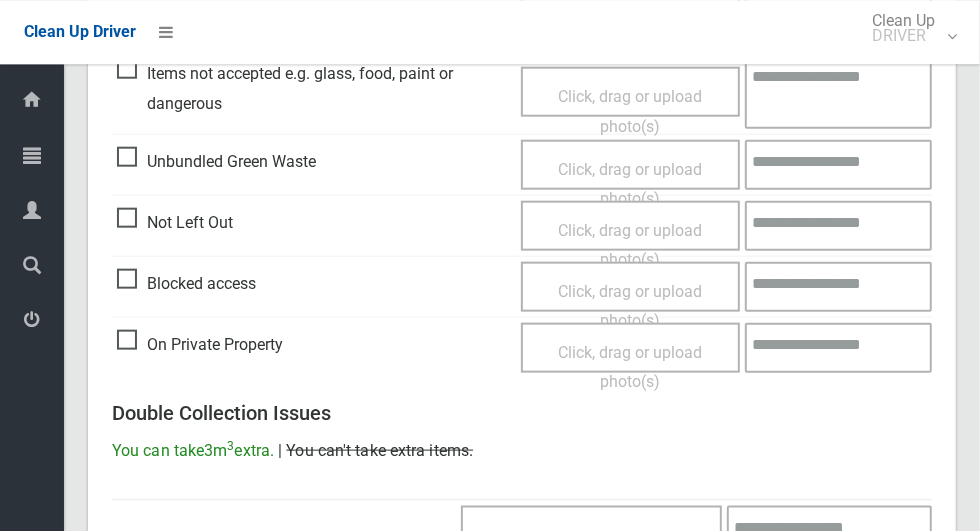scroll, scrollTop: 1636, scrollLeft: 0, axis: vertical 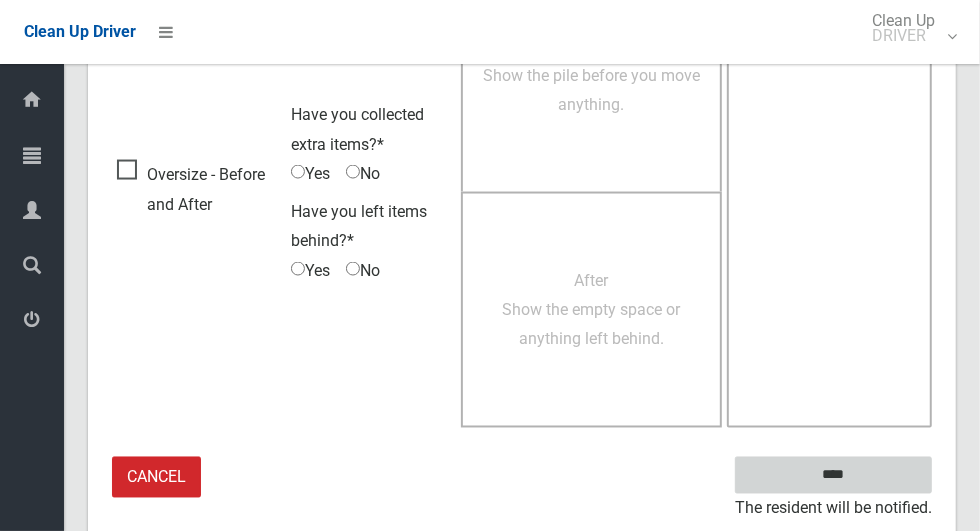 click on "****" at bounding box center [833, 475] 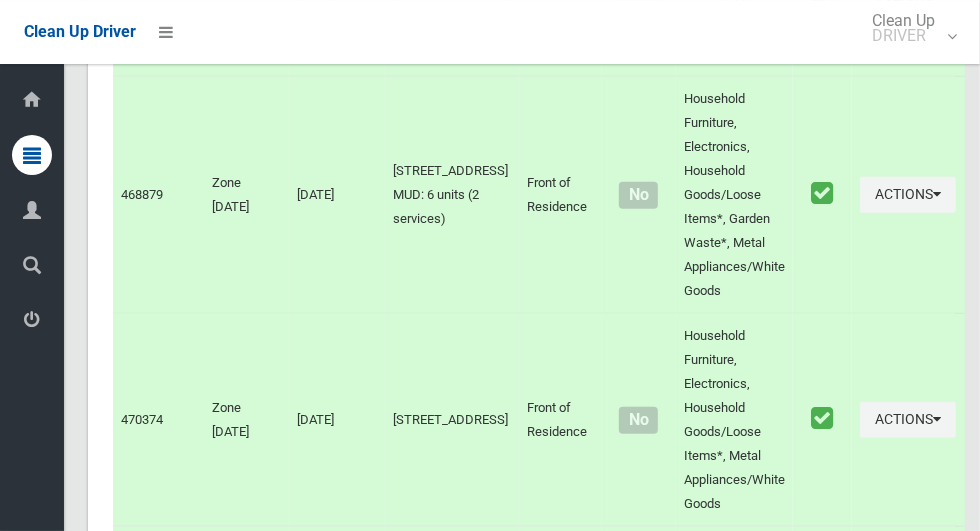 scroll, scrollTop: 10195, scrollLeft: 0, axis: vertical 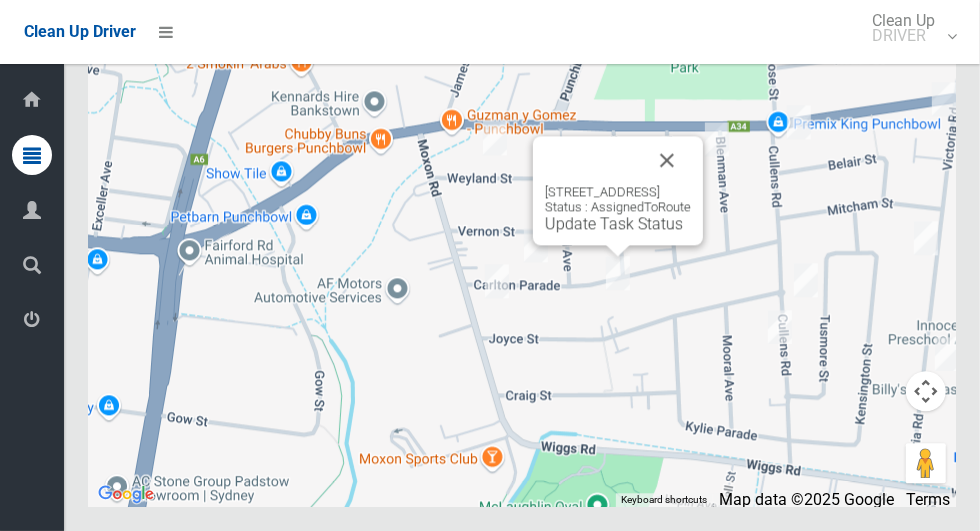 click at bounding box center [667, 160] 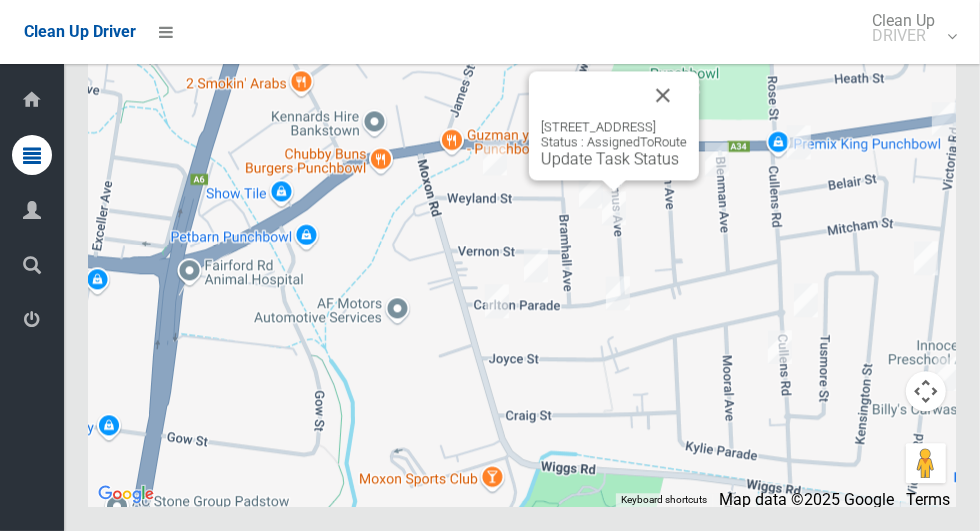 click at bounding box center [663, 95] 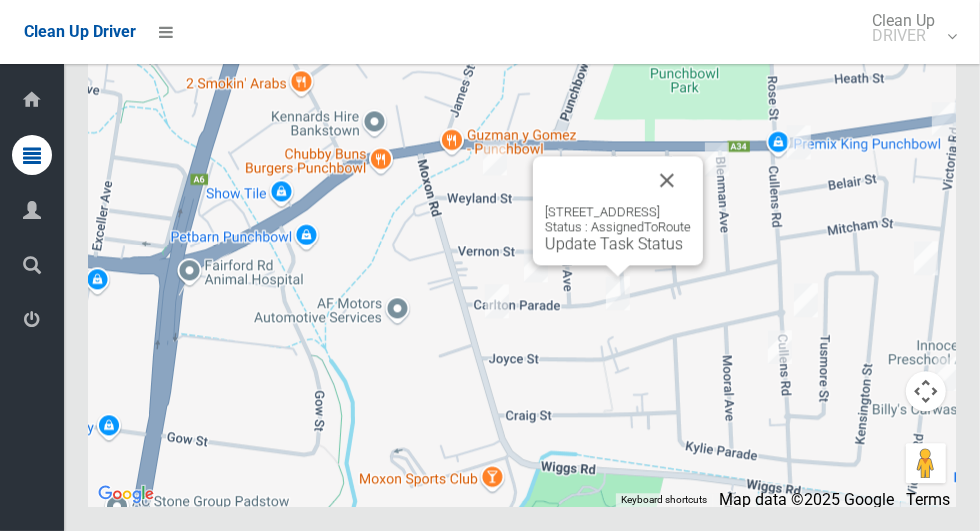 click at bounding box center [667, 180] 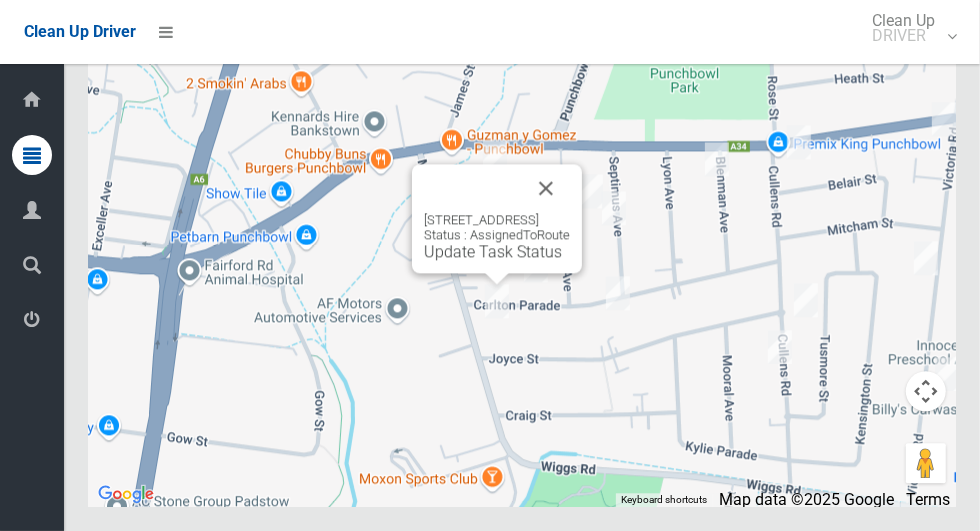 click at bounding box center [546, 188] 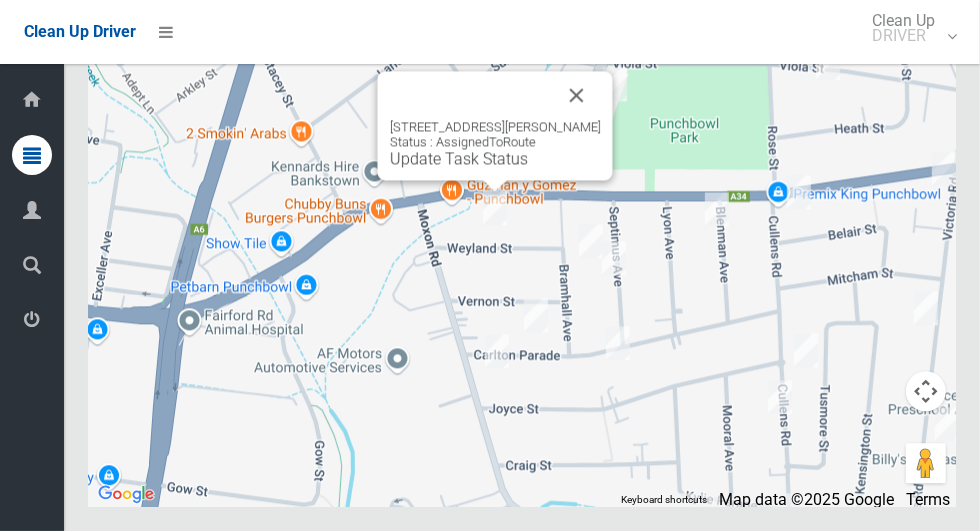 click at bounding box center [577, 95] 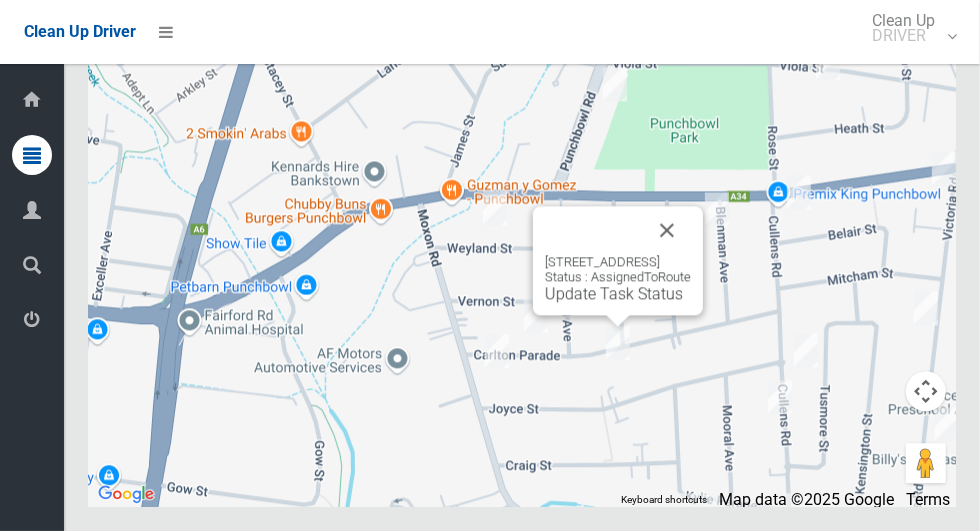click on "Update Task Status" at bounding box center (614, 293) 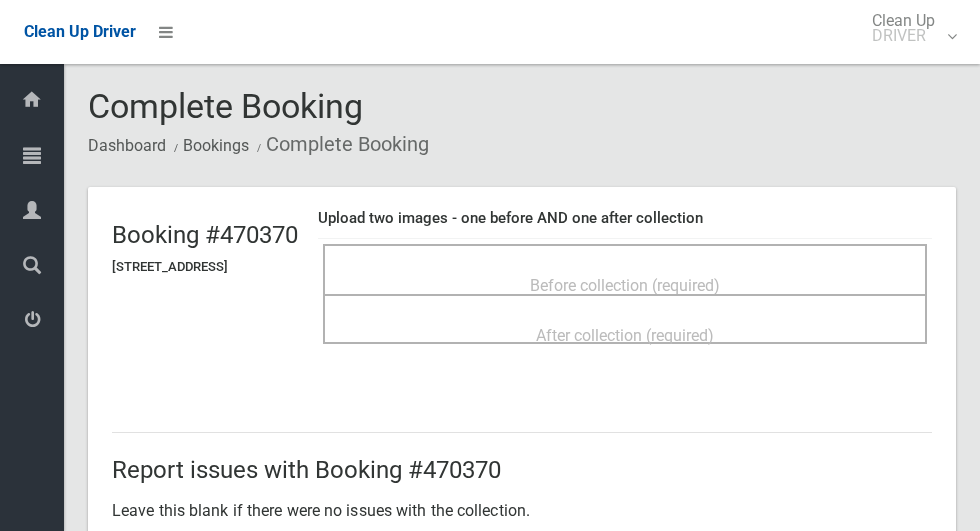 scroll, scrollTop: 0, scrollLeft: 0, axis: both 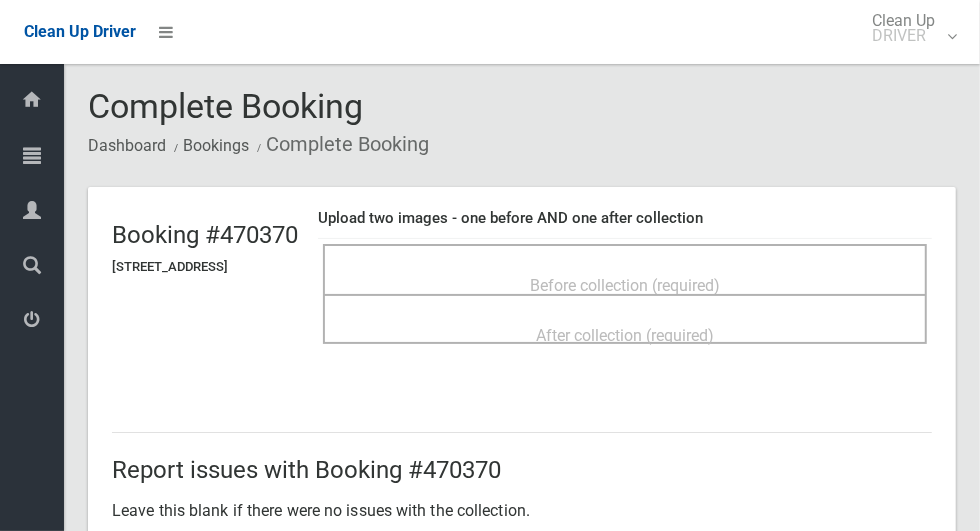 click on "Before collection (required)" at bounding box center (625, 285) 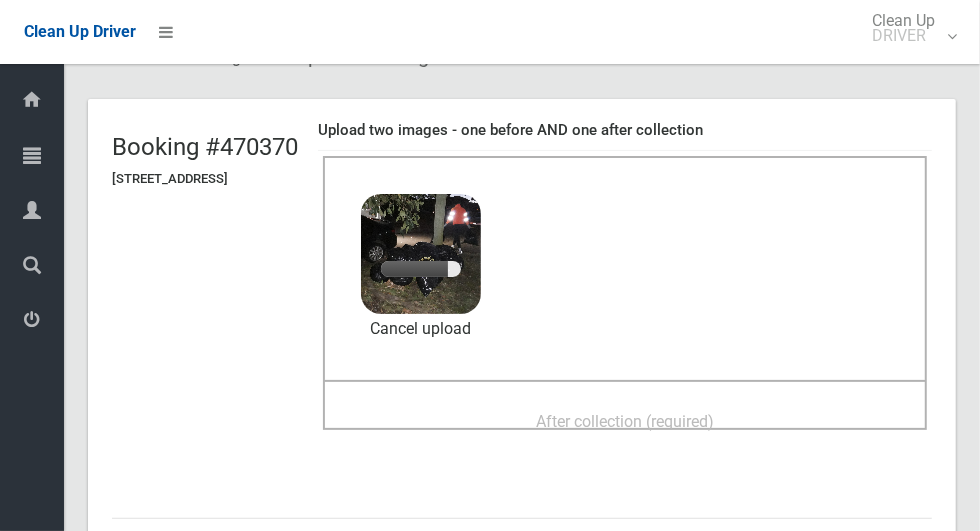 scroll, scrollTop: 88, scrollLeft: 0, axis: vertical 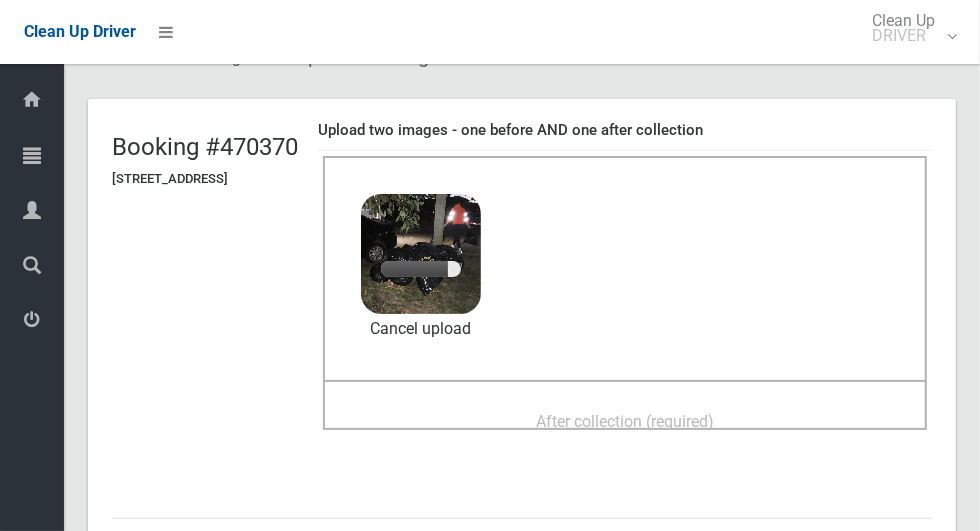 click on "After collection (required)" at bounding box center [625, 421] 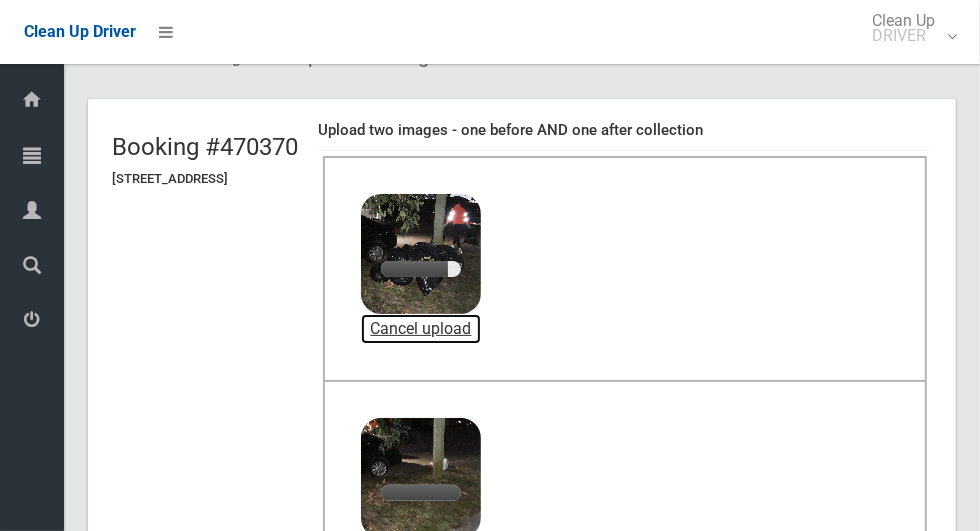 click on "Cancel upload" at bounding box center (421, 329) 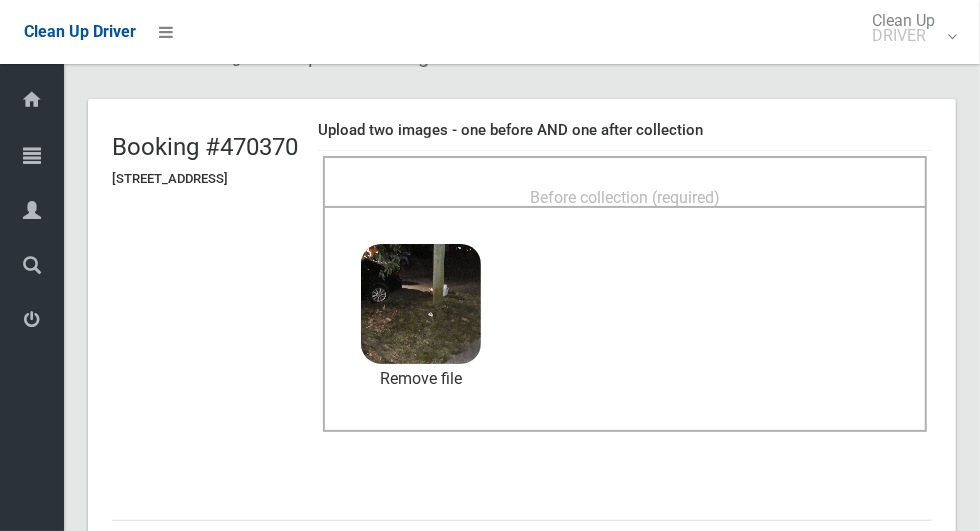click on "Before collection (required)" at bounding box center [625, 197] 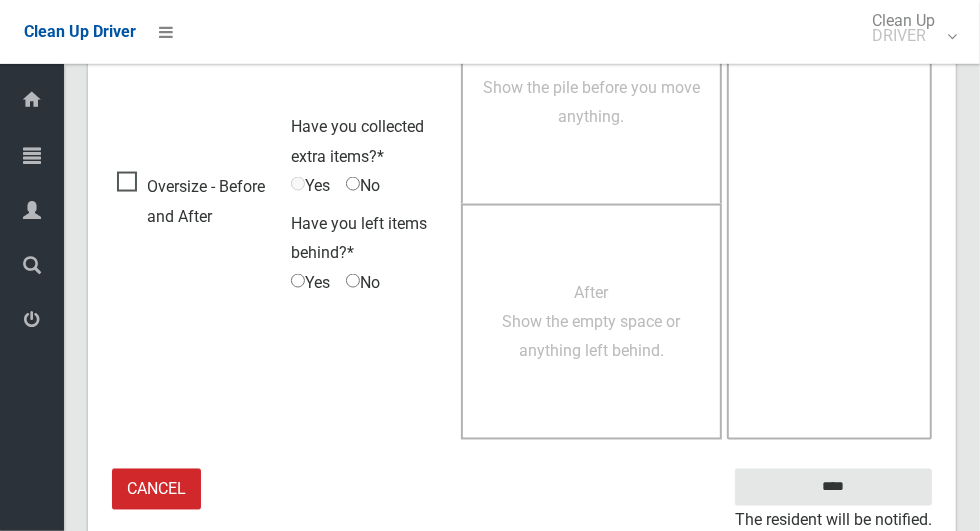 scroll, scrollTop: 1636, scrollLeft: 0, axis: vertical 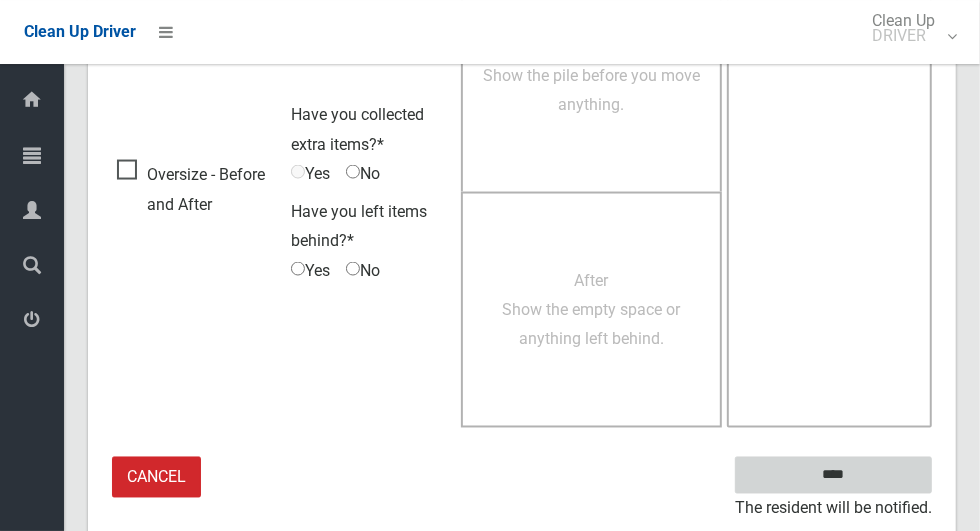 click on "****" at bounding box center (833, 475) 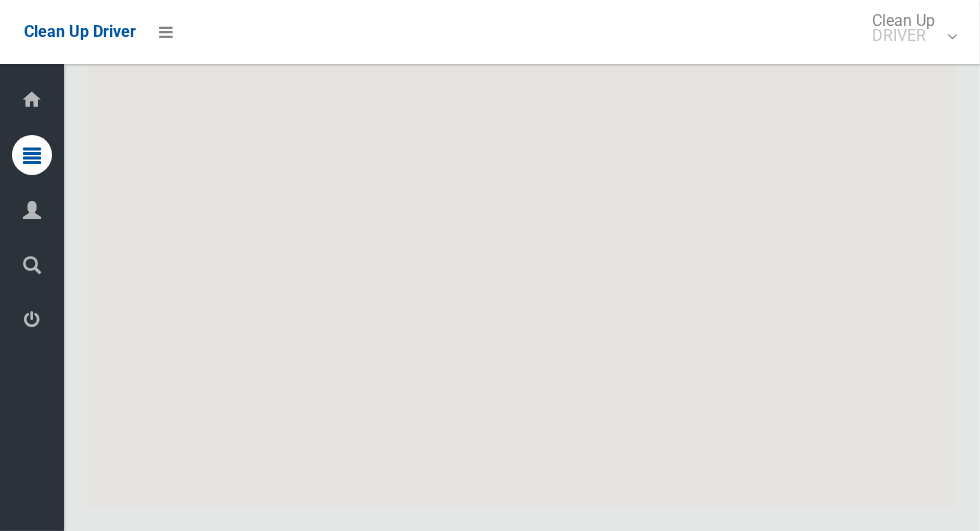 scroll, scrollTop: 10195, scrollLeft: 0, axis: vertical 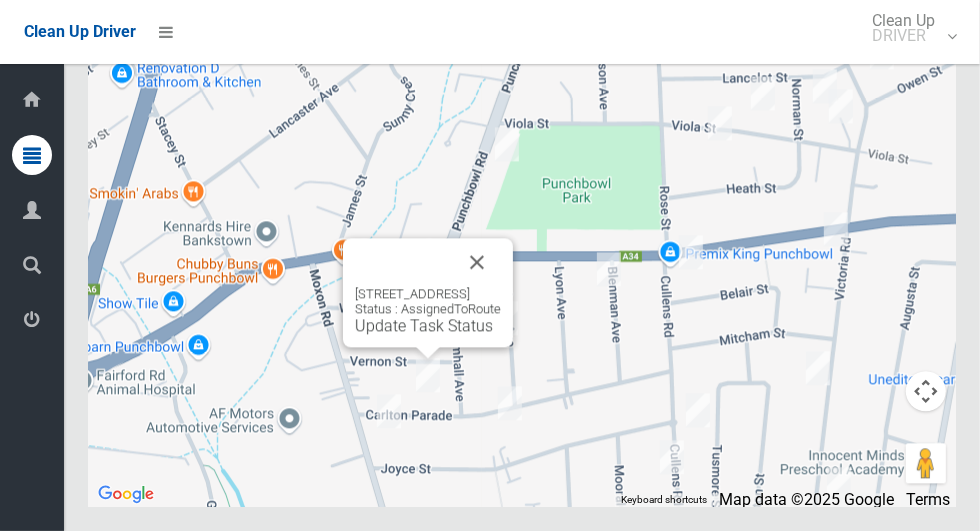click at bounding box center (477, 262) 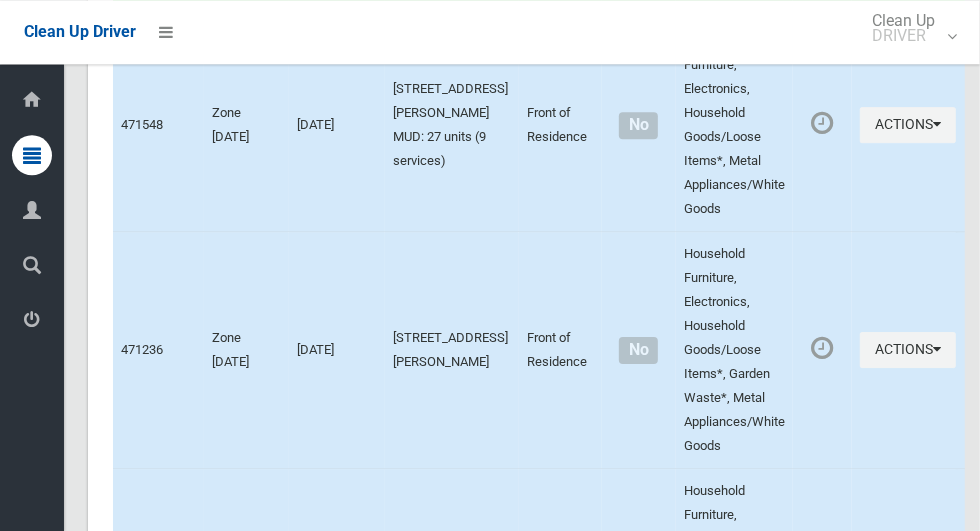 scroll, scrollTop: 7155, scrollLeft: 0, axis: vertical 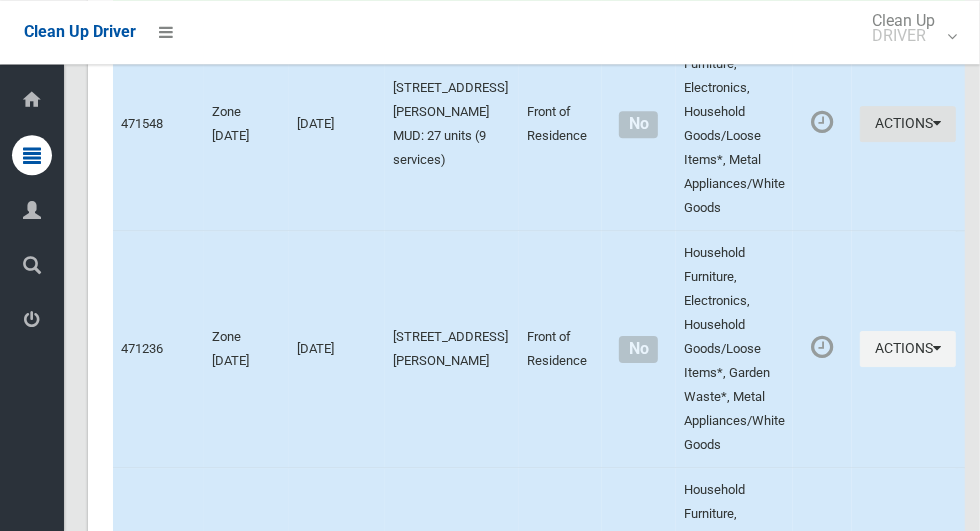 click on "Actions" at bounding box center (908, 124) 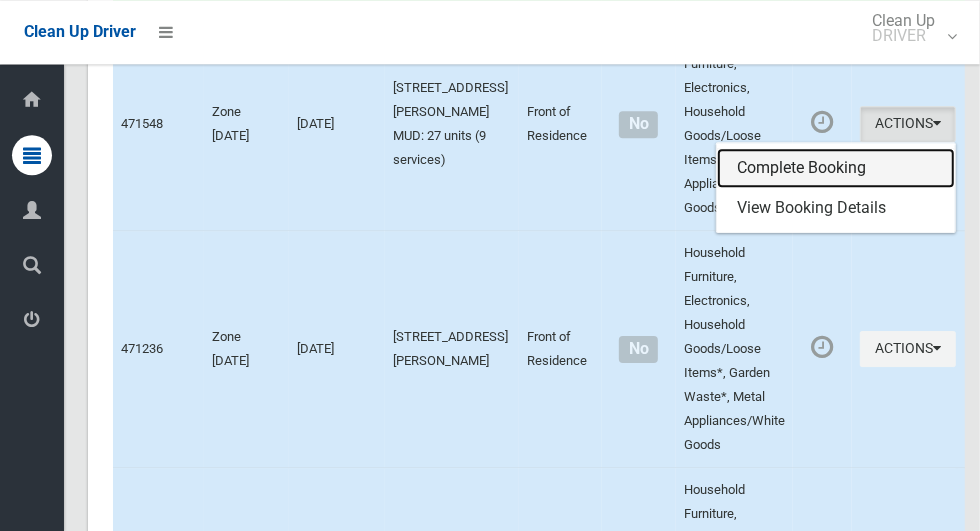 click on "Complete Booking" at bounding box center (836, 168) 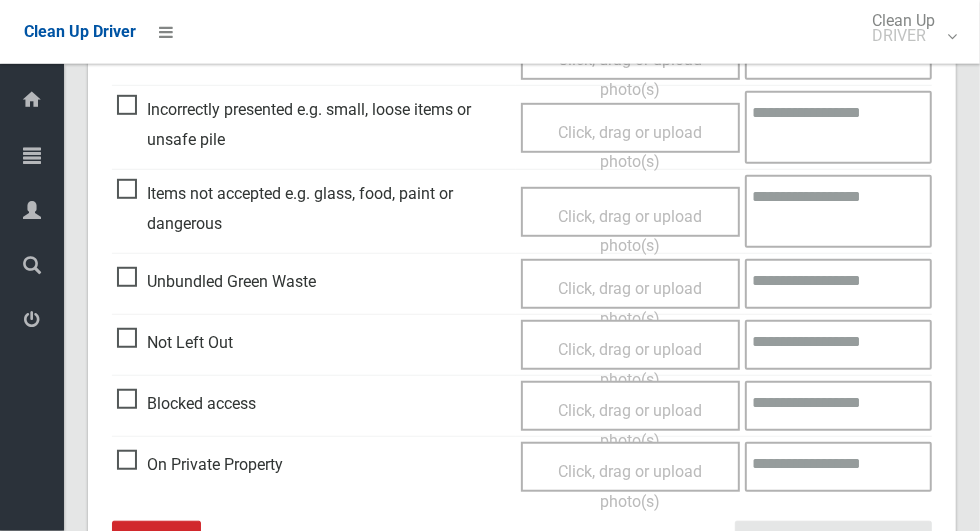 scroll, scrollTop: 633, scrollLeft: 0, axis: vertical 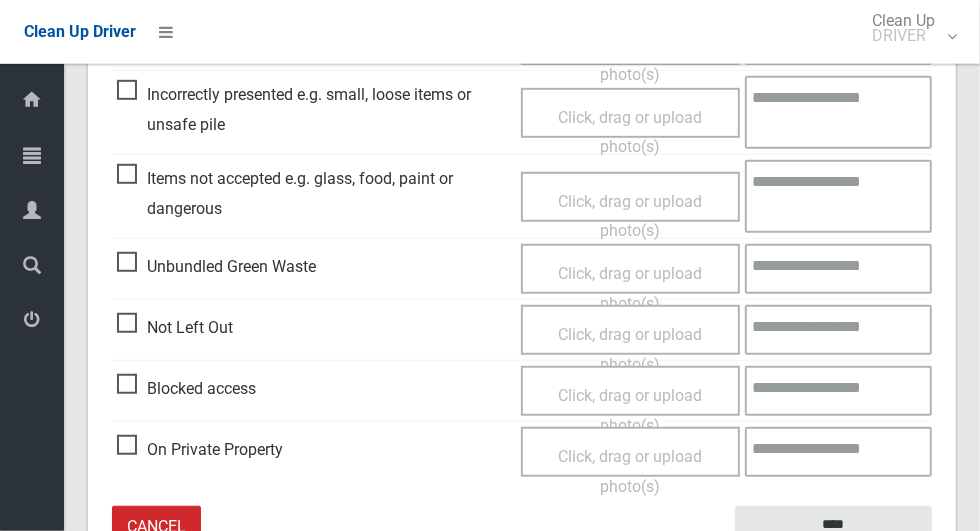 click on "Not Left Out" at bounding box center [175, 328] 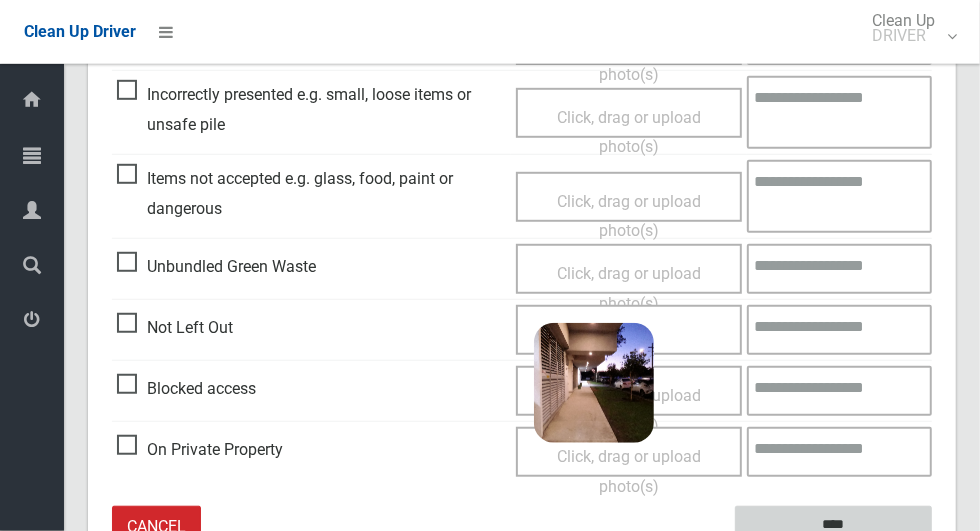 click on "****" at bounding box center (833, 524) 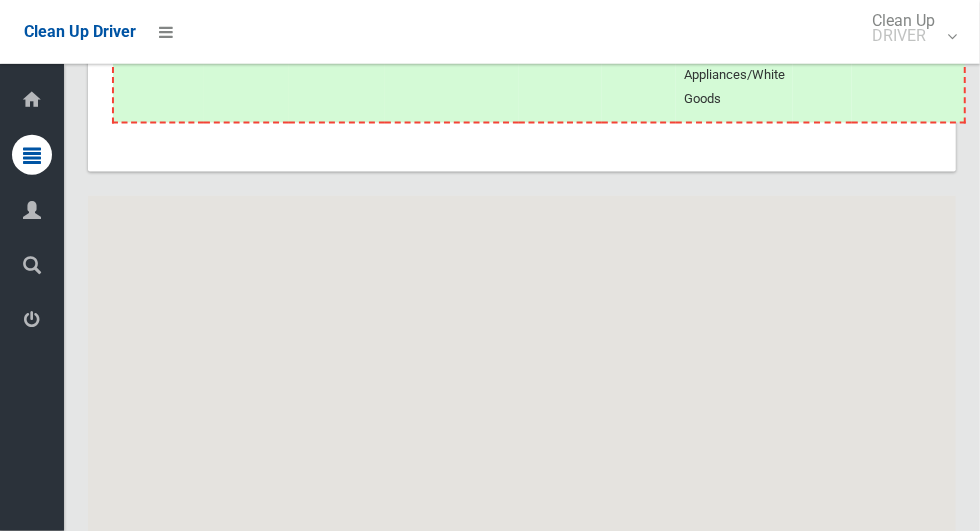 scroll, scrollTop: 10195, scrollLeft: 0, axis: vertical 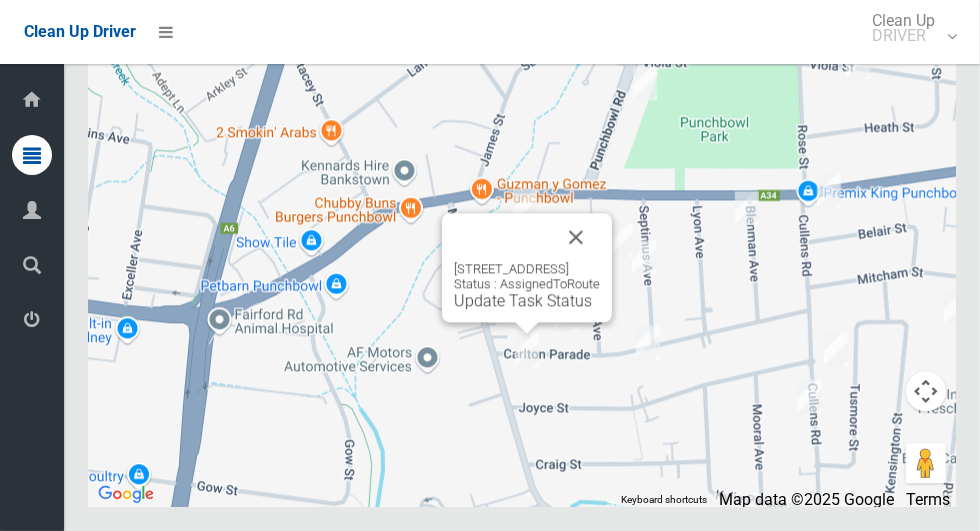click at bounding box center (576, 237) 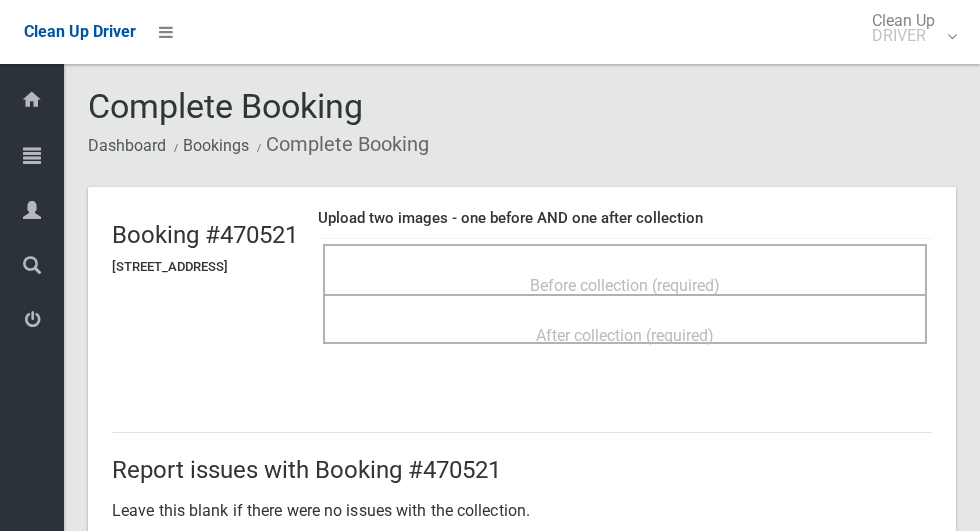 scroll, scrollTop: 0, scrollLeft: 0, axis: both 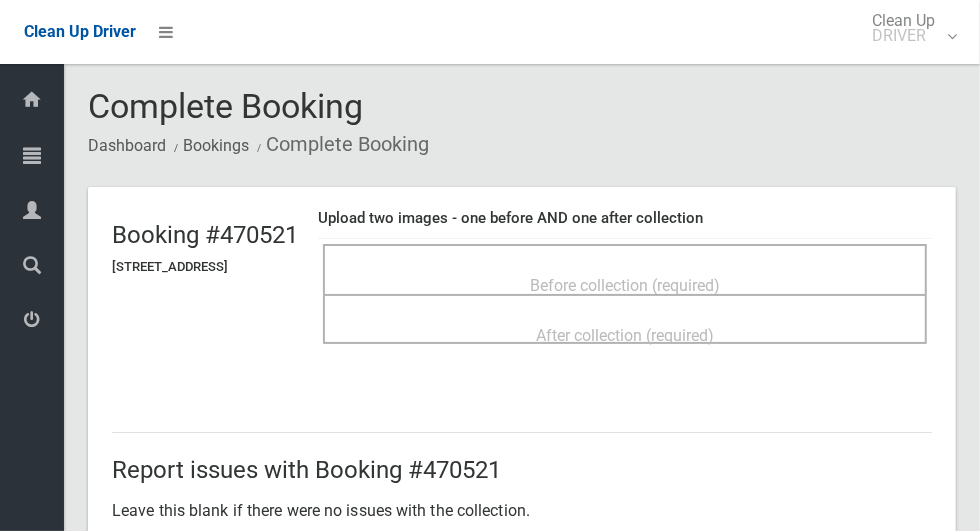 click on "Before collection (required)" at bounding box center (625, 284) 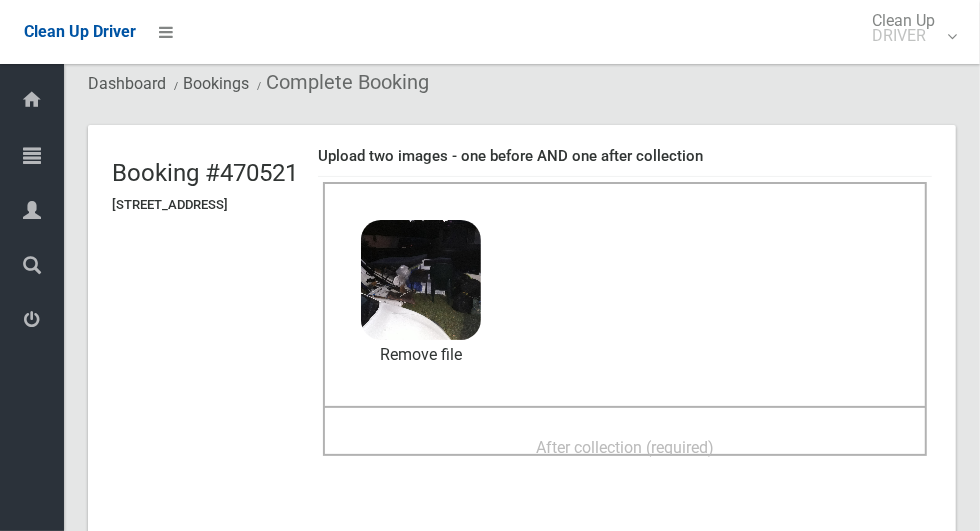 scroll, scrollTop: 61, scrollLeft: 0, axis: vertical 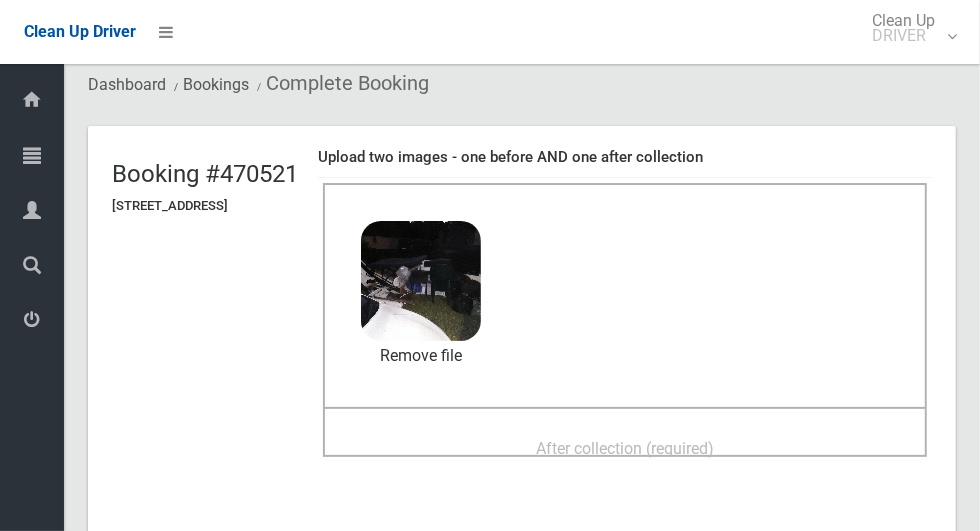 click on "After collection (required)" at bounding box center [625, 447] 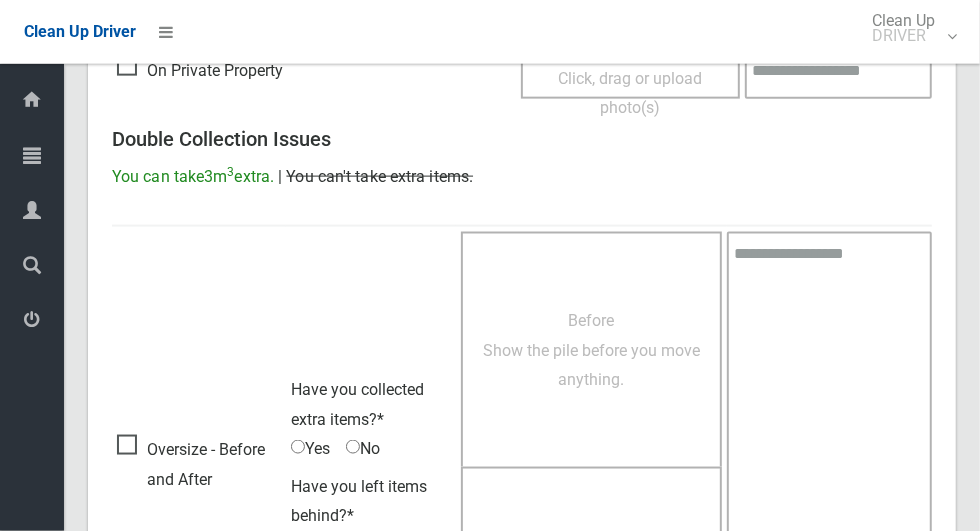 scroll, scrollTop: 1636, scrollLeft: 0, axis: vertical 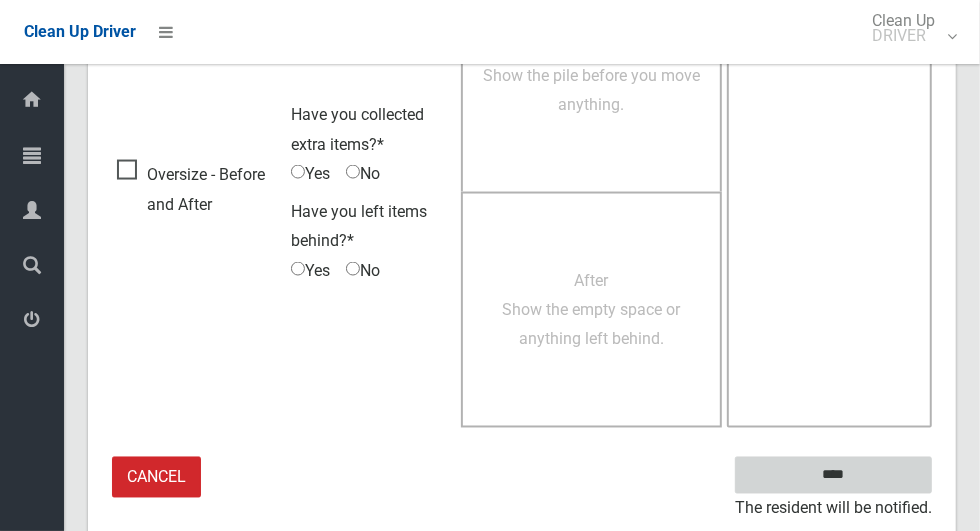 click on "****" at bounding box center [833, 475] 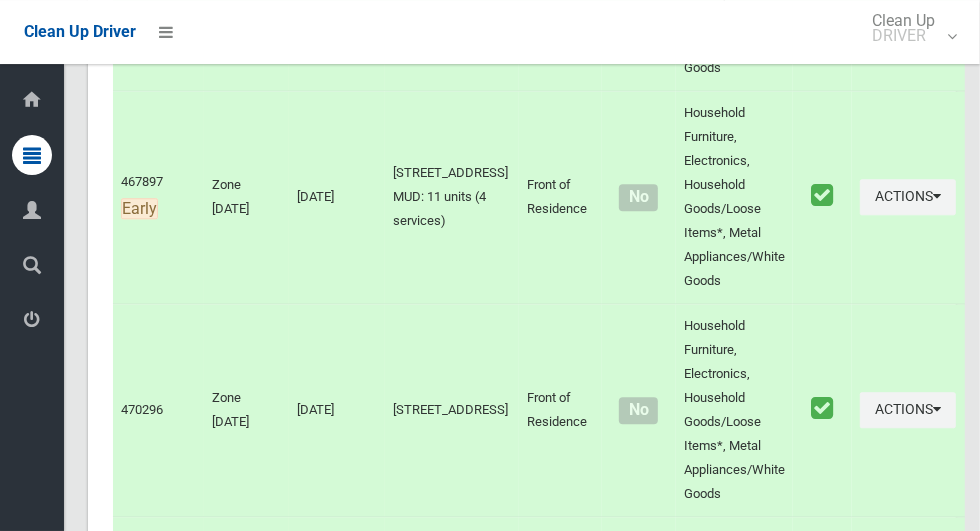 scroll, scrollTop: 10195, scrollLeft: 0, axis: vertical 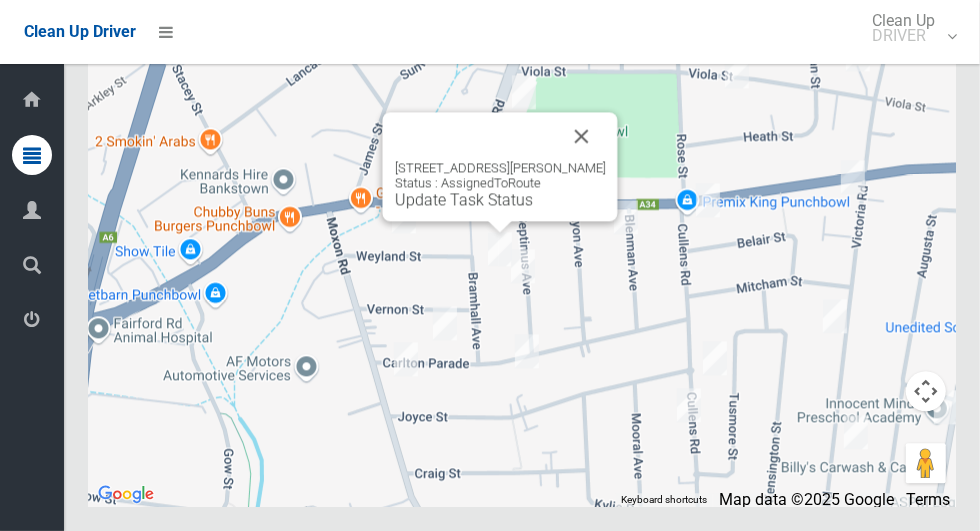 click at bounding box center [582, 136] 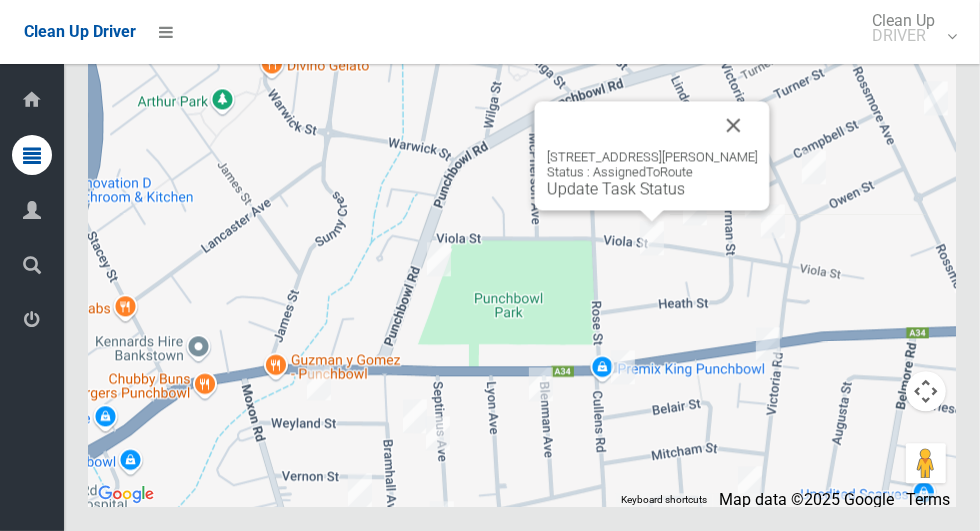 click at bounding box center [734, 125] 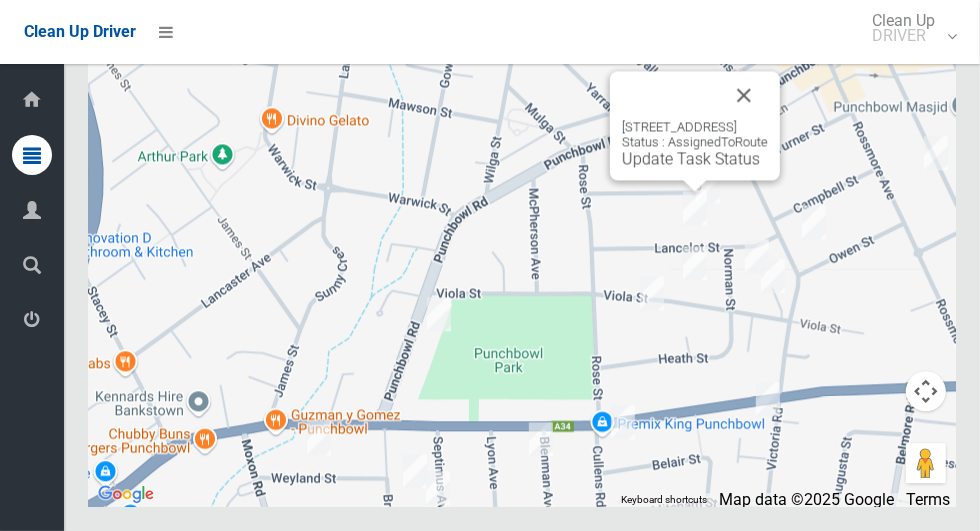 click at bounding box center [744, 95] 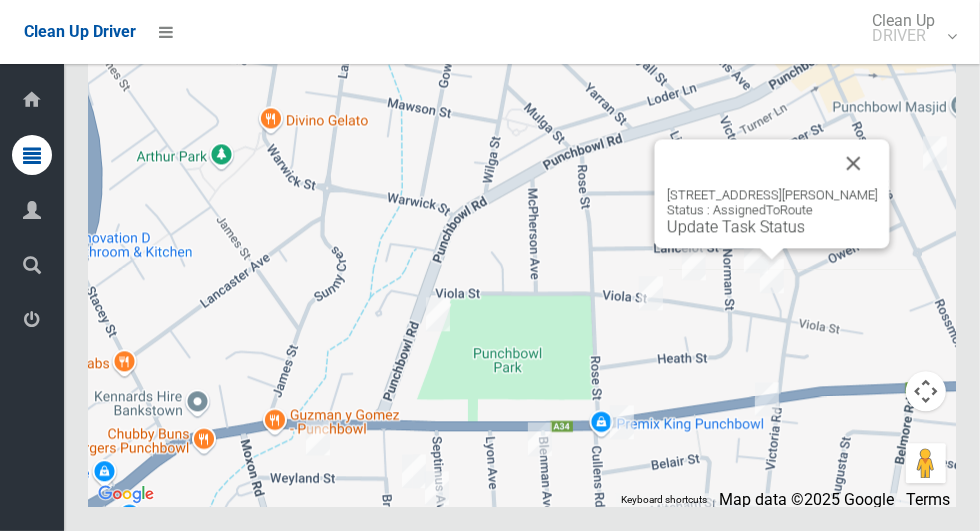 click at bounding box center (854, 163) 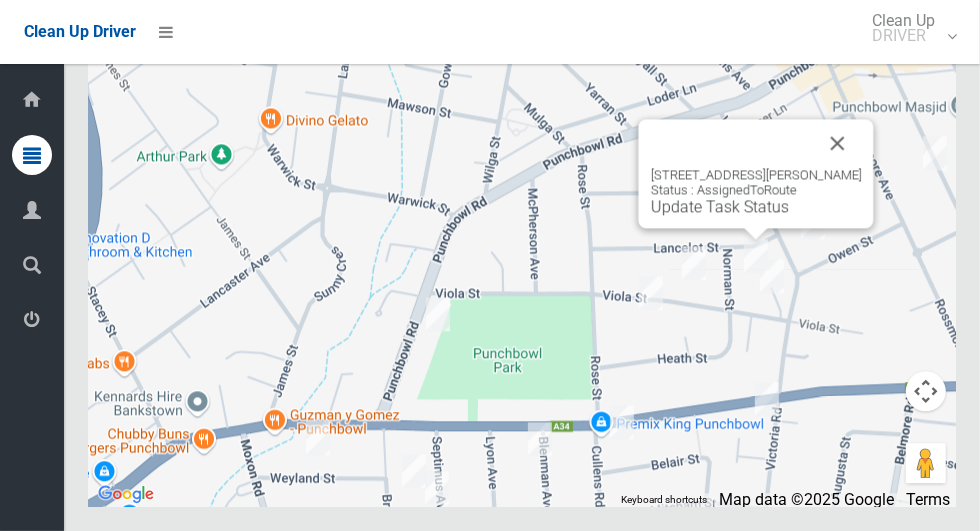 click at bounding box center (838, 143) 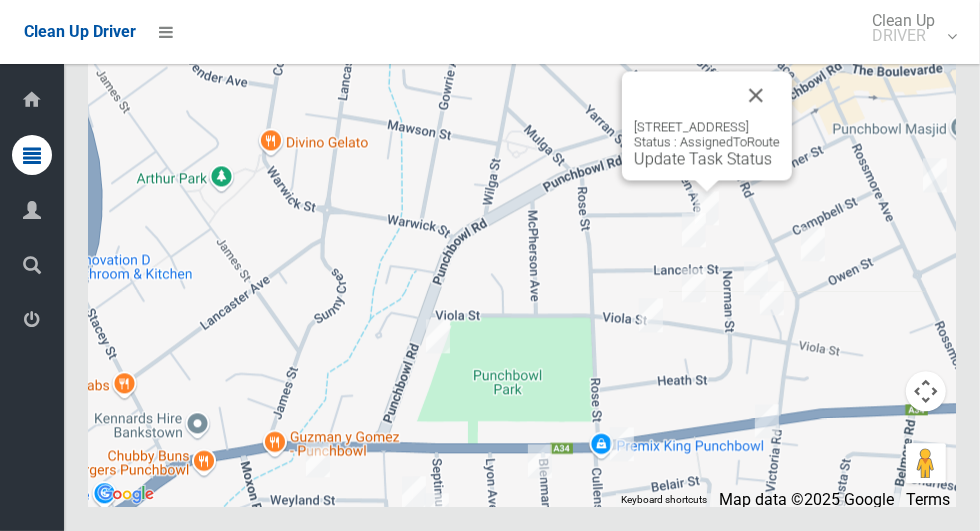 click at bounding box center [756, 95] 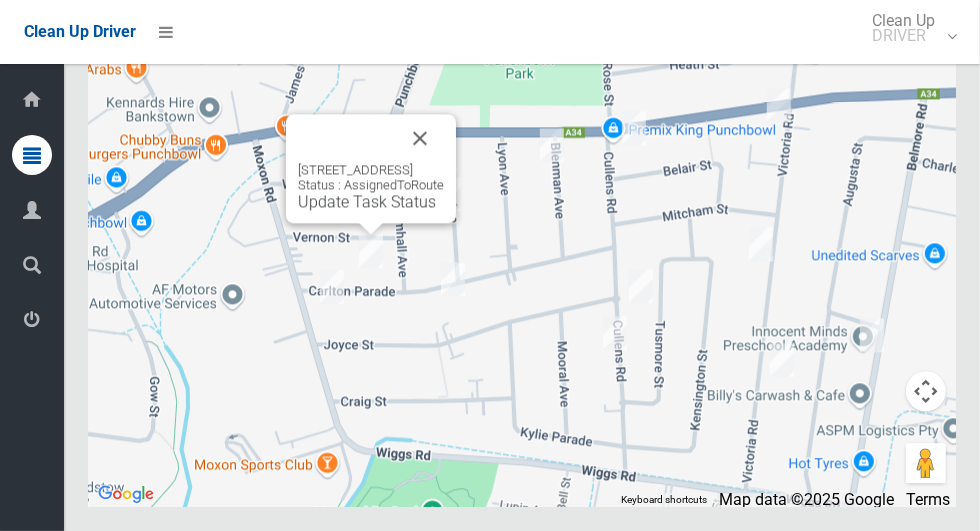 click at bounding box center [420, 138] 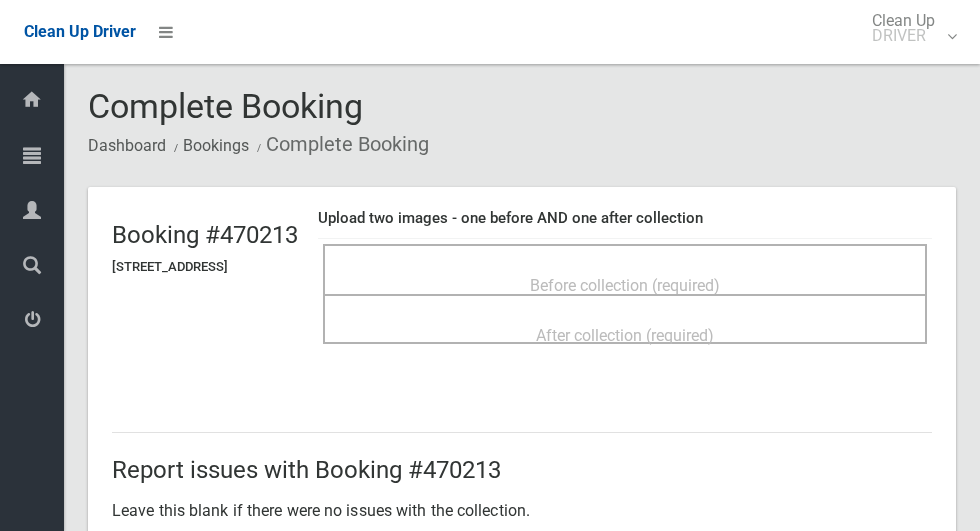 scroll, scrollTop: 0, scrollLeft: 0, axis: both 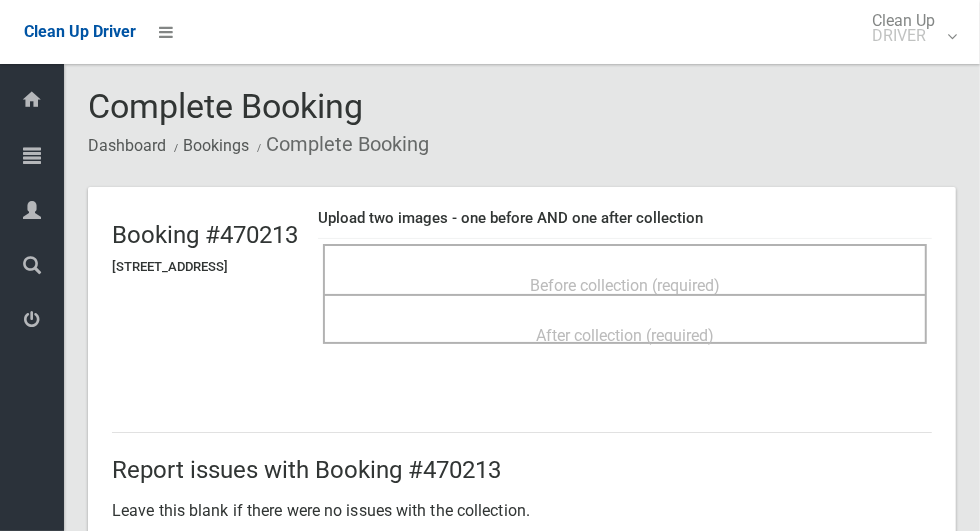 click on "Before collection (required)" at bounding box center (625, 285) 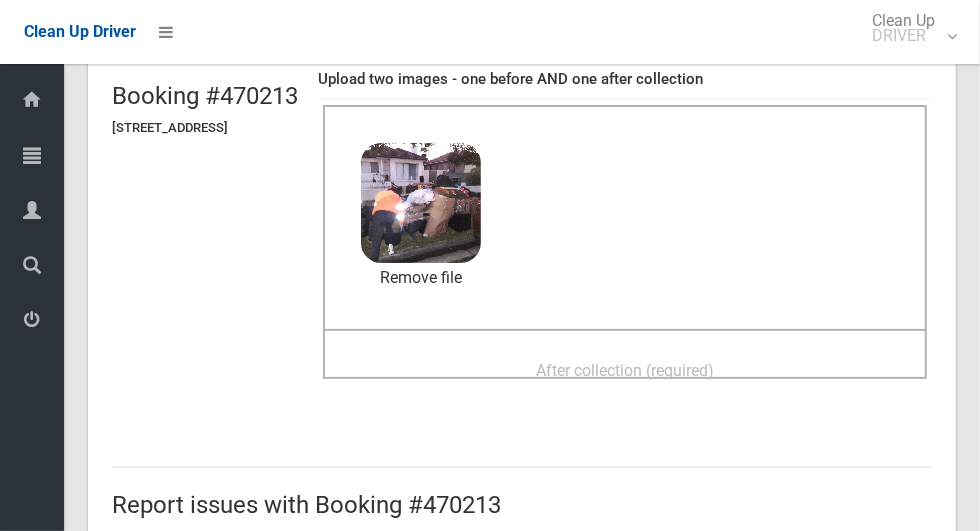 scroll, scrollTop: 141, scrollLeft: 0, axis: vertical 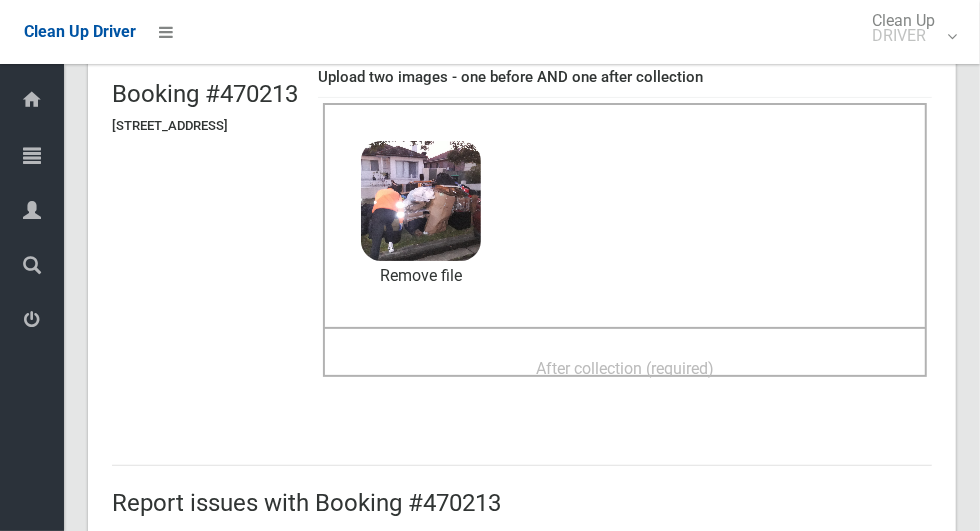 click on "After collection (required)" at bounding box center (625, 368) 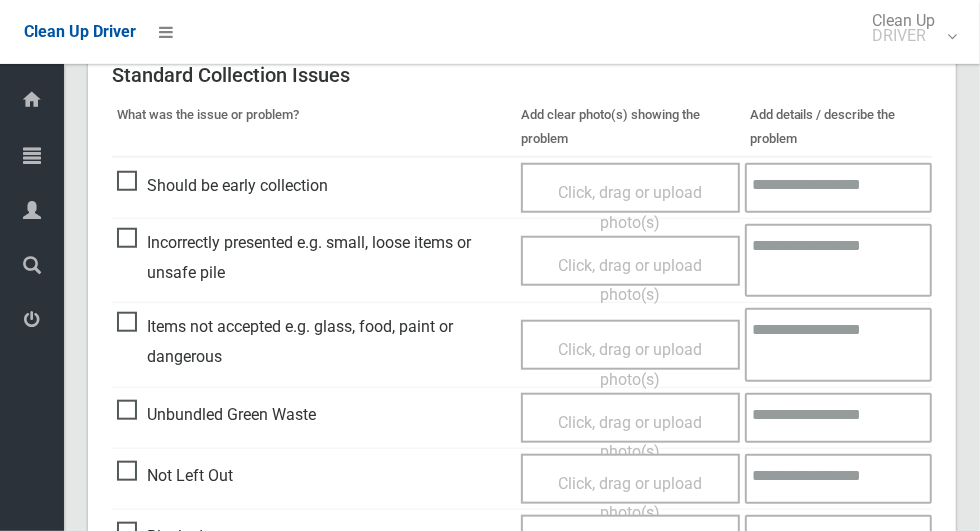 scroll, scrollTop: 1636, scrollLeft: 0, axis: vertical 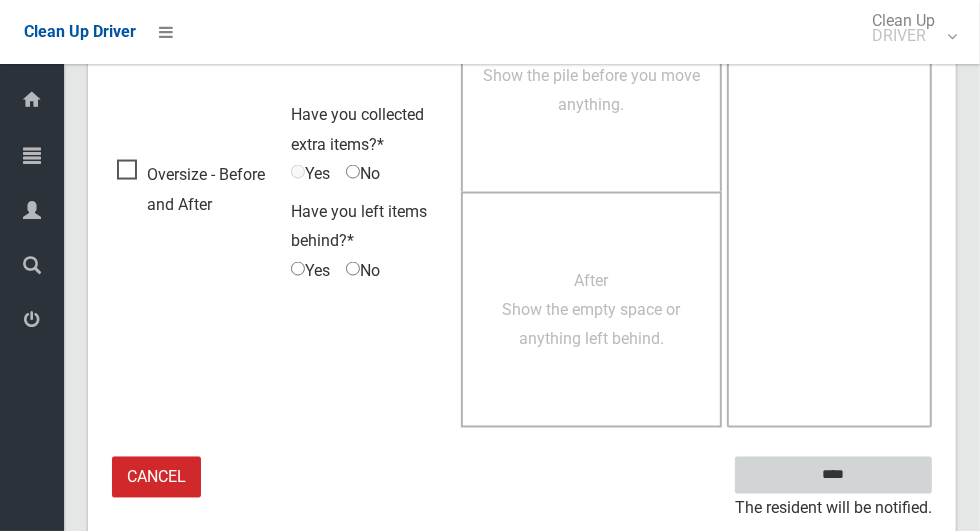 click on "****" at bounding box center (833, 475) 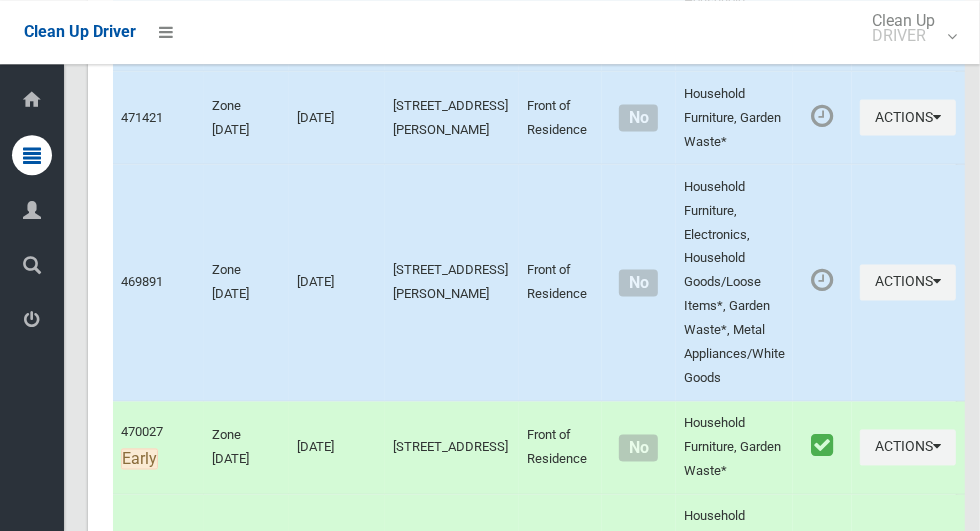 scroll, scrollTop: 10195, scrollLeft: 0, axis: vertical 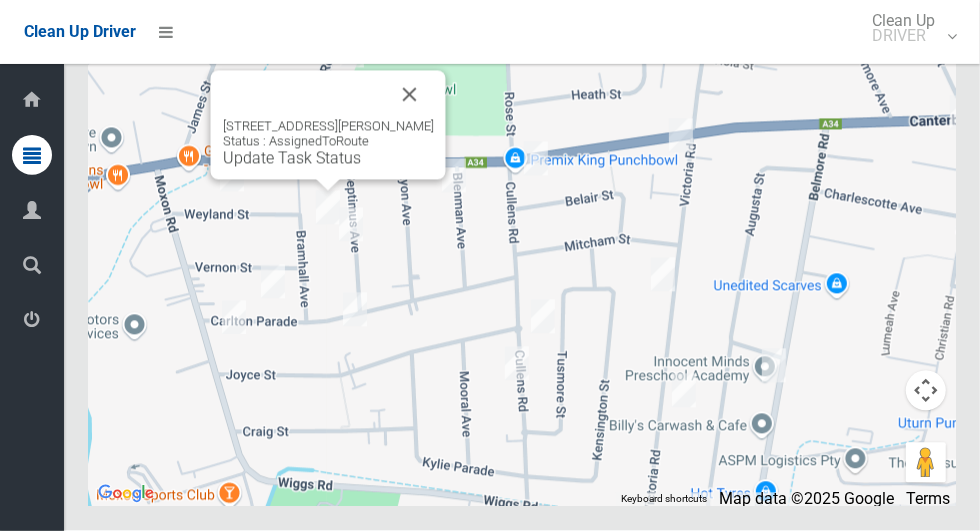 click on "Update Task Status" at bounding box center [292, 158] 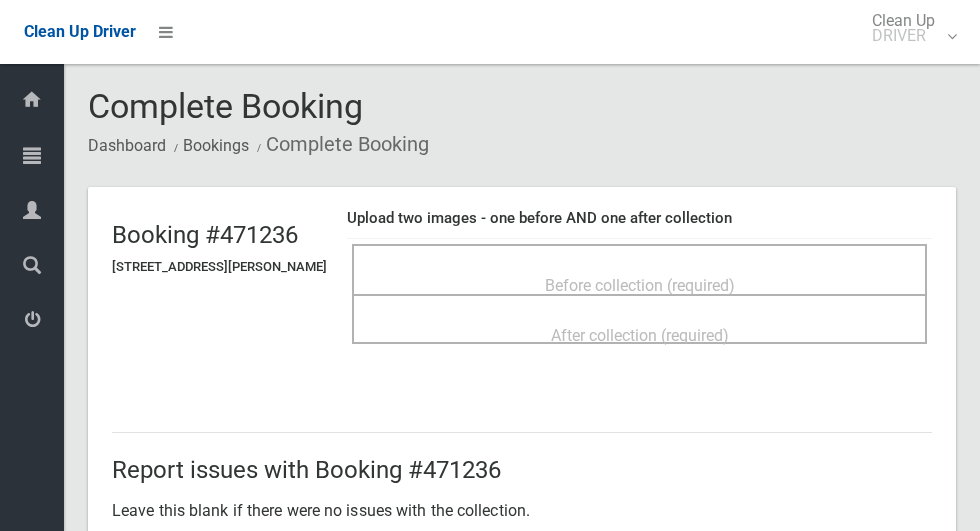 scroll, scrollTop: 0, scrollLeft: 0, axis: both 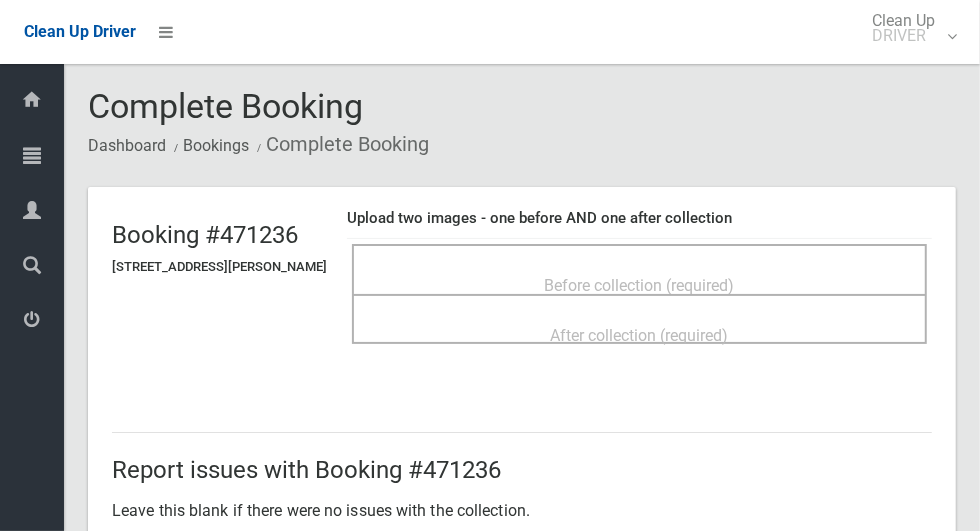 click on "Before collection (required)" at bounding box center [639, 269] 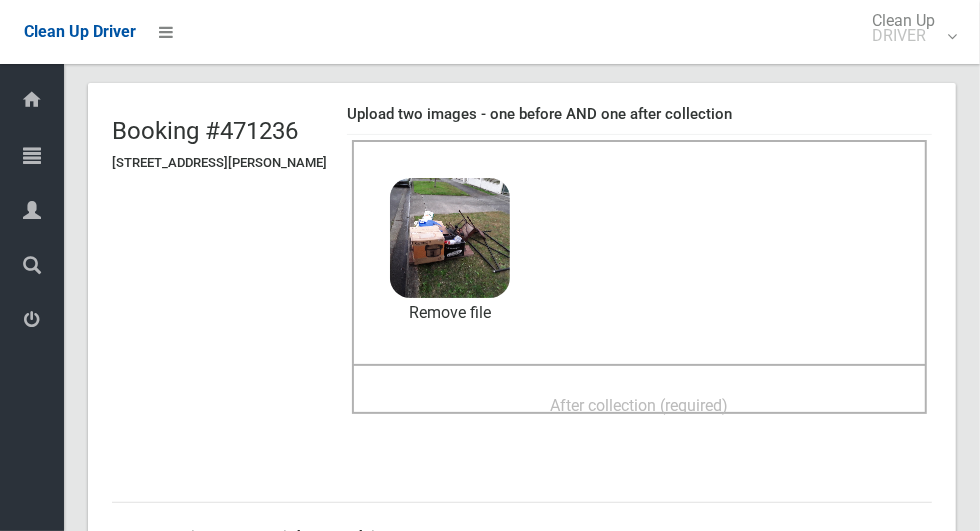 scroll, scrollTop: 105, scrollLeft: 0, axis: vertical 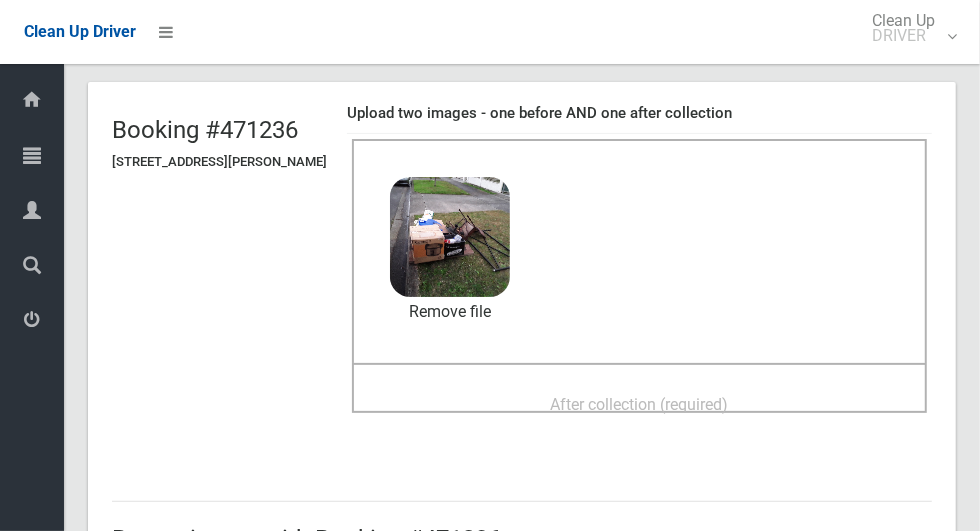 click on "After collection (required)" at bounding box center [639, 403] 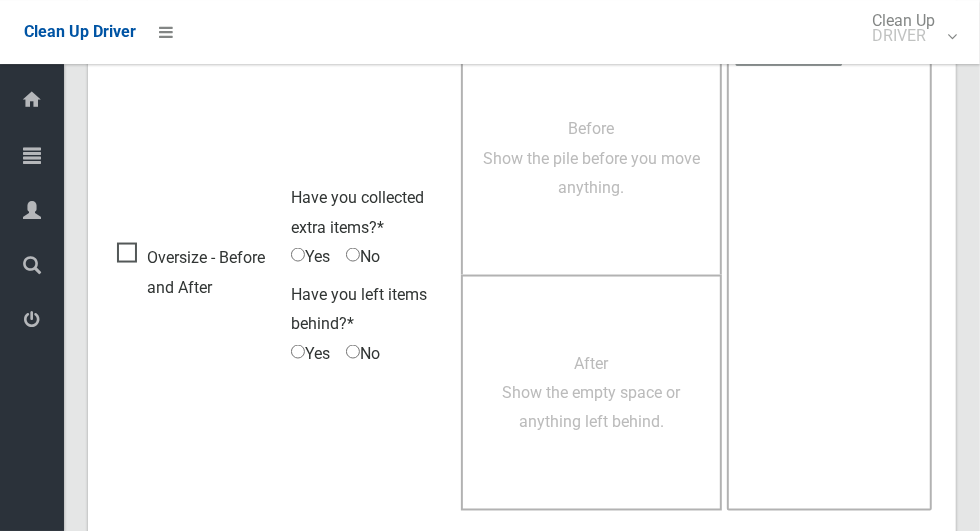 scroll, scrollTop: 1636, scrollLeft: 0, axis: vertical 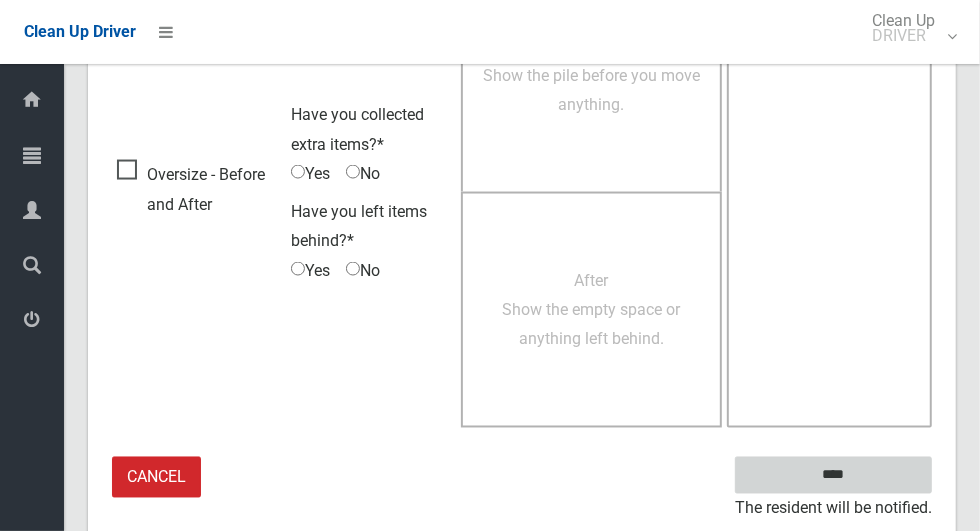 click on "****" at bounding box center [833, 475] 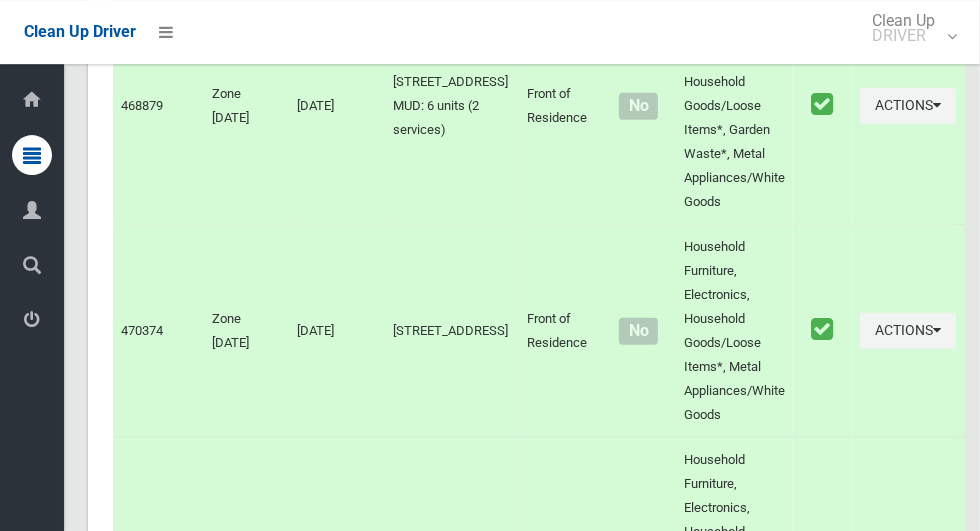 scroll, scrollTop: 10195, scrollLeft: 0, axis: vertical 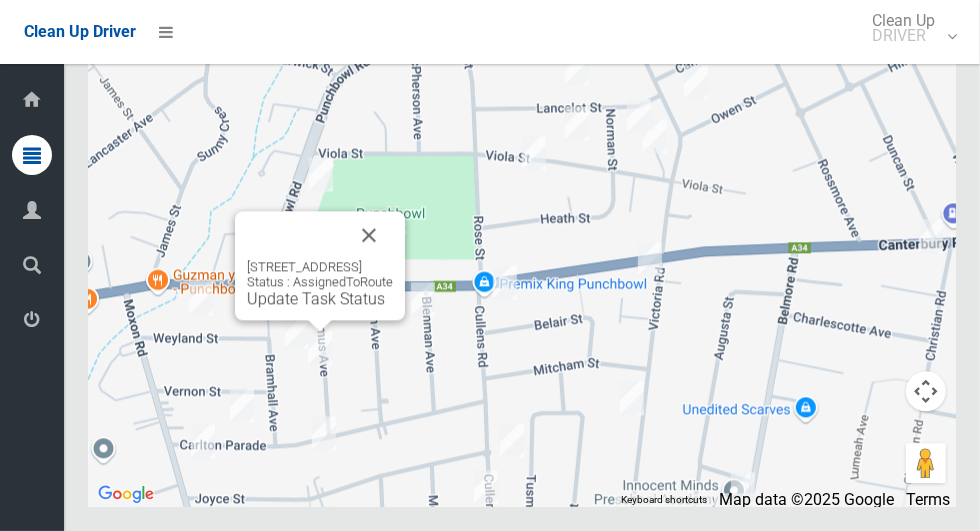click on "Update Task Status" at bounding box center (316, 298) 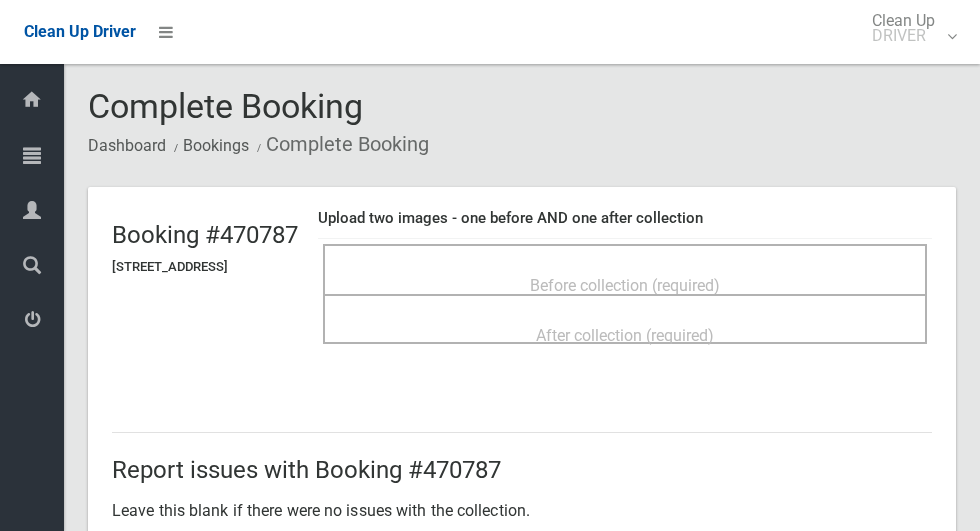 scroll, scrollTop: 0, scrollLeft: 0, axis: both 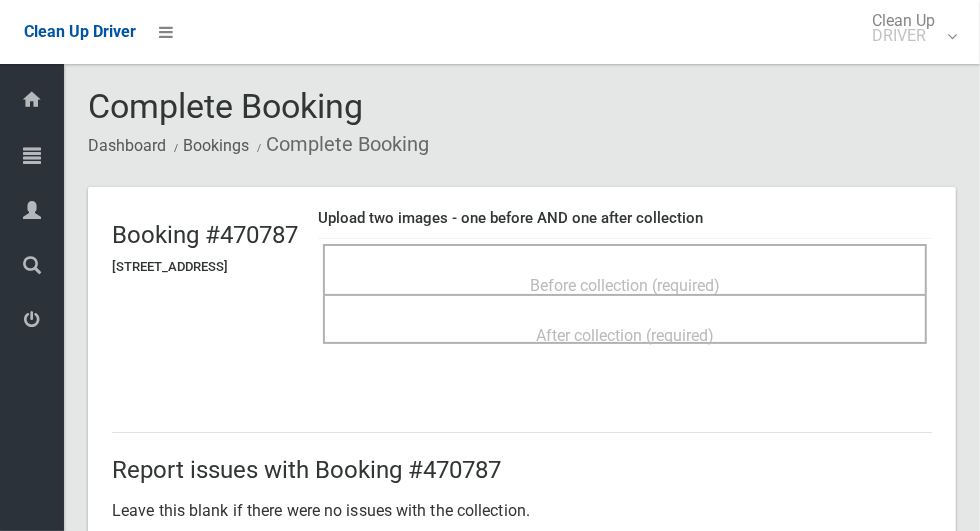 click on "Before collection (required)" at bounding box center (625, 285) 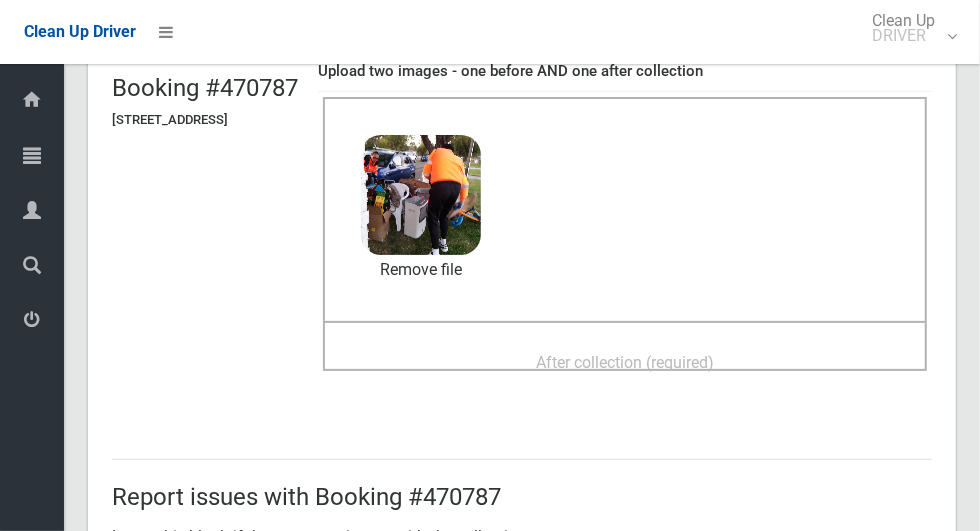 scroll, scrollTop: 156, scrollLeft: 0, axis: vertical 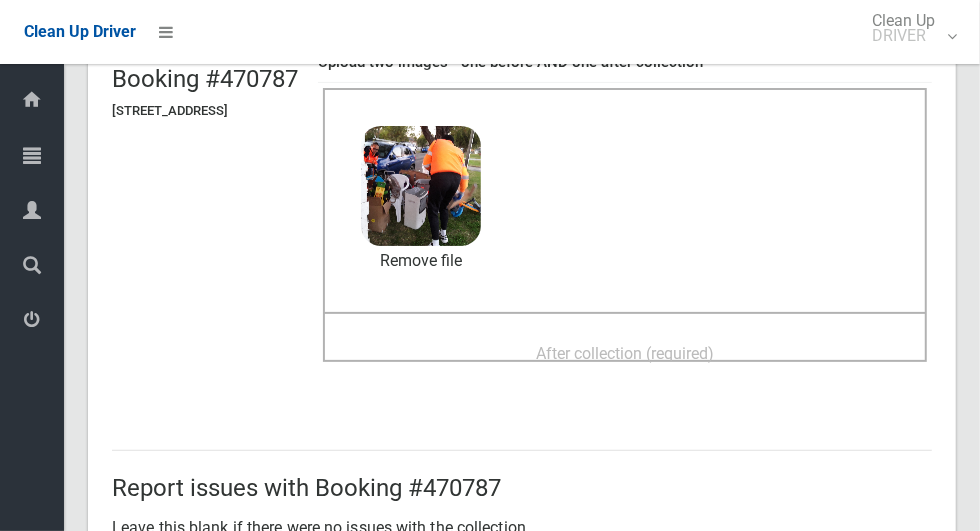 click on "After collection (required)" at bounding box center [625, 353] 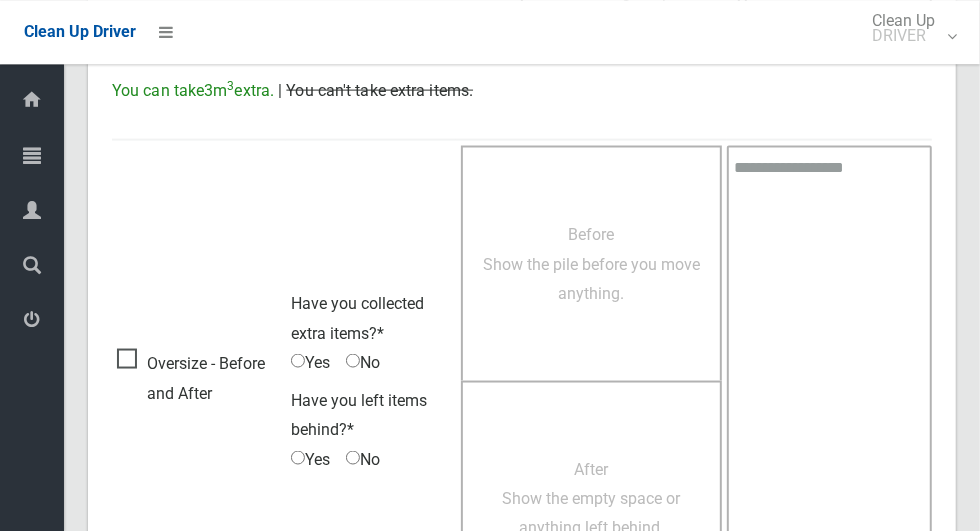 scroll, scrollTop: 1636, scrollLeft: 0, axis: vertical 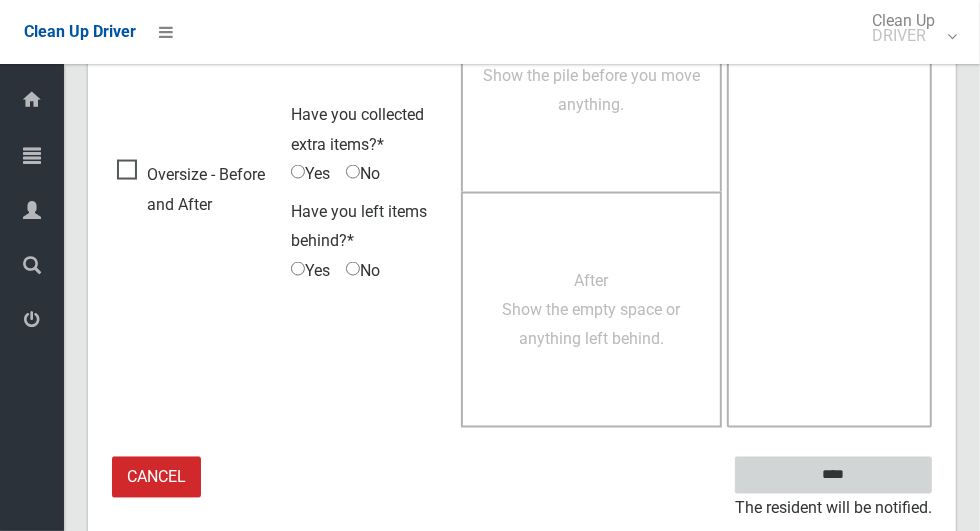 click on "****" at bounding box center [833, 475] 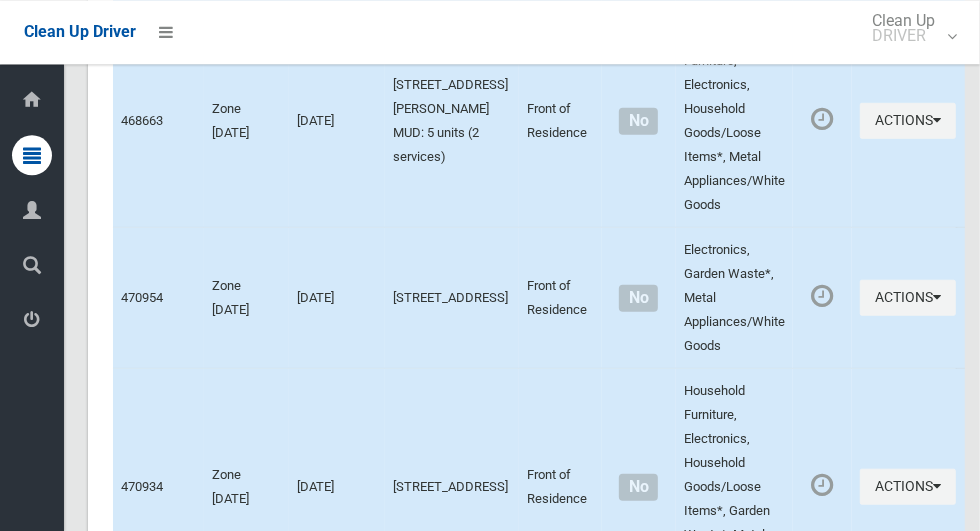 scroll, scrollTop: 10195, scrollLeft: 0, axis: vertical 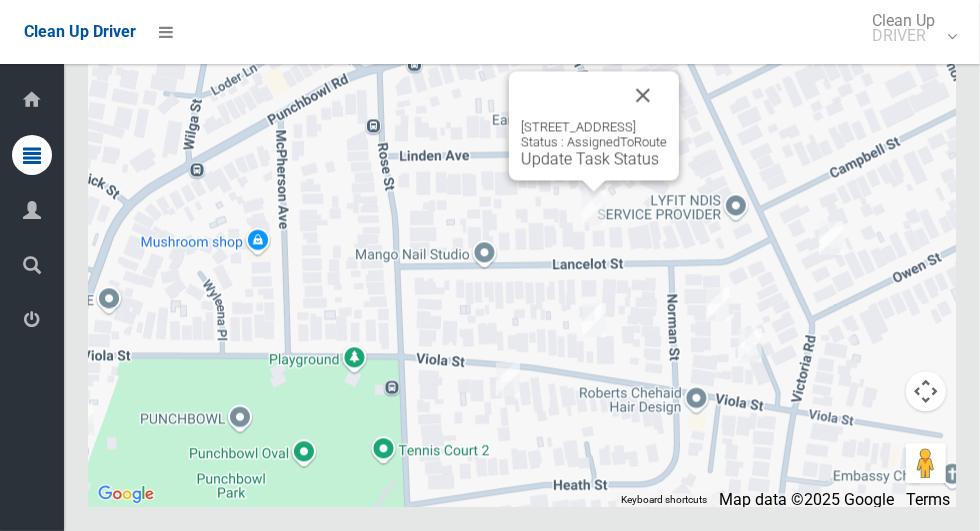 click at bounding box center (643, 95) 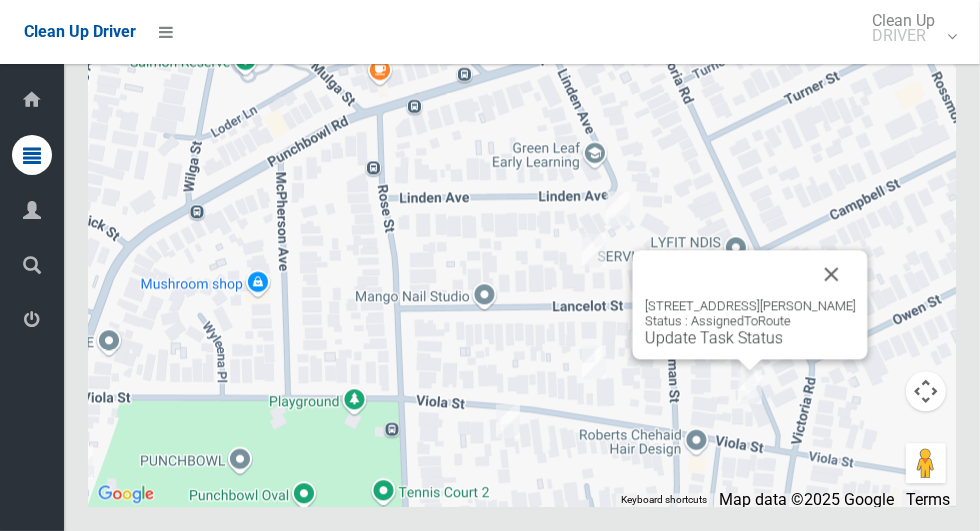 click on "7 Viola Street, PUNCHBOWL NSW 2196 Status : AssignedToRoute Update Task Status" at bounding box center (750, 304) 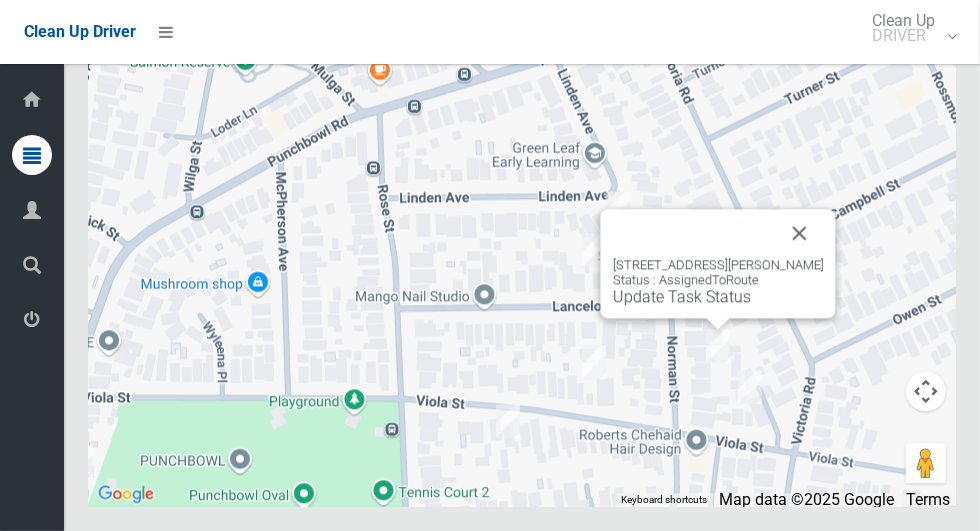 click on "1/8 Norman Street, PUNCHBOWL NSW 2196 Status : AssignedToRoute Update Task Status" at bounding box center (718, 263) 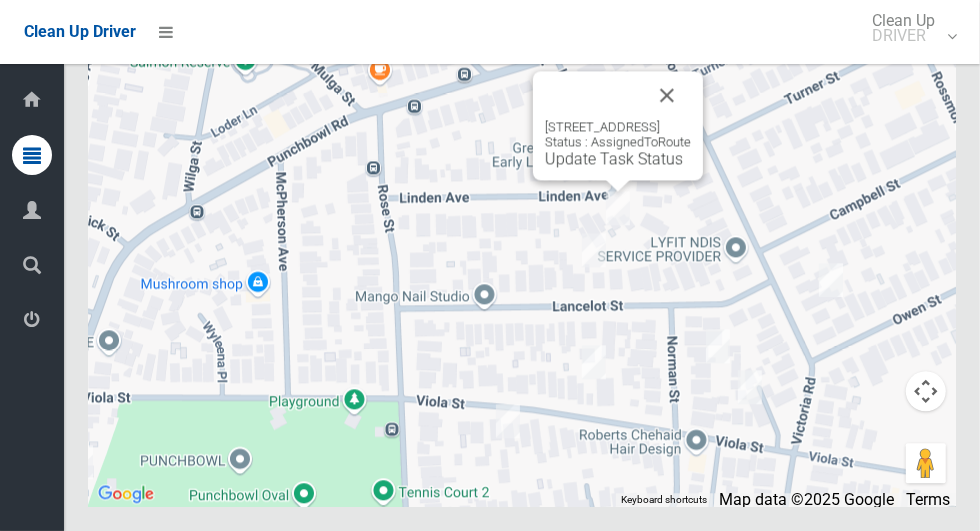click at bounding box center (667, 95) 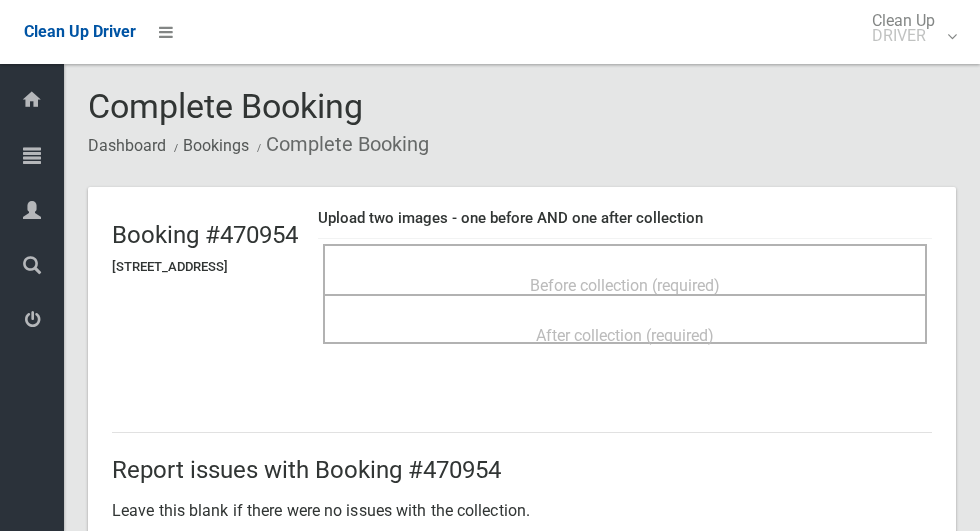 scroll, scrollTop: 0, scrollLeft: 0, axis: both 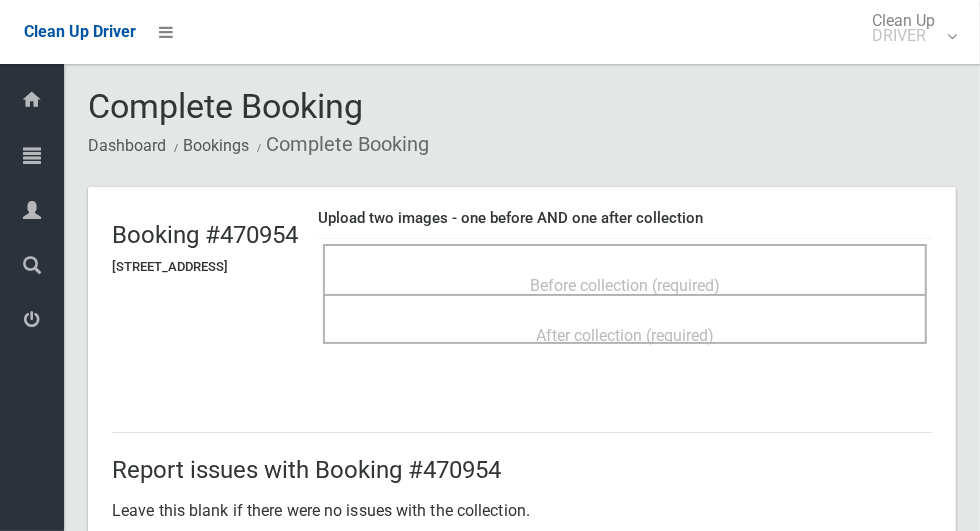 click on "Before collection (required)" at bounding box center (625, 284) 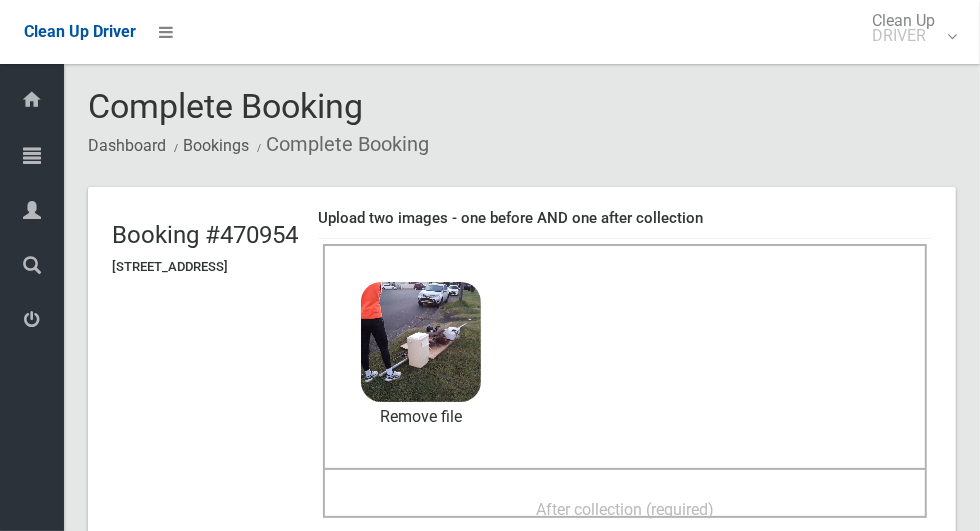 click on "After collection (required)" at bounding box center [625, 508] 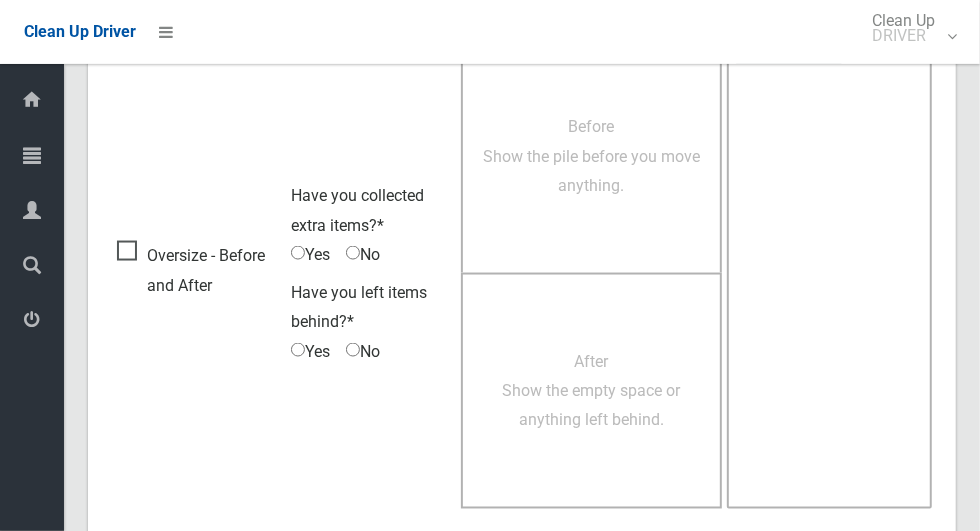 scroll, scrollTop: 1636, scrollLeft: 0, axis: vertical 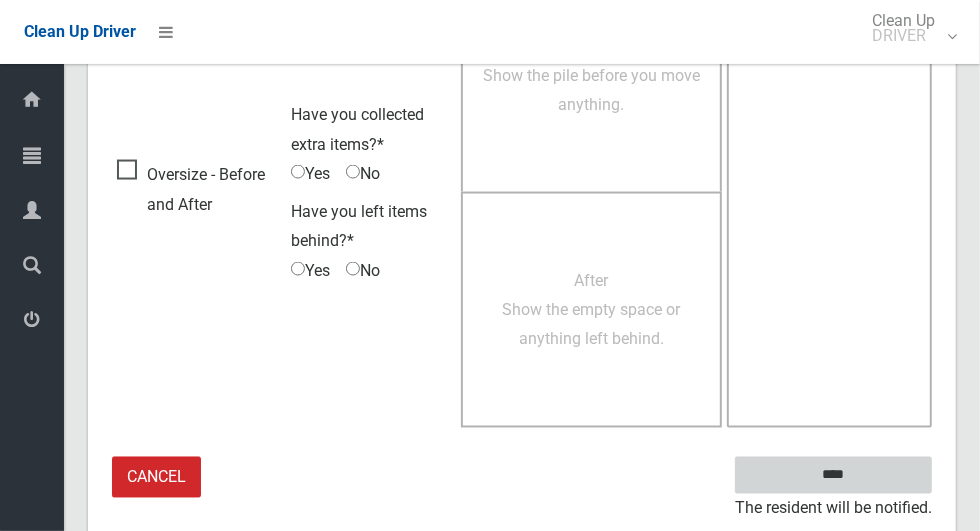 click on "****" at bounding box center [833, 475] 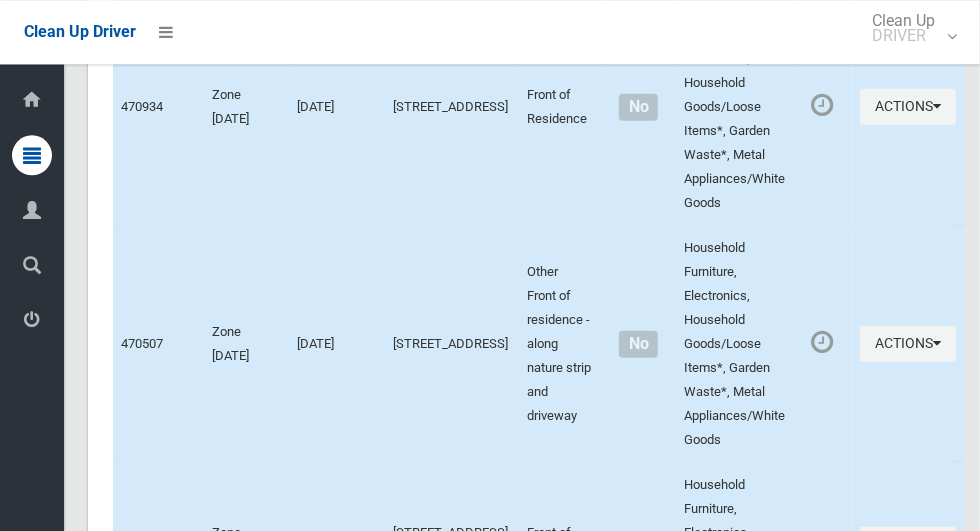 scroll, scrollTop: 10195, scrollLeft: 0, axis: vertical 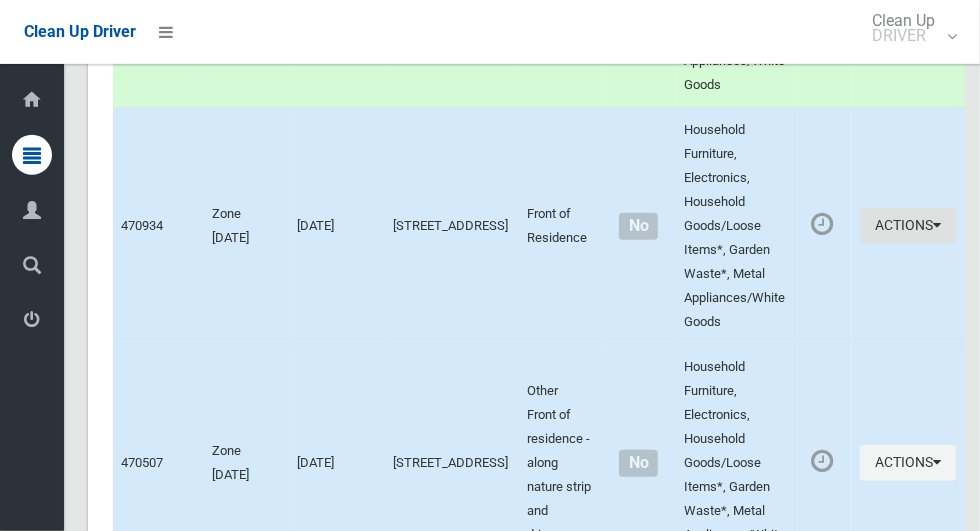 click at bounding box center [937, 225] 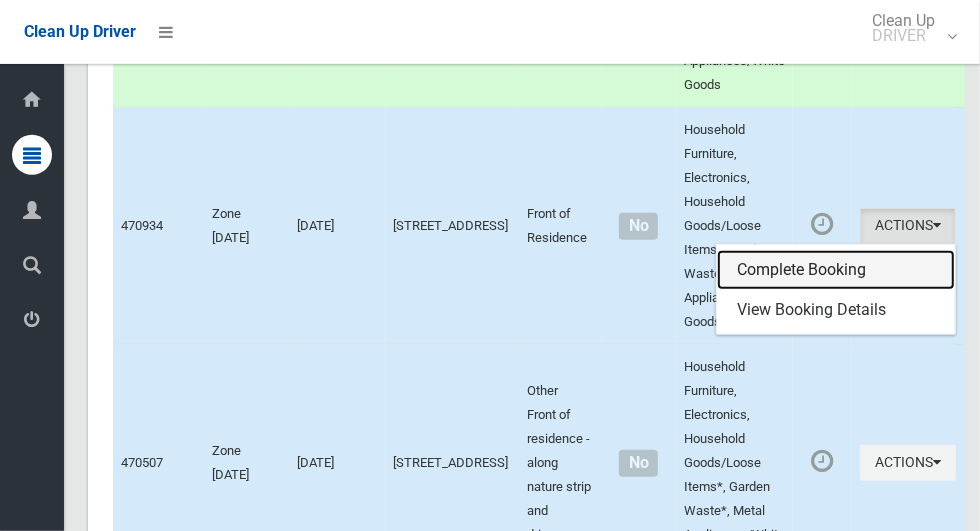 click on "Complete Booking" at bounding box center (836, 270) 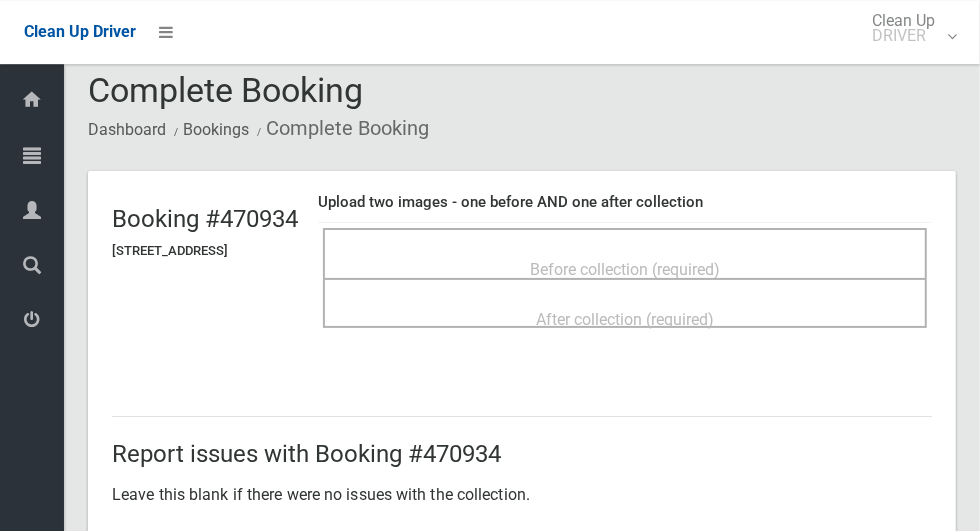 scroll, scrollTop: 0, scrollLeft: 0, axis: both 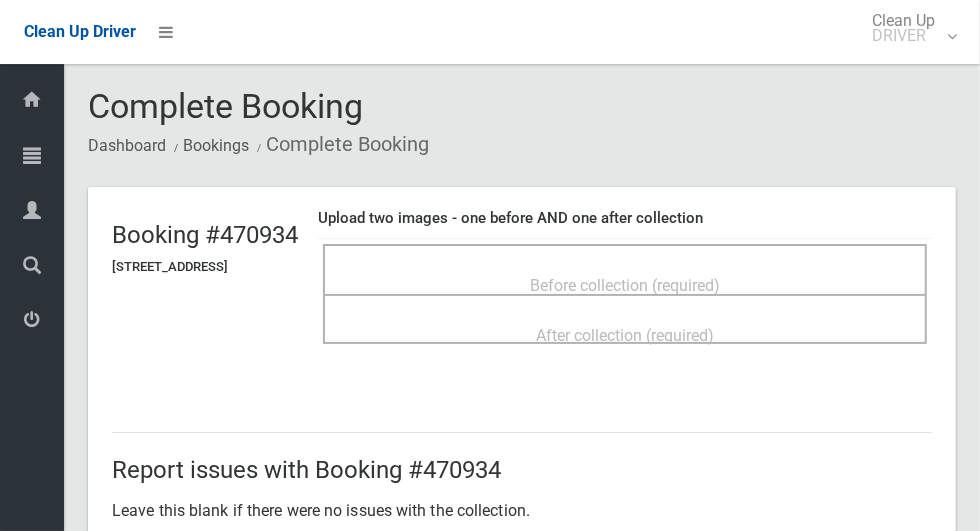 click on "Before collection (required)" at bounding box center (625, 269) 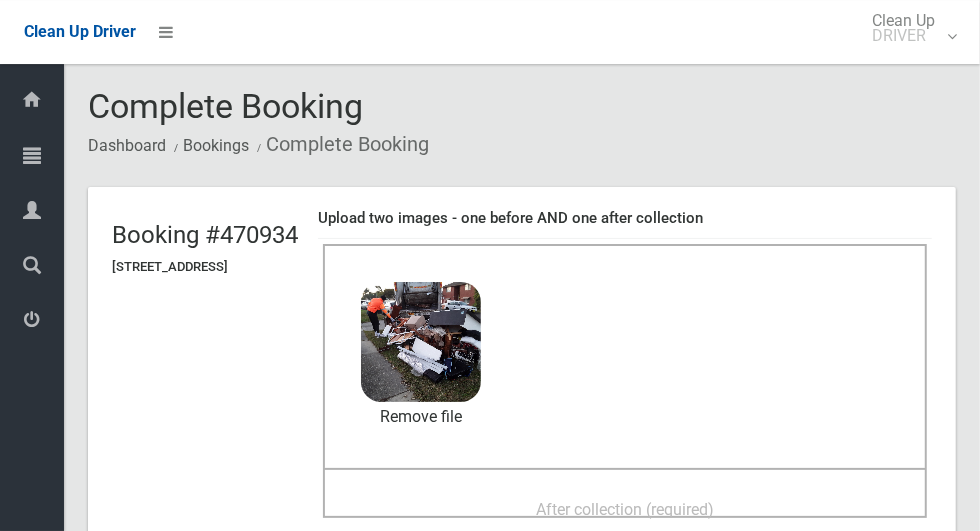 click on "After collection (required)" at bounding box center (625, 509) 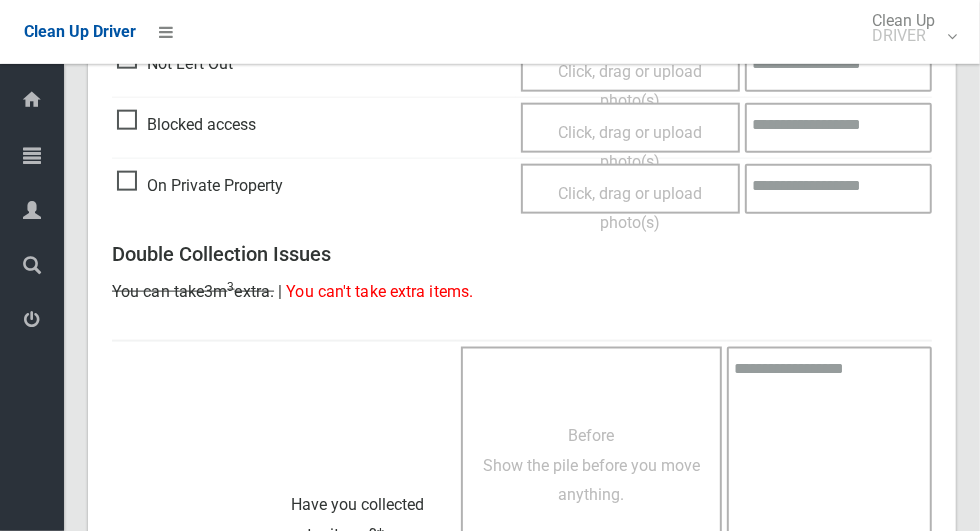 scroll, scrollTop: 1636, scrollLeft: 0, axis: vertical 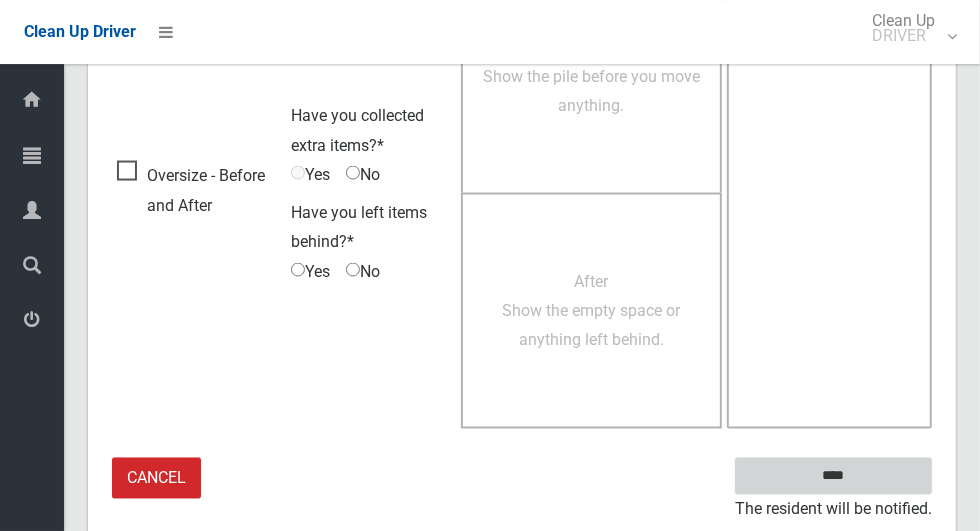 click on "****" at bounding box center (833, 475) 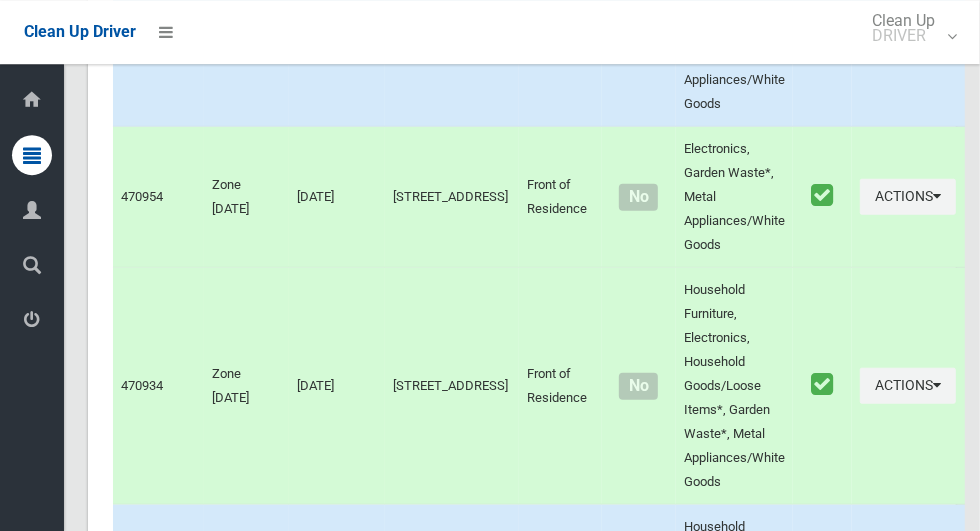 scroll, scrollTop: 10195, scrollLeft: 0, axis: vertical 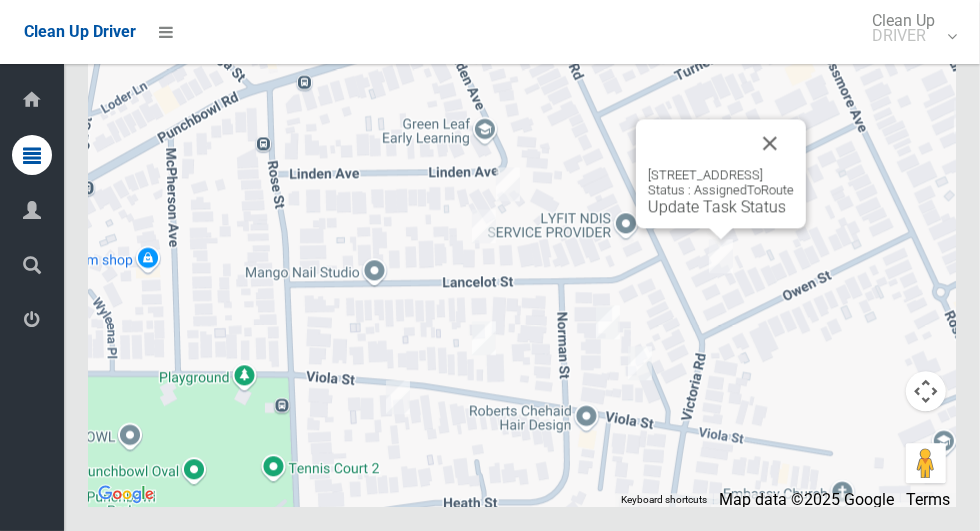 click on "Update Task Status" at bounding box center [717, 206] 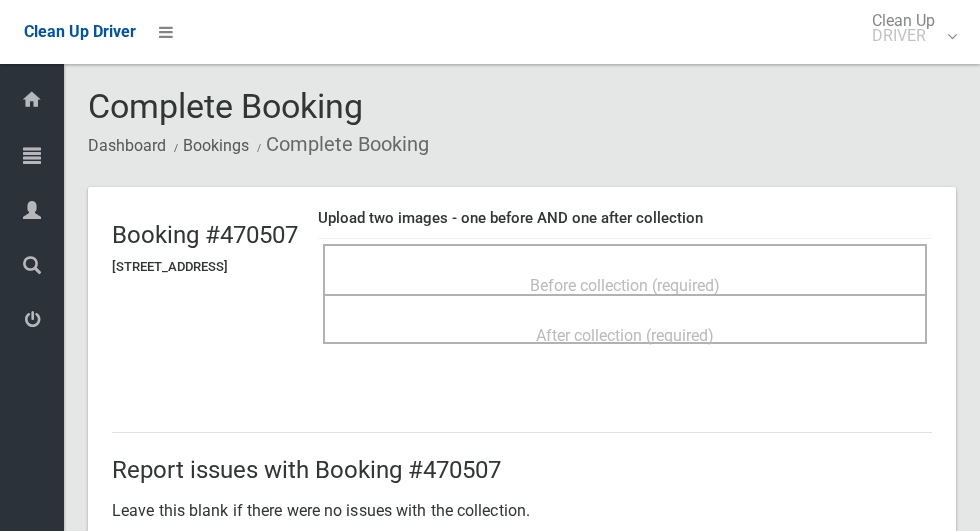 scroll, scrollTop: 0, scrollLeft: 0, axis: both 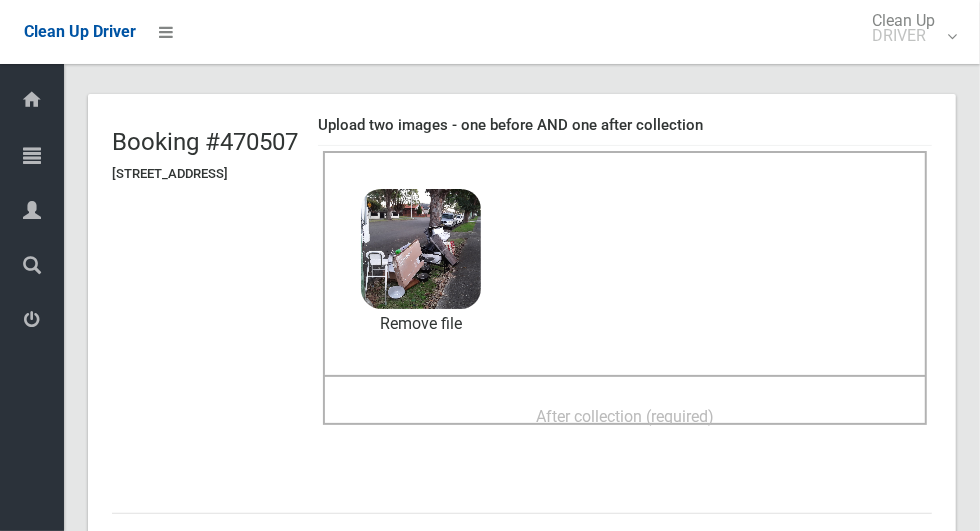 click on "After collection (required)" at bounding box center [625, 416] 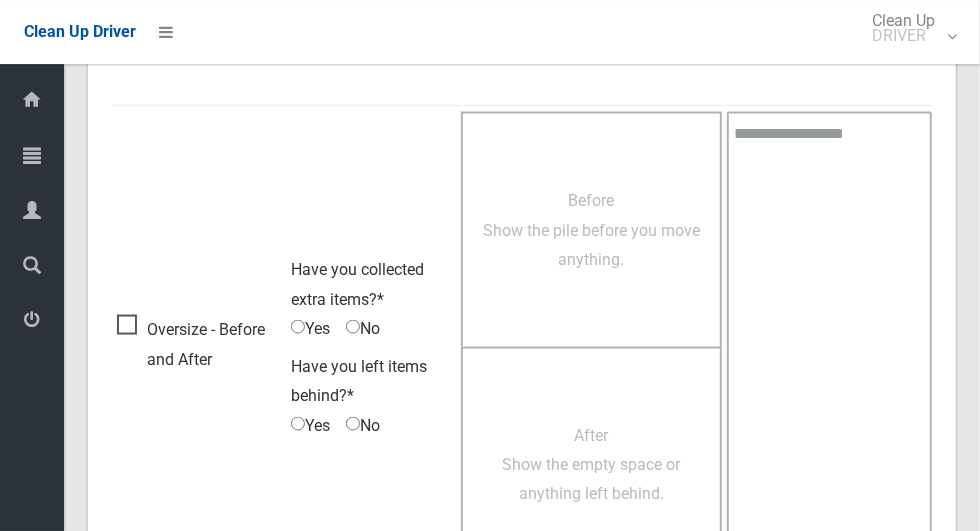 scroll, scrollTop: 1636, scrollLeft: 0, axis: vertical 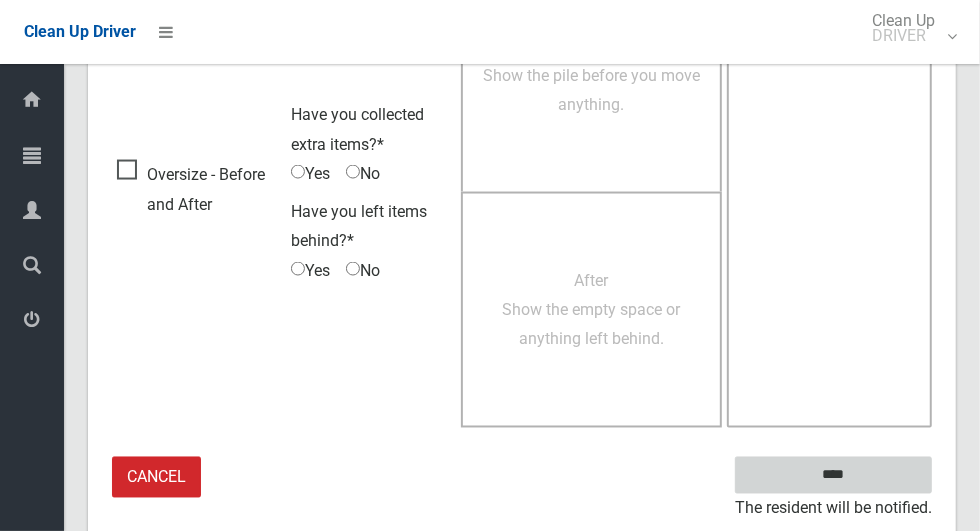 click on "****" at bounding box center [833, 475] 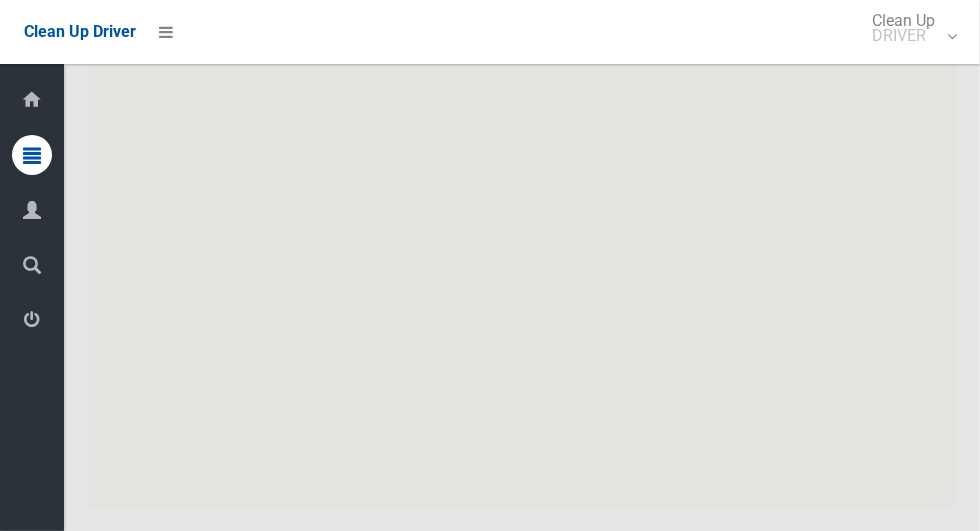 scroll, scrollTop: 10195, scrollLeft: 0, axis: vertical 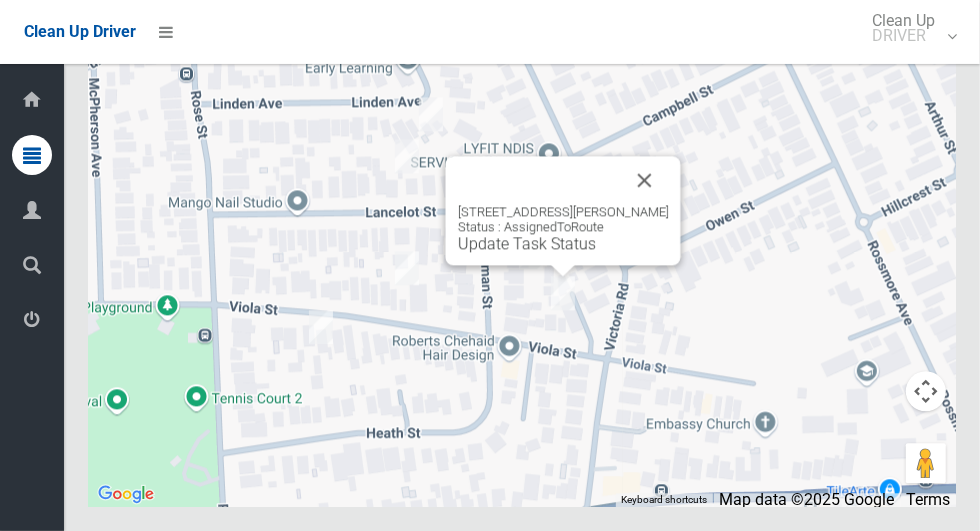 click at bounding box center [645, 180] 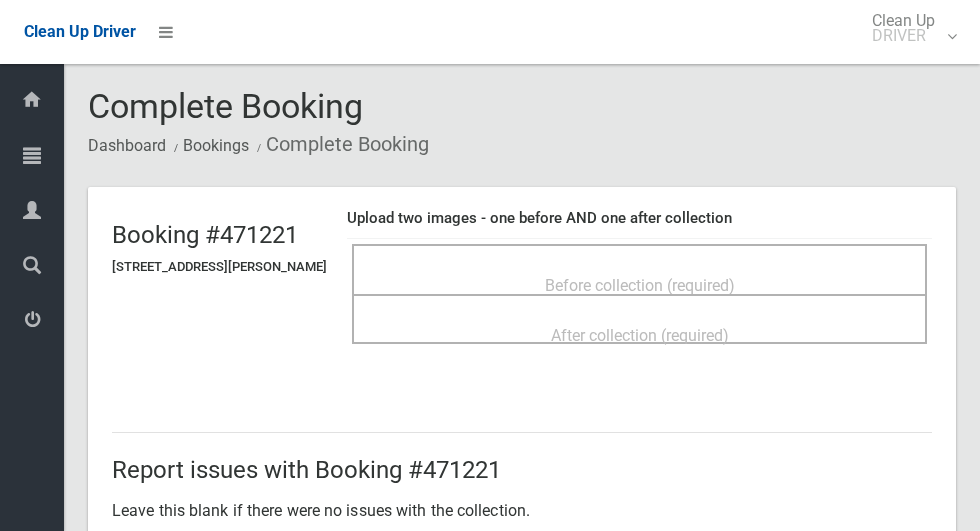 scroll, scrollTop: 0, scrollLeft: 0, axis: both 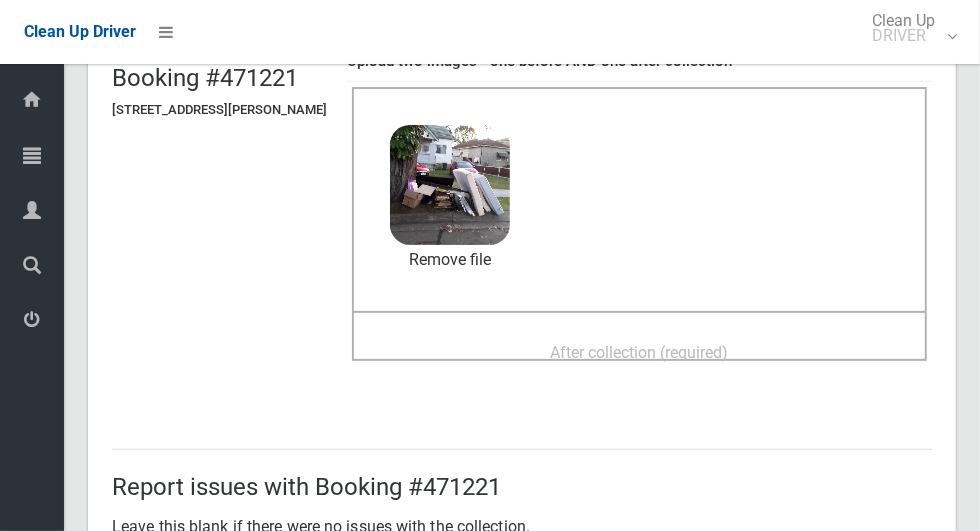 click on "After collection (required)" at bounding box center (639, 351) 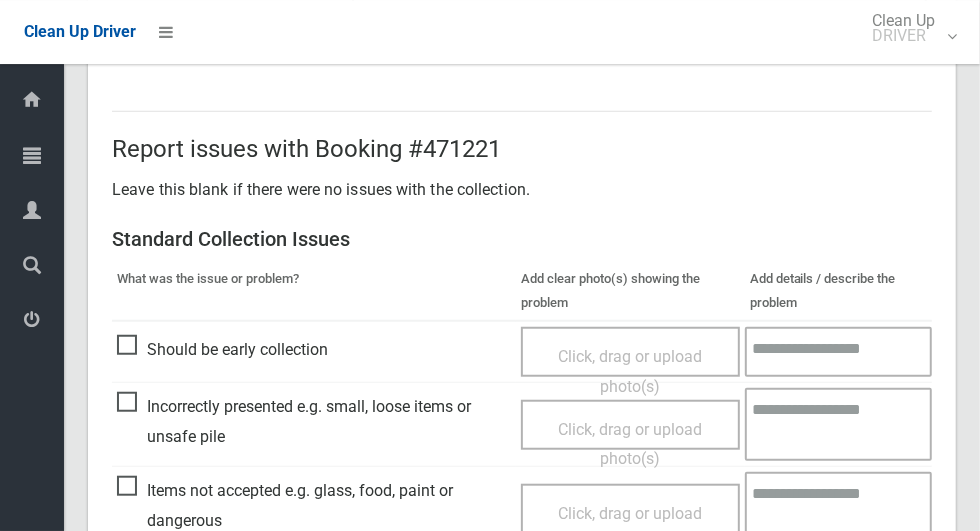 scroll, scrollTop: 1636, scrollLeft: 0, axis: vertical 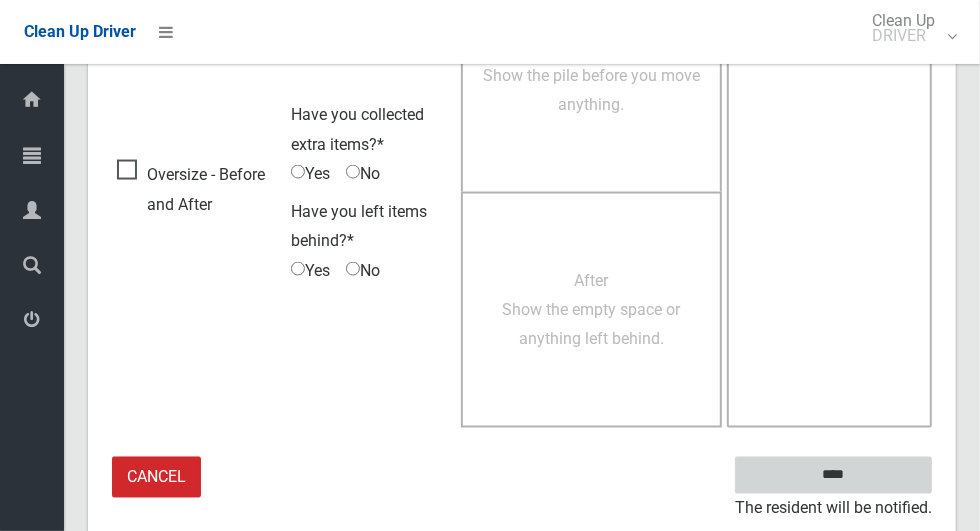 click on "****" at bounding box center (833, 475) 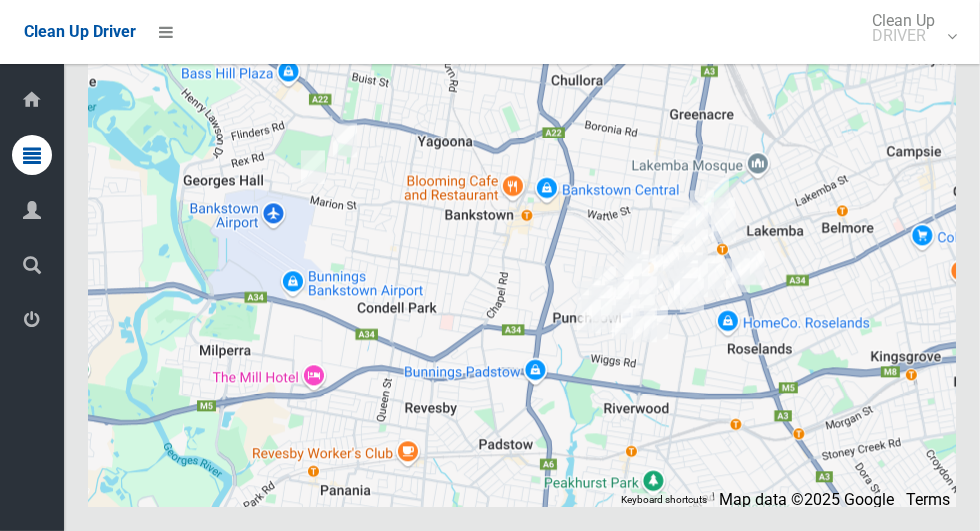 scroll, scrollTop: 10195, scrollLeft: 0, axis: vertical 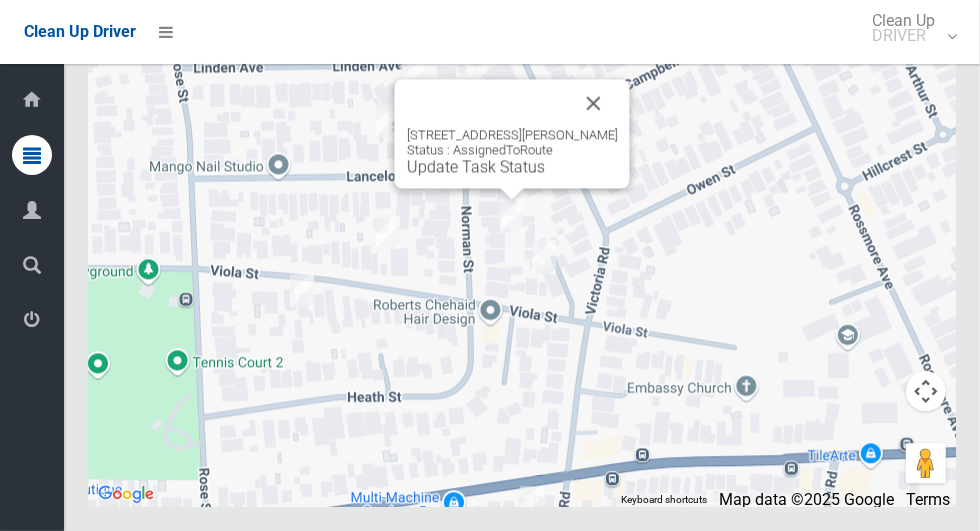 click on "Update Task Status" at bounding box center [476, 166] 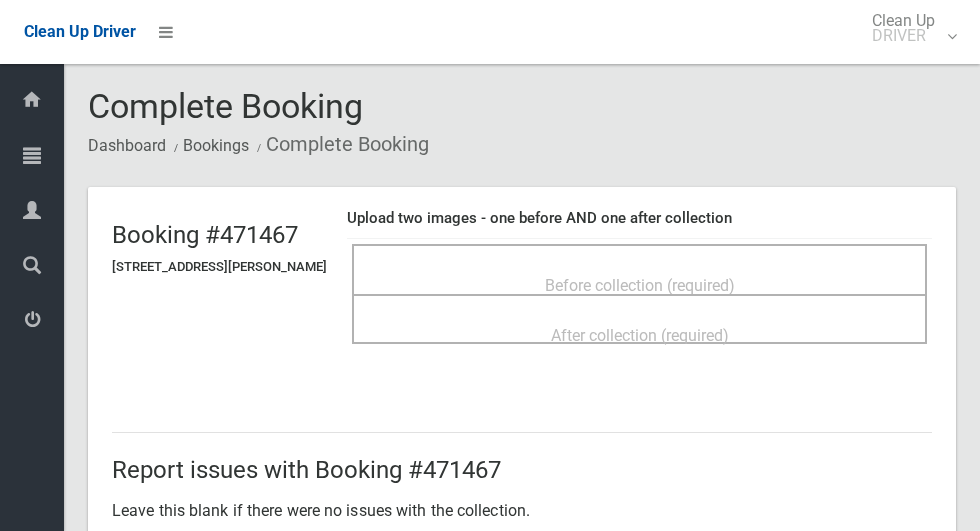 scroll, scrollTop: 0, scrollLeft: 0, axis: both 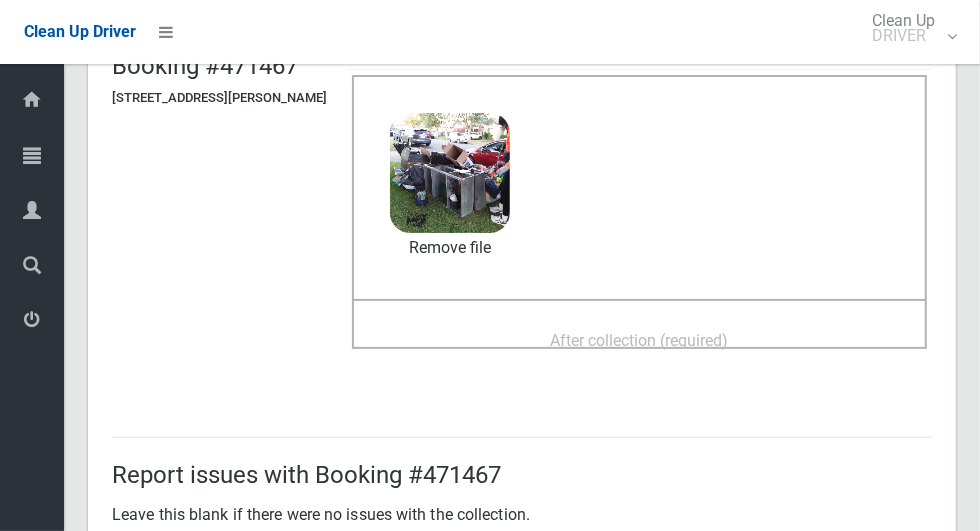 click on "After collection (required)" at bounding box center (640, 340) 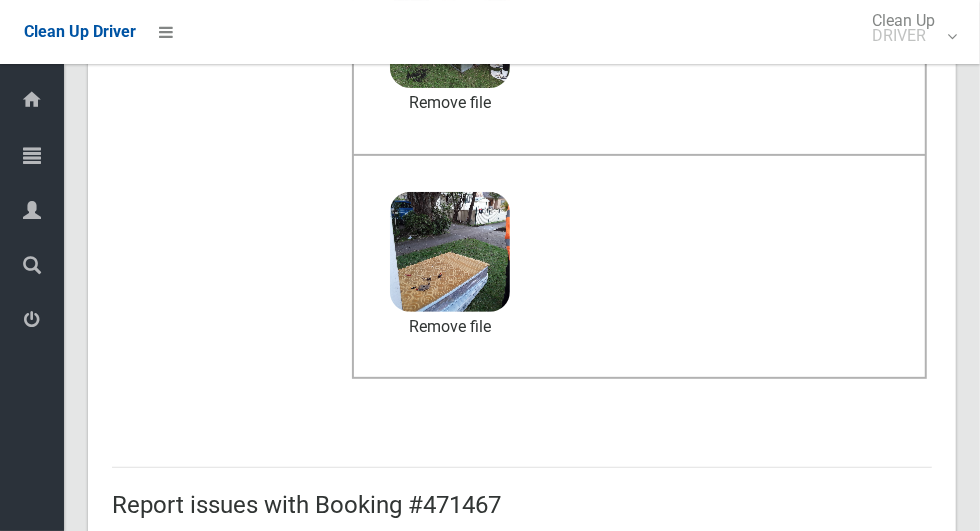 scroll, scrollTop: 1636, scrollLeft: 0, axis: vertical 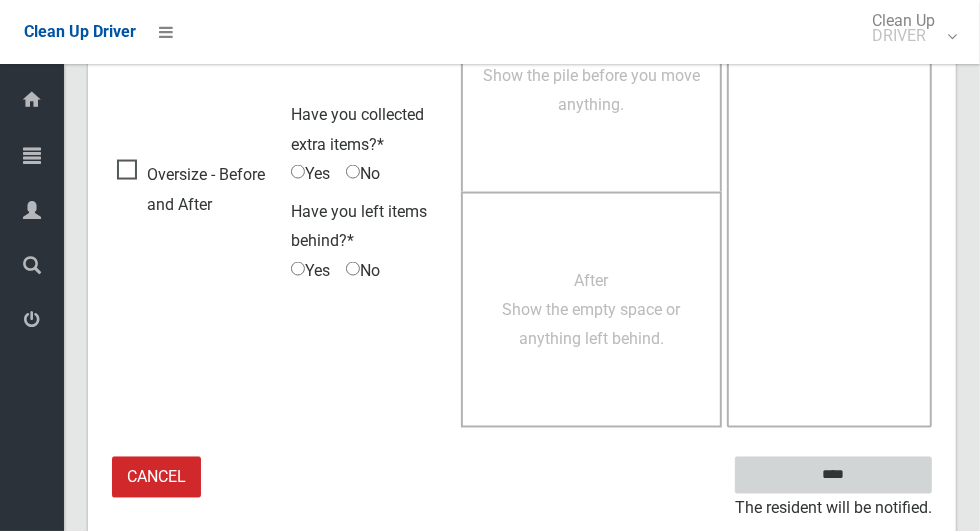 click on "****" at bounding box center [833, 475] 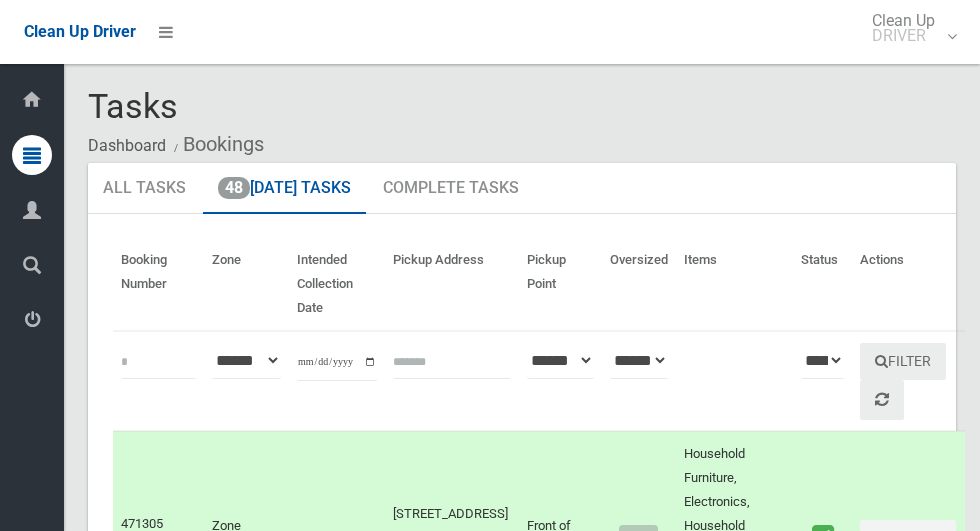 scroll, scrollTop: 0, scrollLeft: 0, axis: both 